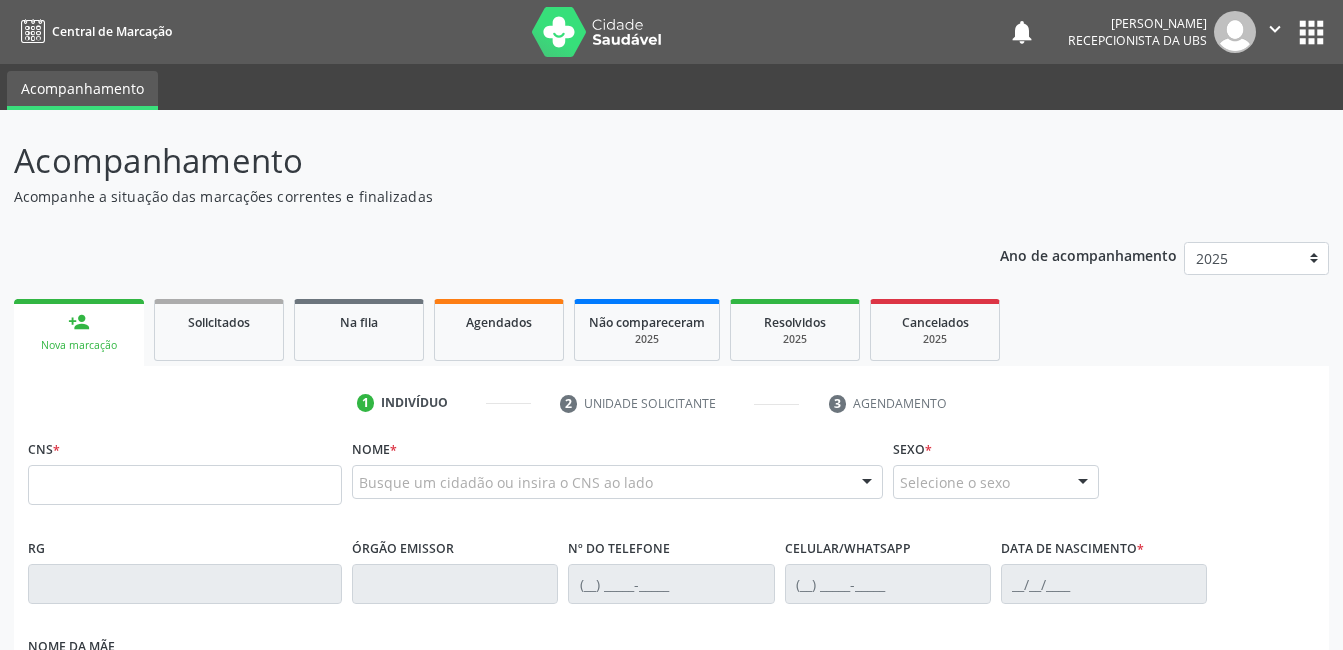 scroll, scrollTop: 0, scrollLeft: 0, axis: both 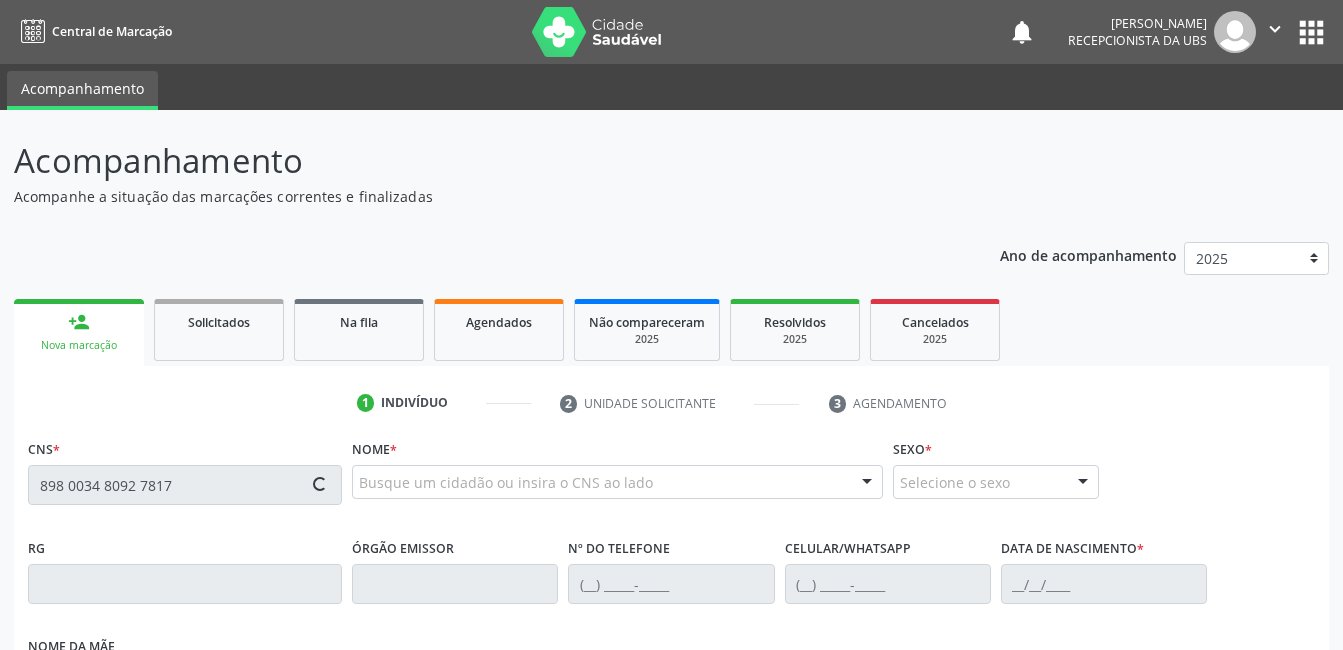 type on "898 0034 8092 7817" 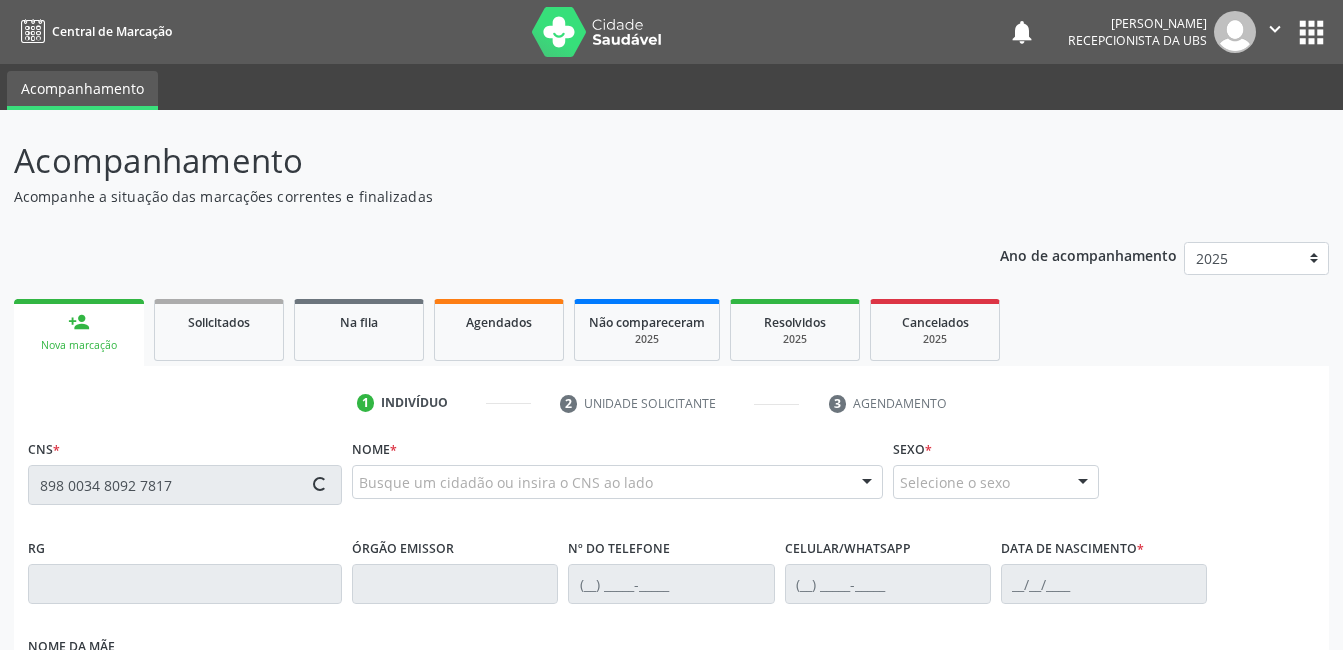 type 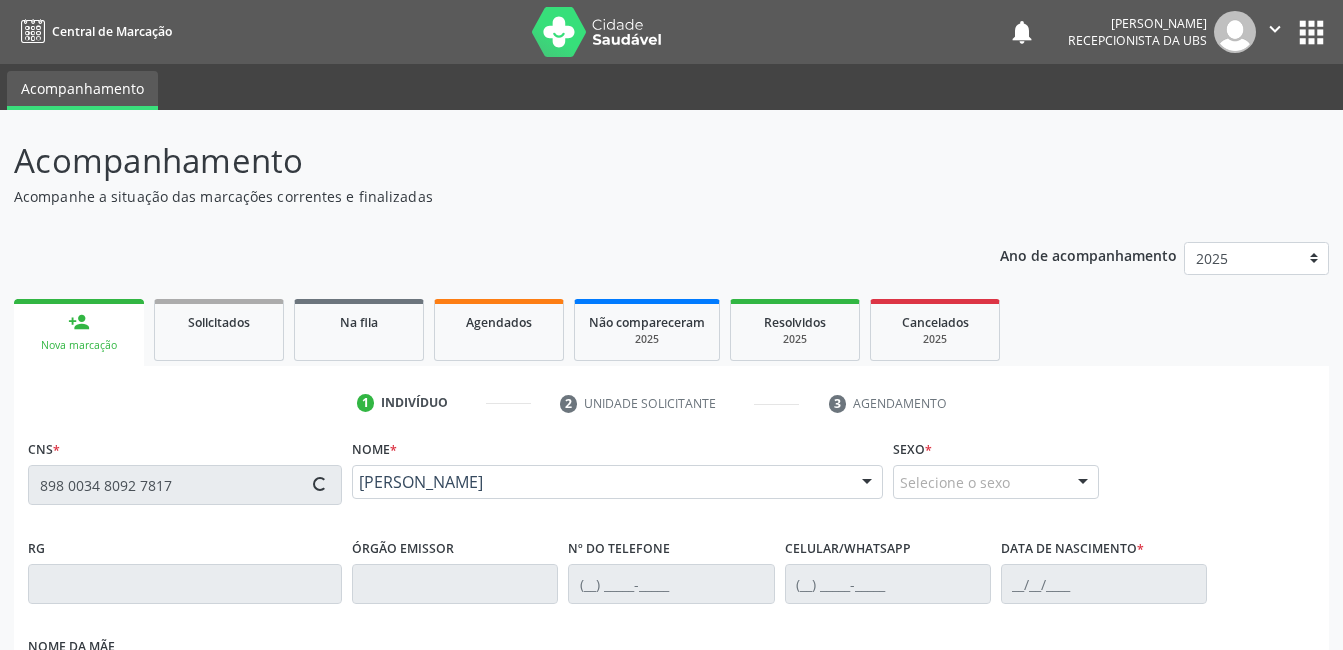 type on "[PHONE_NUMBER]" 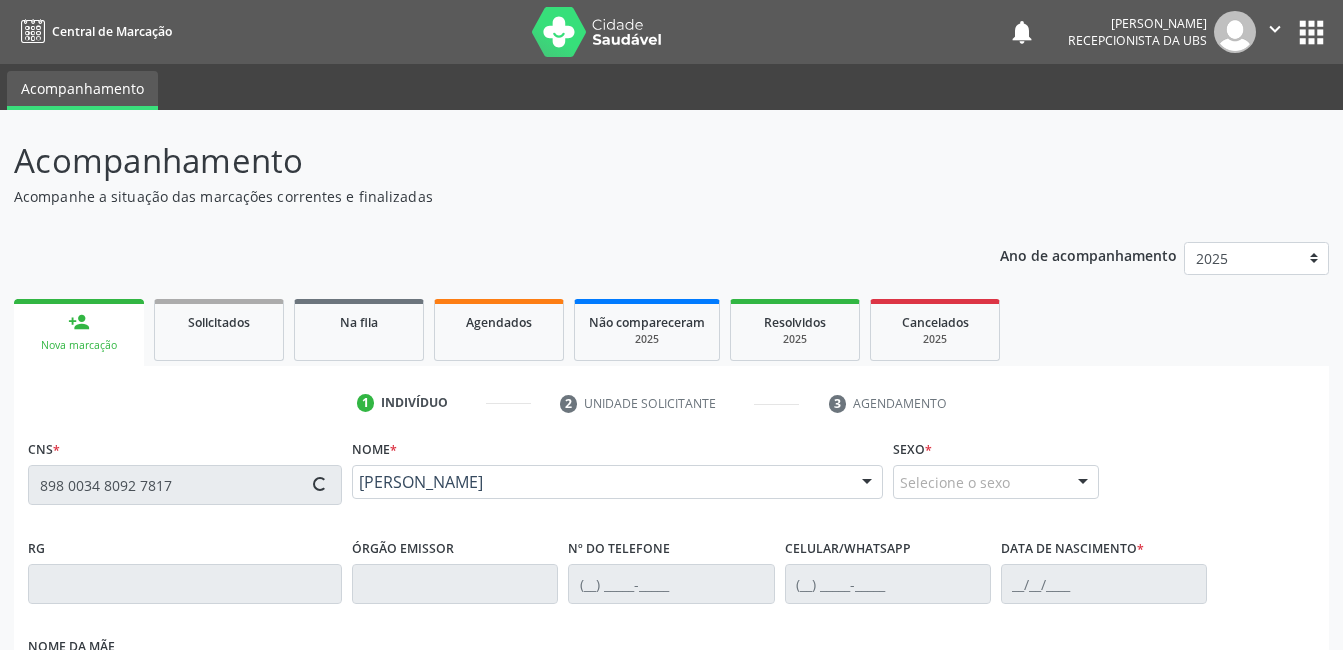 type on "30/[DATE]" 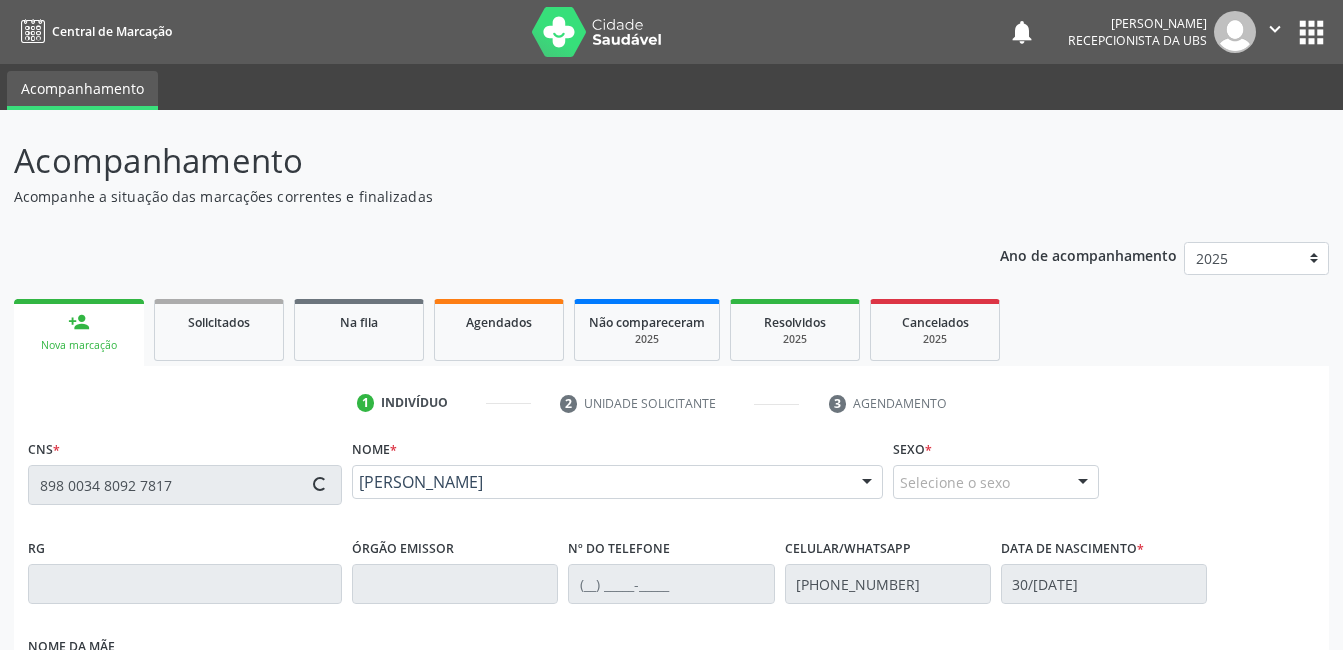 type on "[PERSON_NAME]" 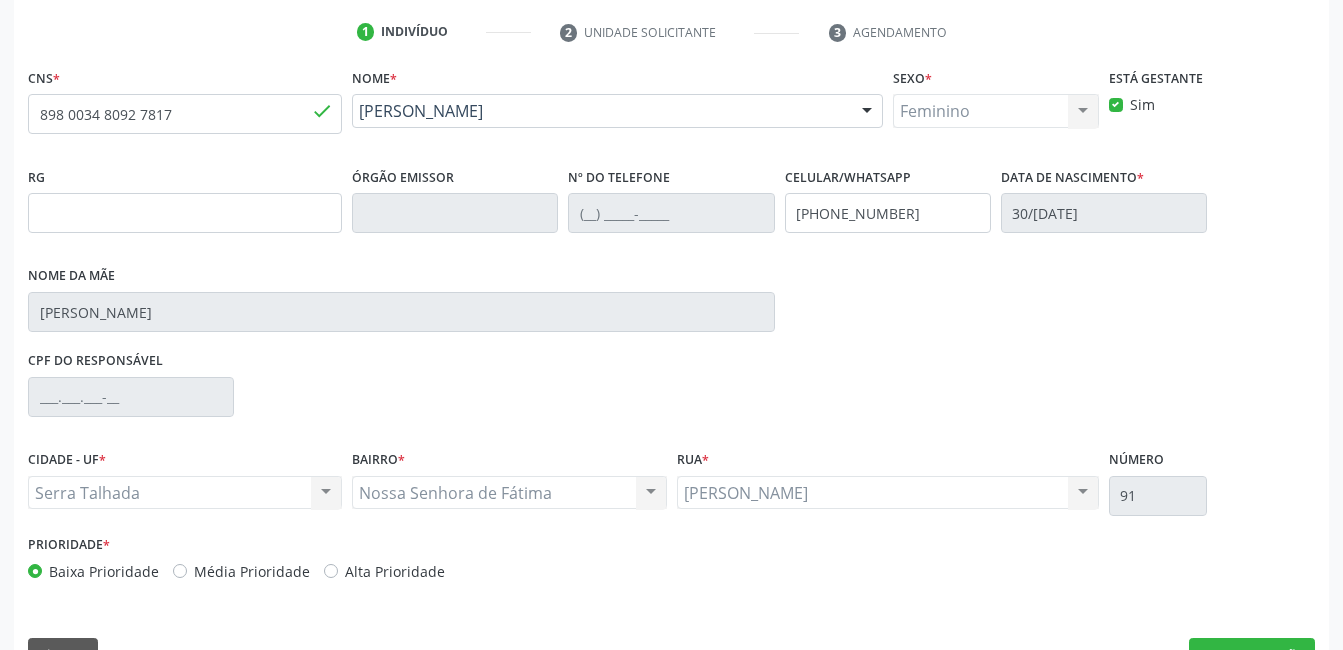 scroll, scrollTop: 420, scrollLeft: 0, axis: vertical 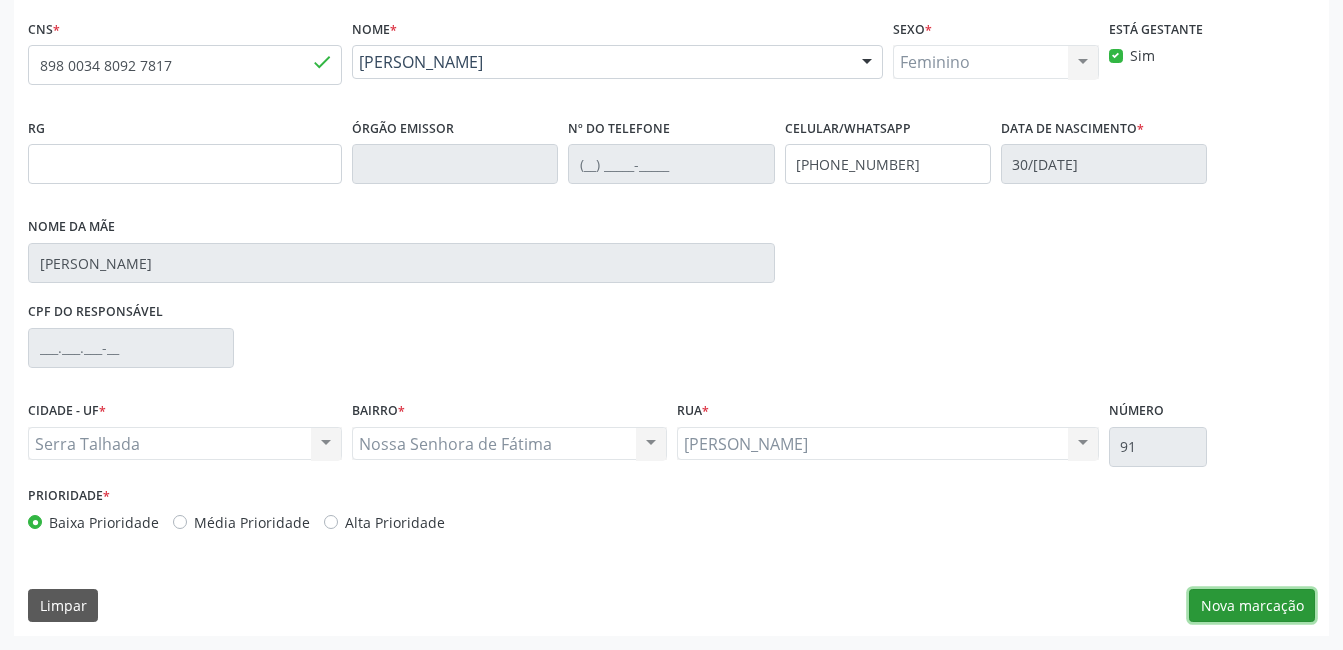 drag, startPoint x: 1288, startPoint y: 598, endPoint x: 1187, endPoint y: 522, distance: 126.40016 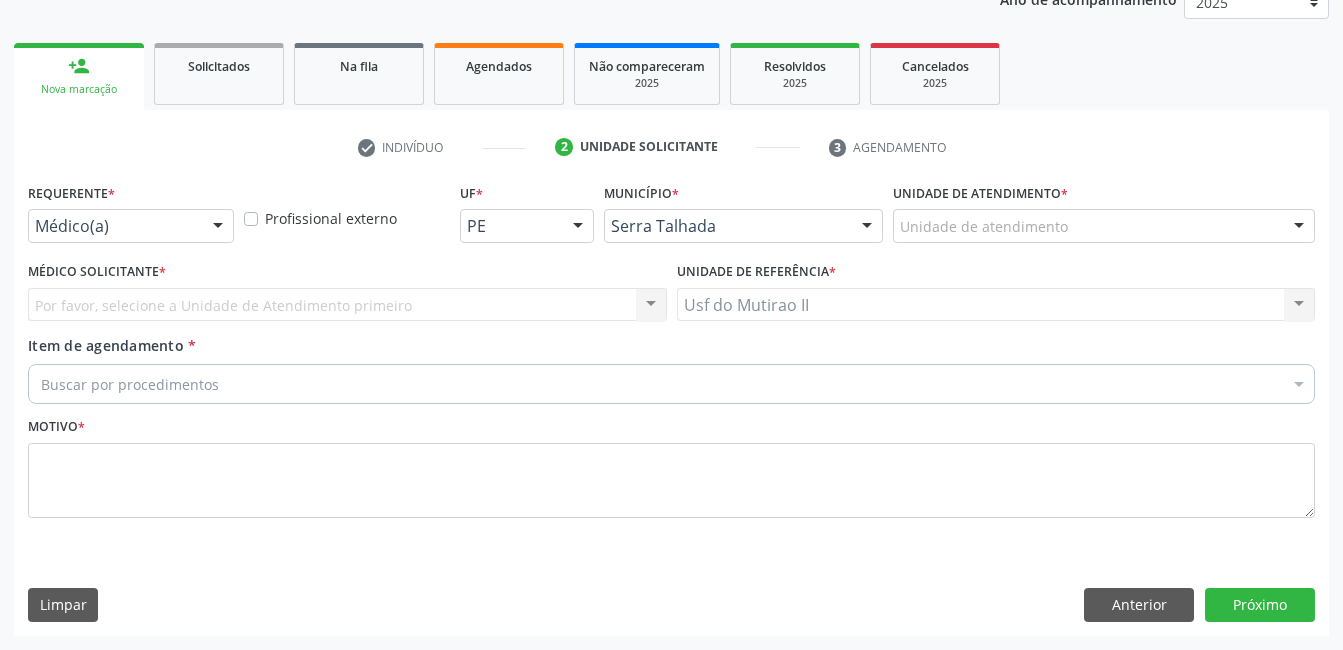scroll, scrollTop: 256, scrollLeft: 0, axis: vertical 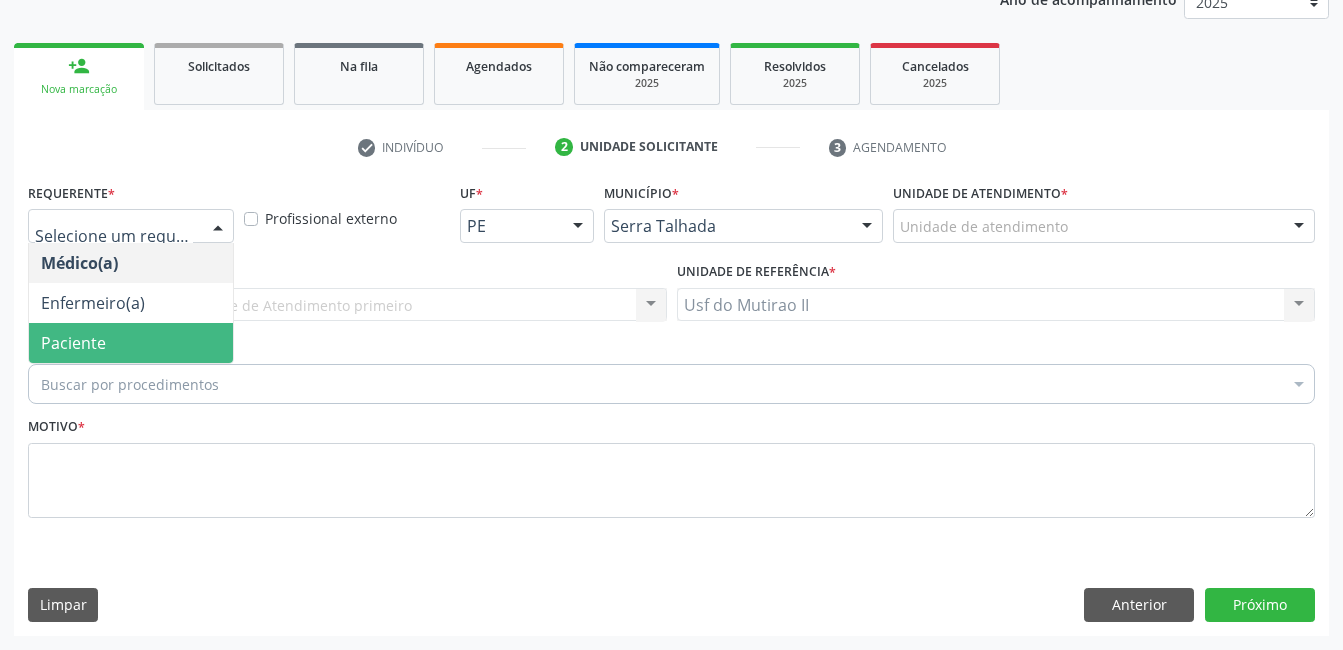 drag, startPoint x: 196, startPoint y: 333, endPoint x: 176, endPoint y: 308, distance: 32.01562 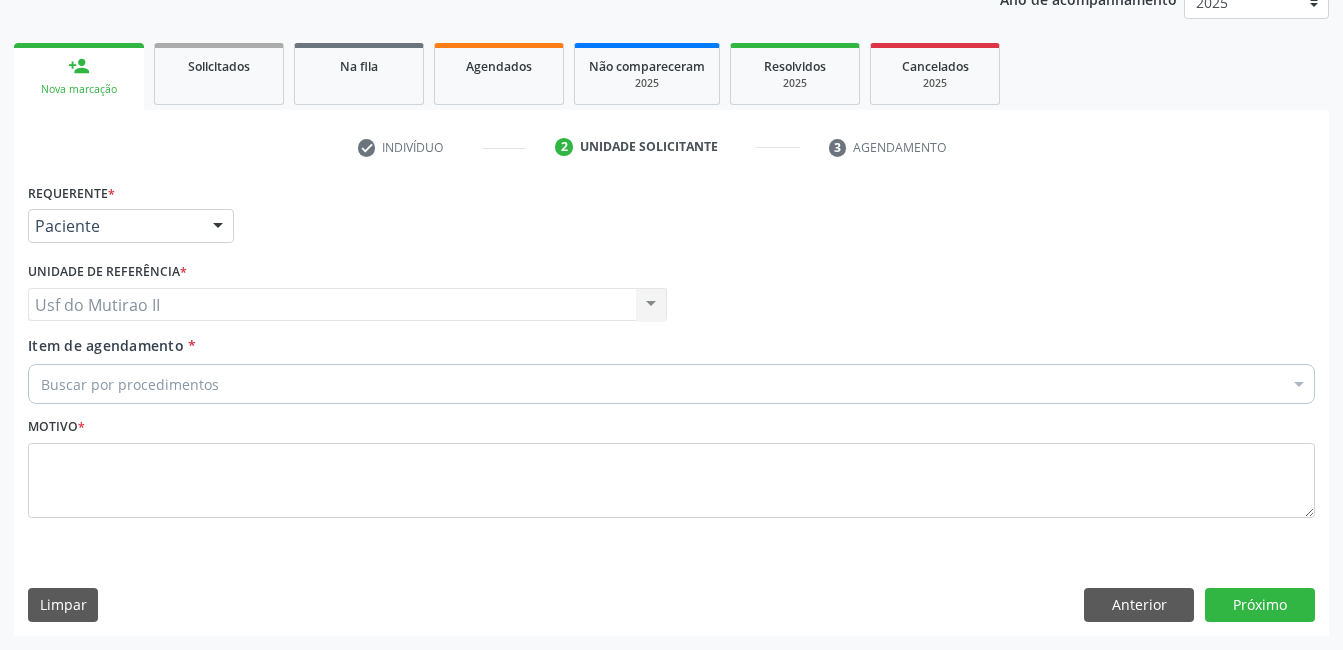 drag, startPoint x: 178, startPoint y: 304, endPoint x: 180, endPoint y: 336, distance: 32.06244 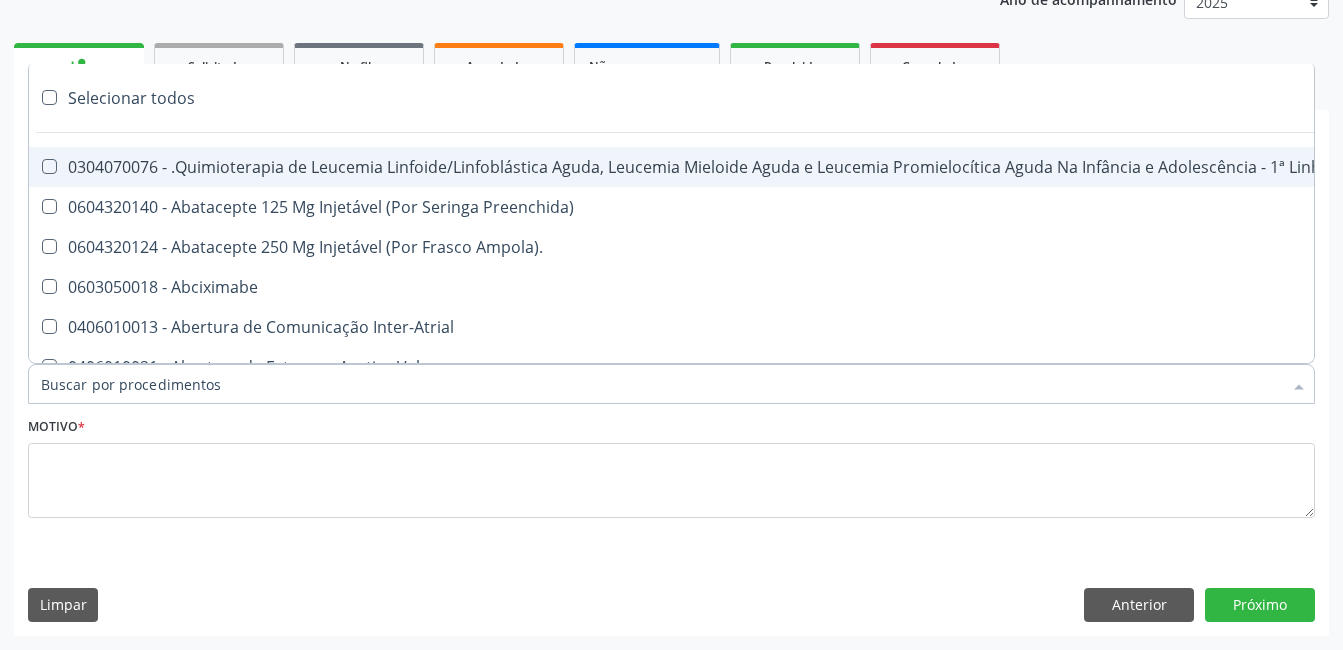 click on "Item de agendamento
*" at bounding box center [661, 384] 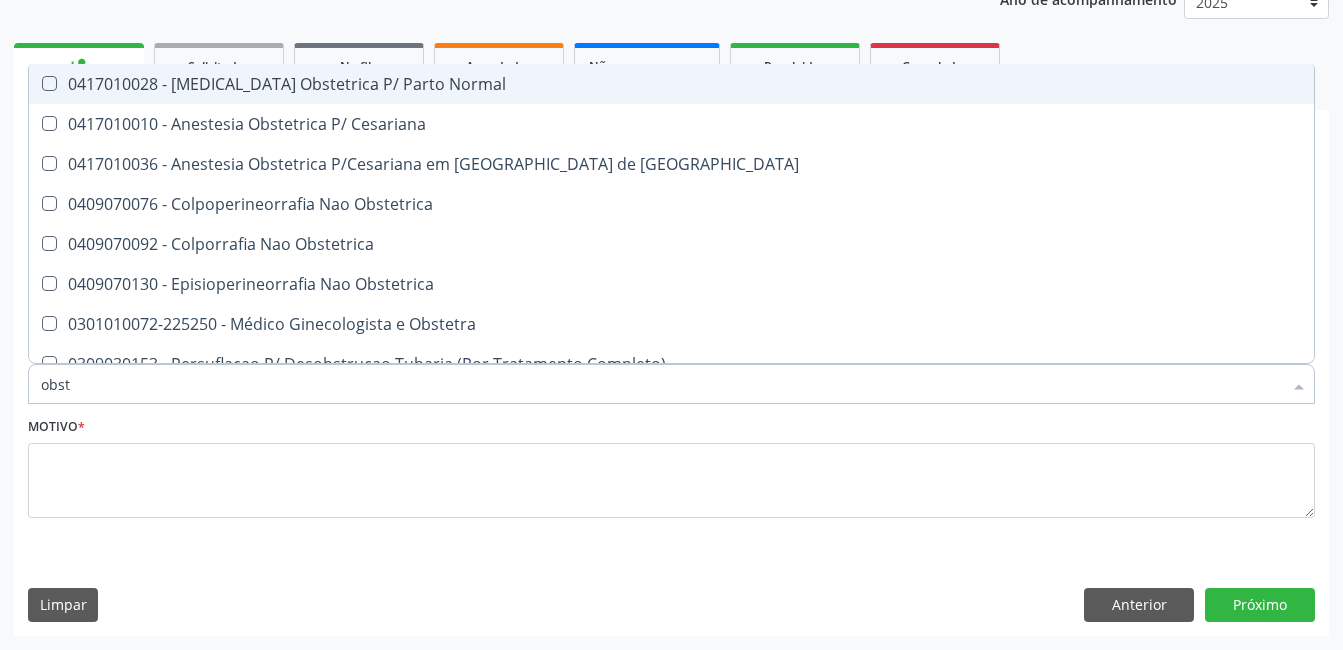 type on "obste" 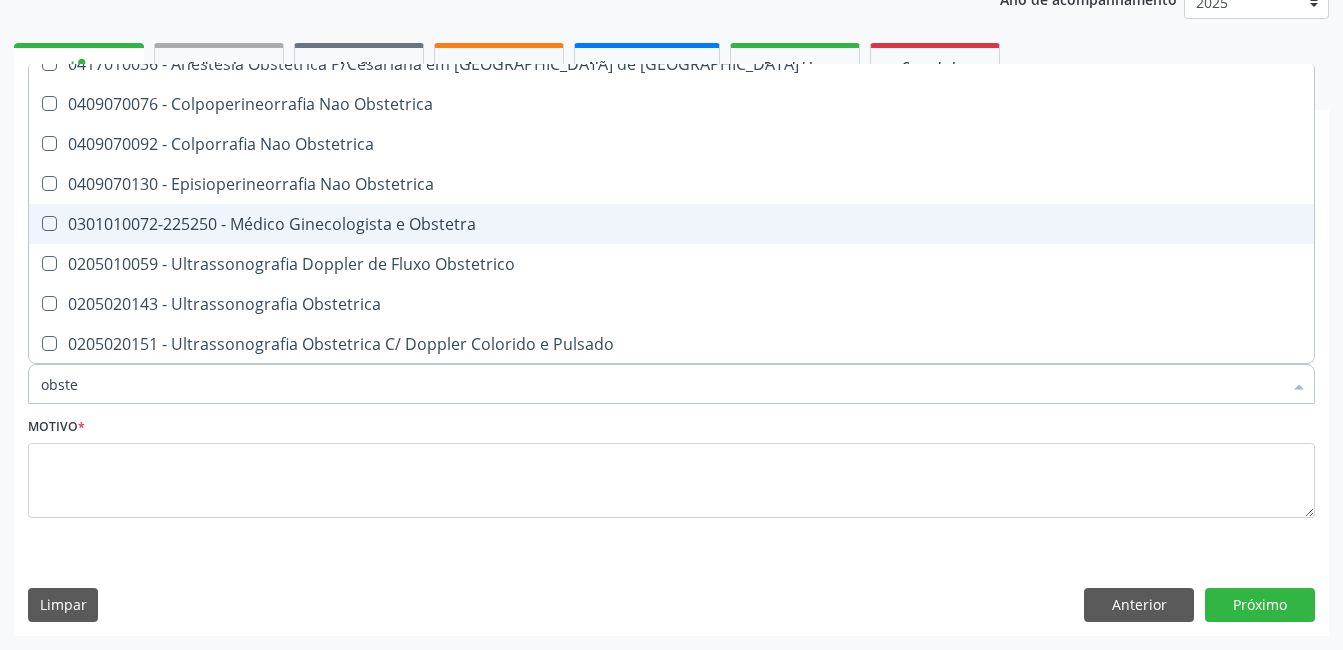 scroll, scrollTop: 101, scrollLeft: 0, axis: vertical 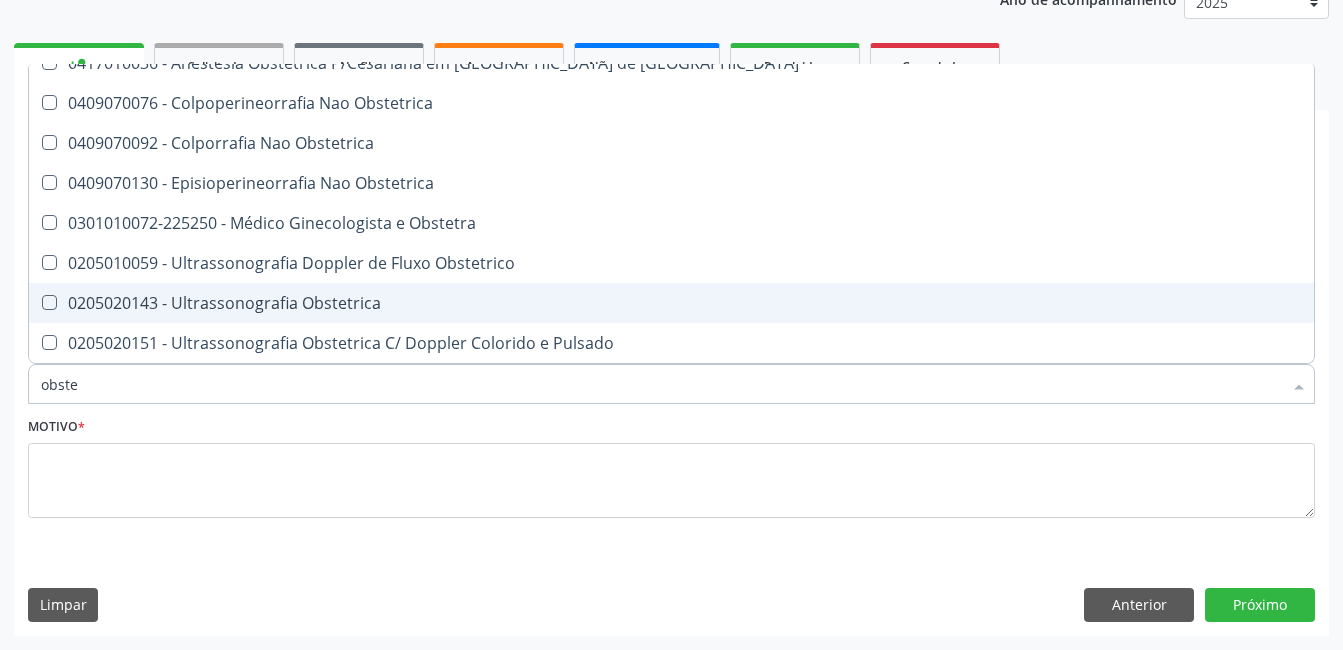 click on "0205020143 - Ultrassonografia Obstetrica" at bounding box center [671, 303] 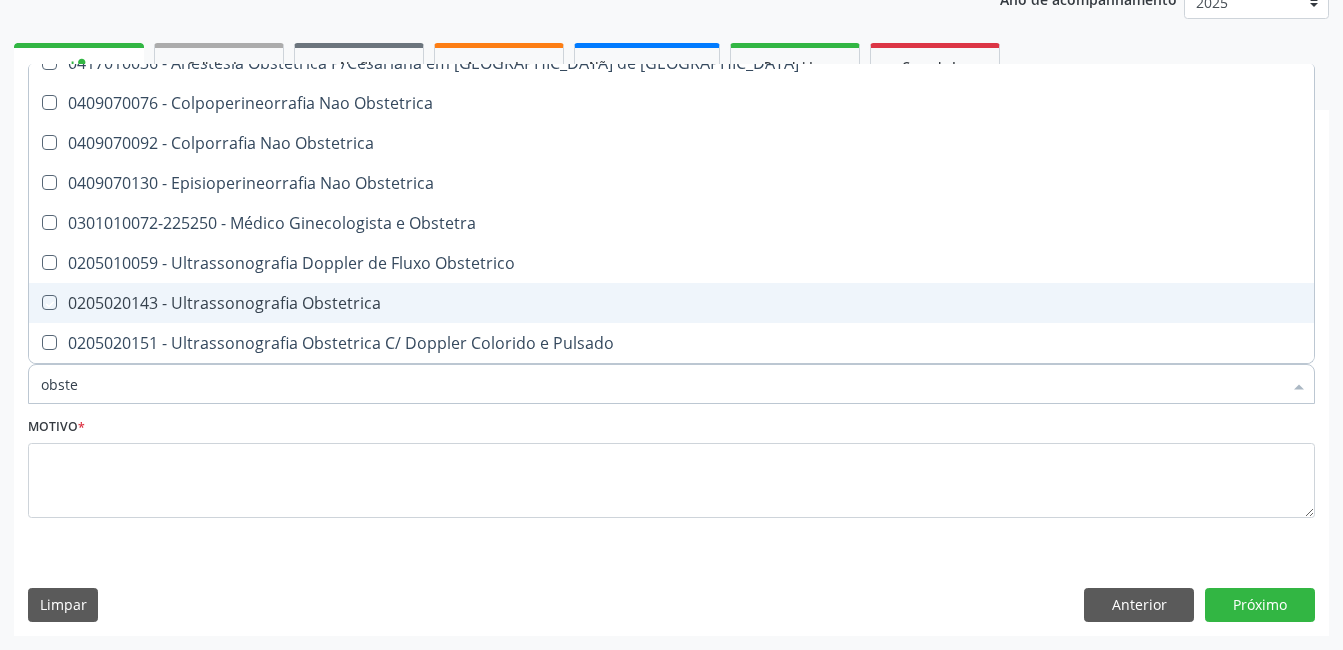 checkbox on "true" 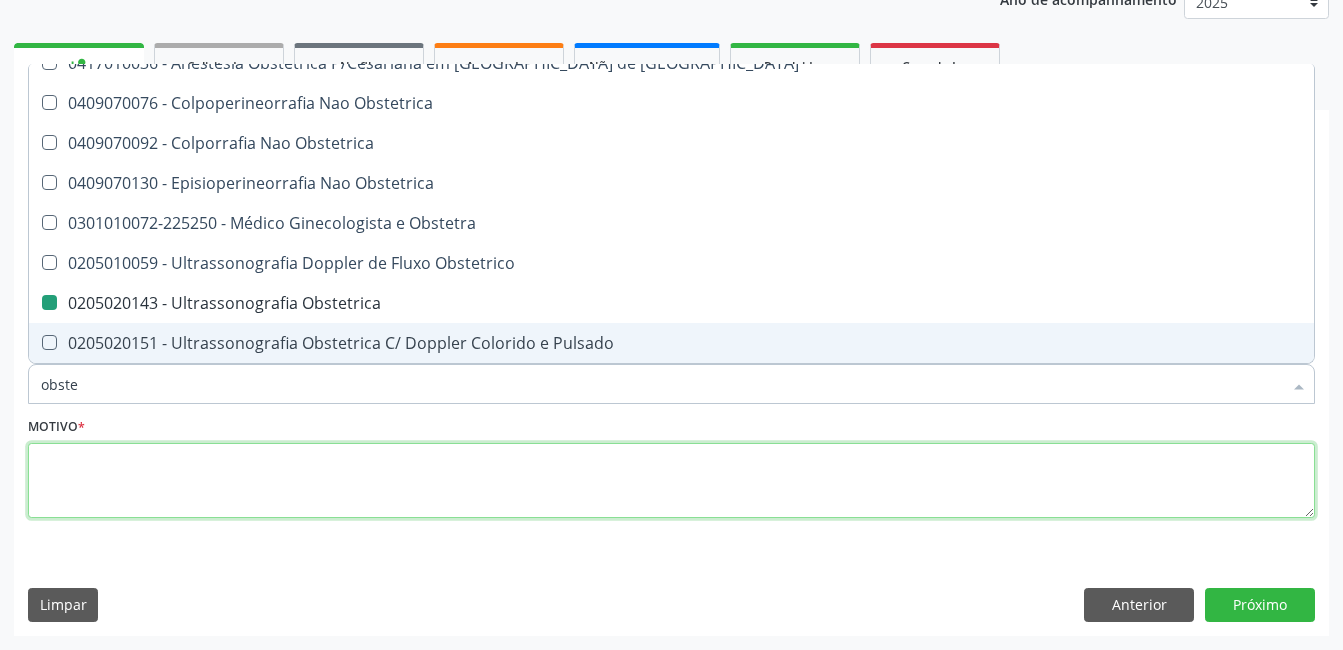 click at bounding box center [671, 481] 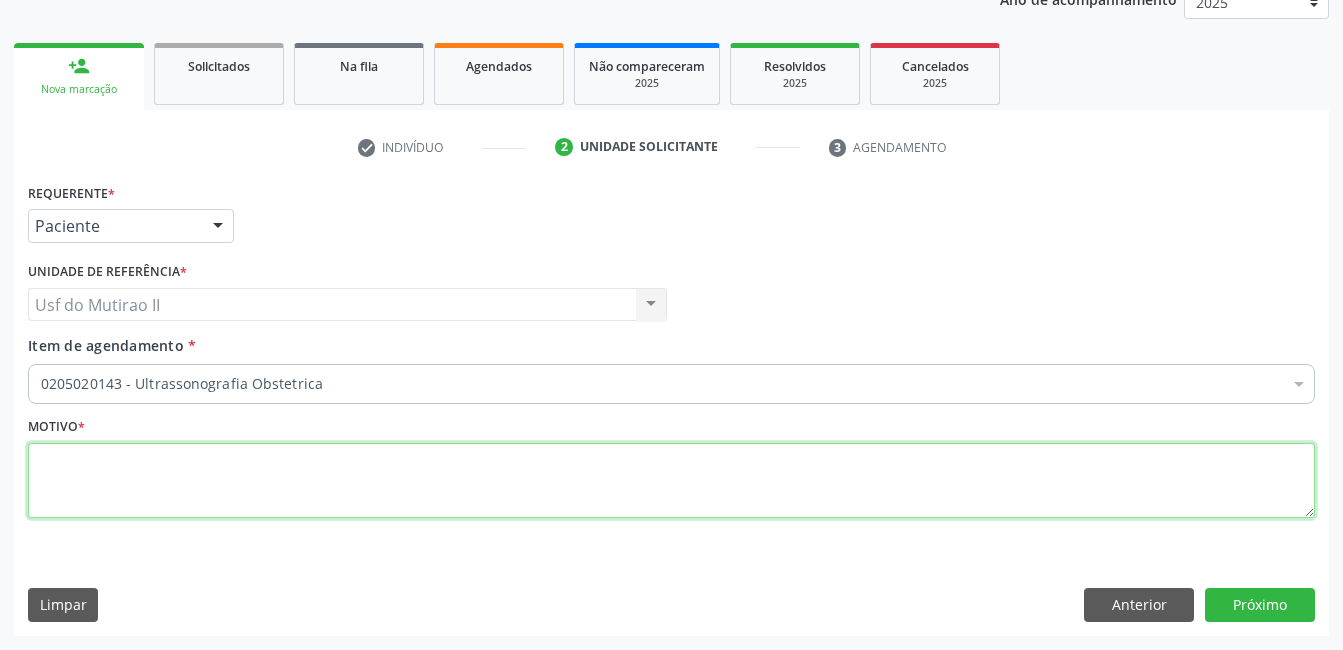 scroll, scrollTop: 0, scrollLeft: 0, axis: both 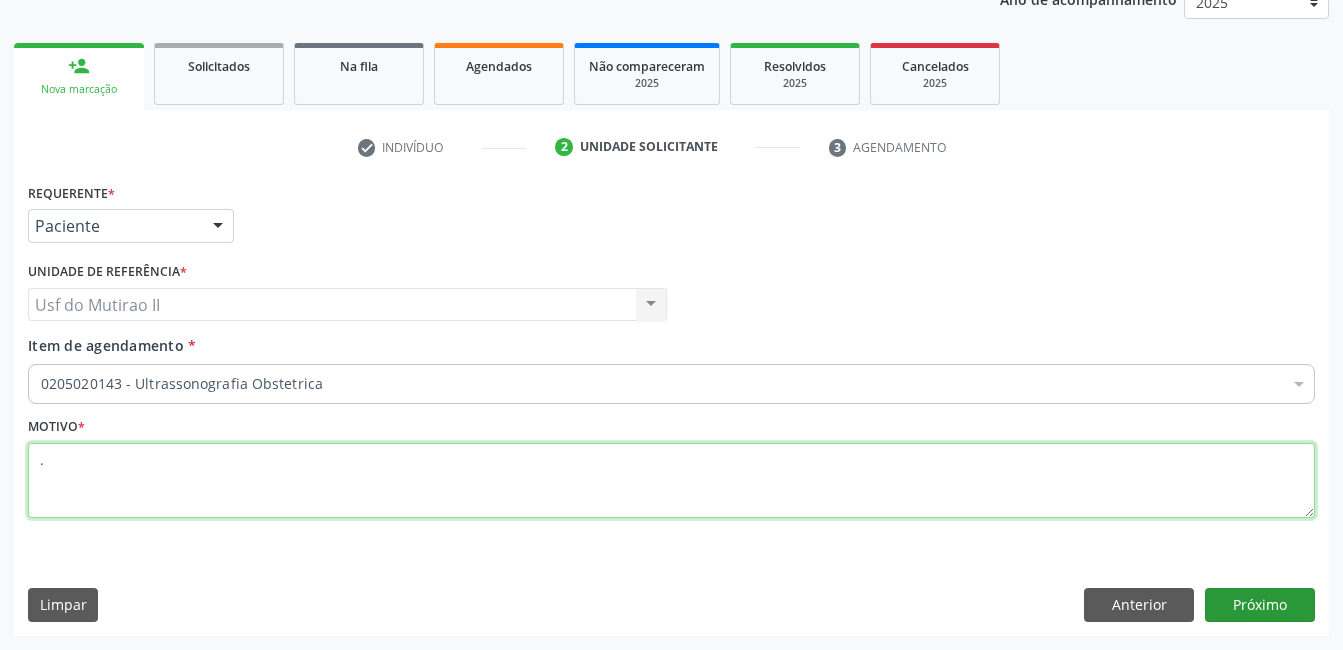 type on "." 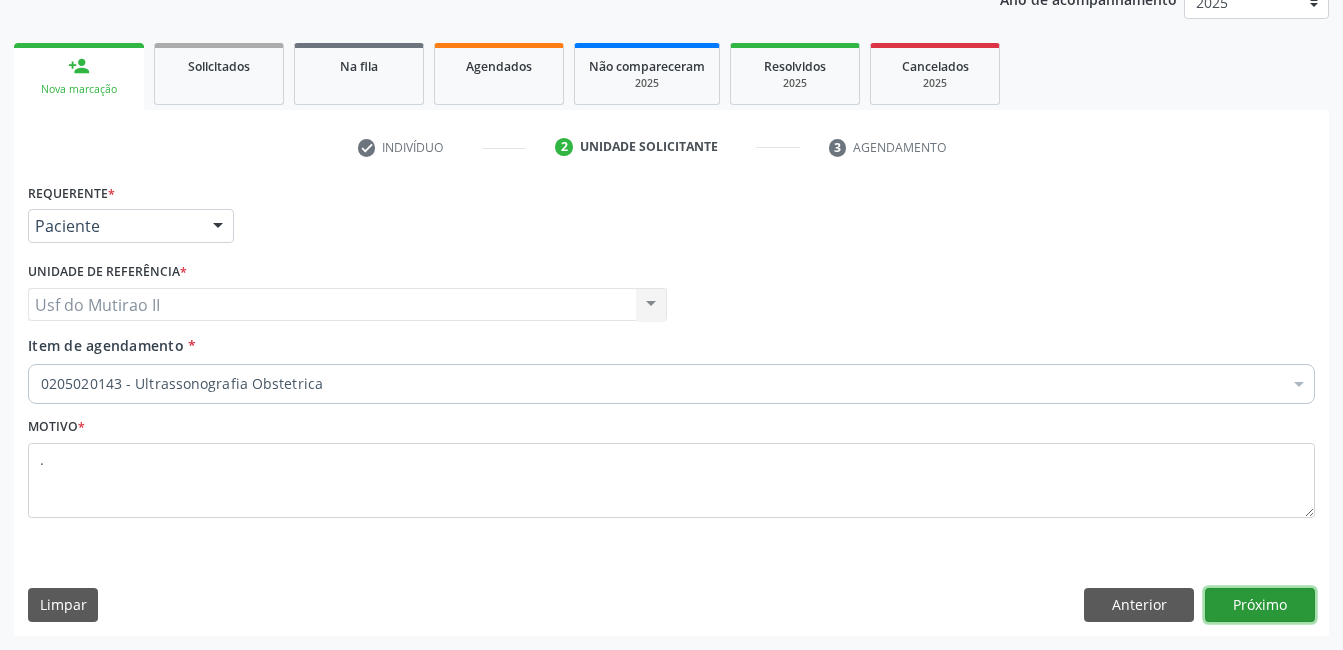 click on "Próximo" at bounding box center [1260, 605] 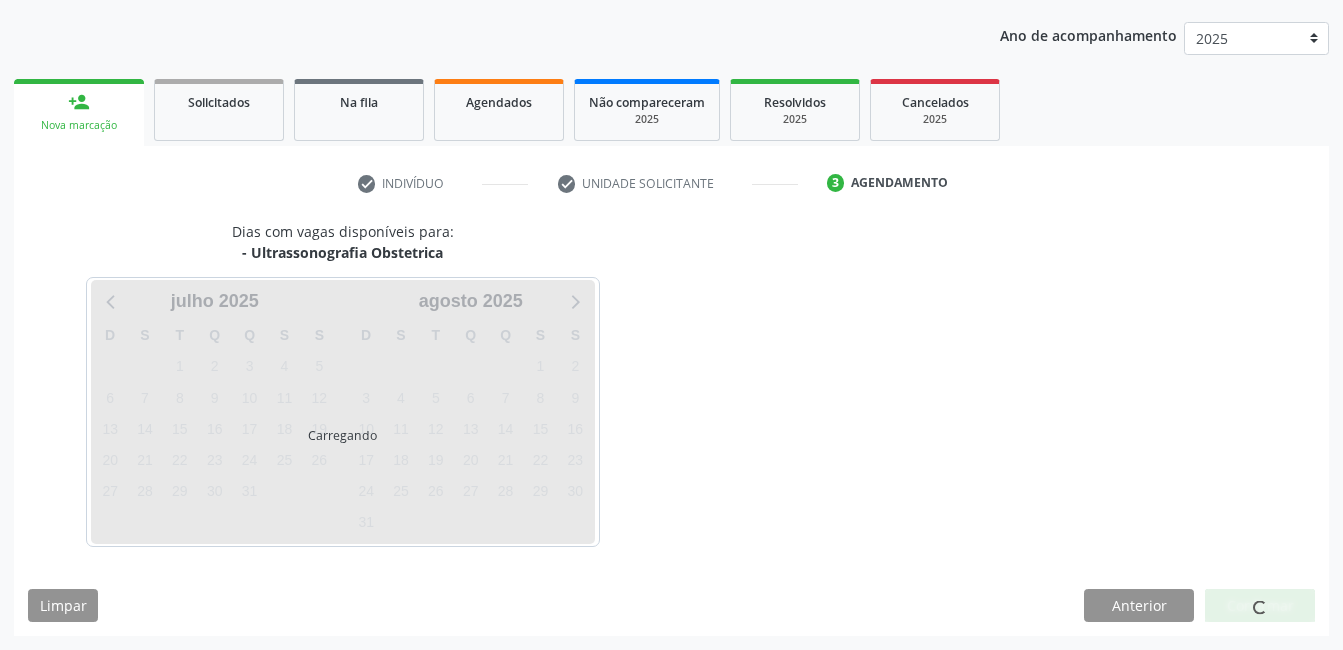 scroll, scrollTop: 220, scrollLeft: 0, axis: vertical 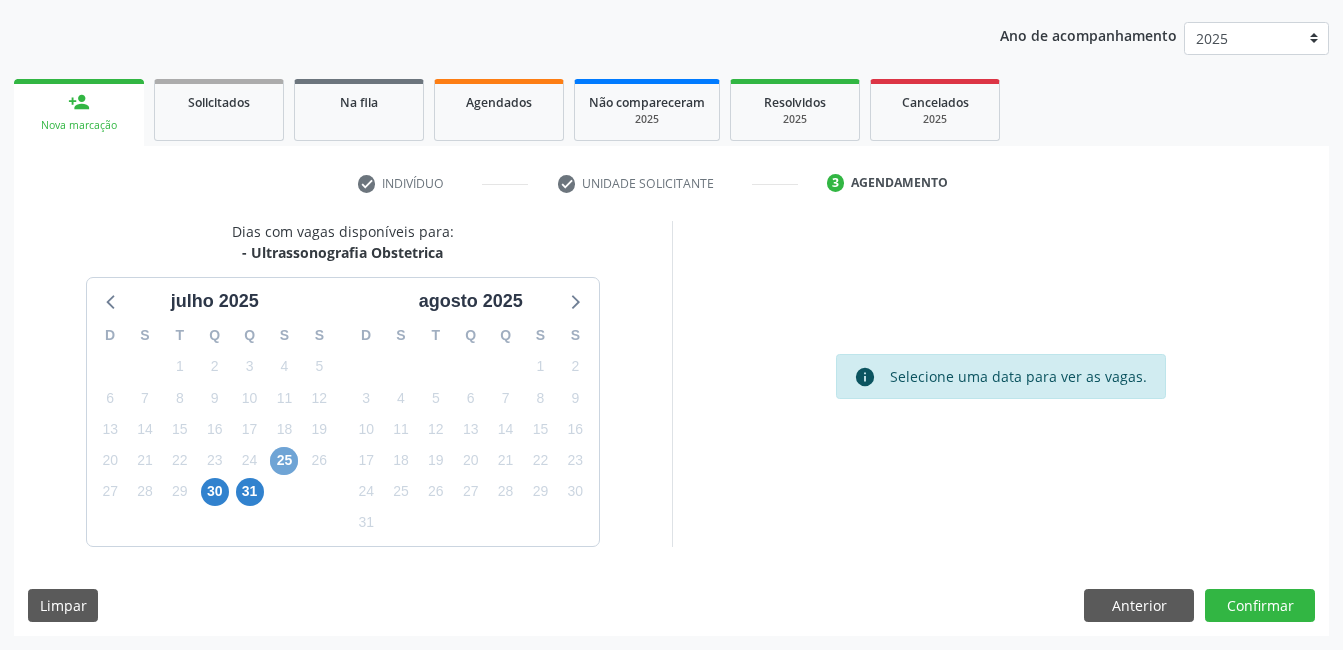 click on "25" at bounding box center (284, 461) 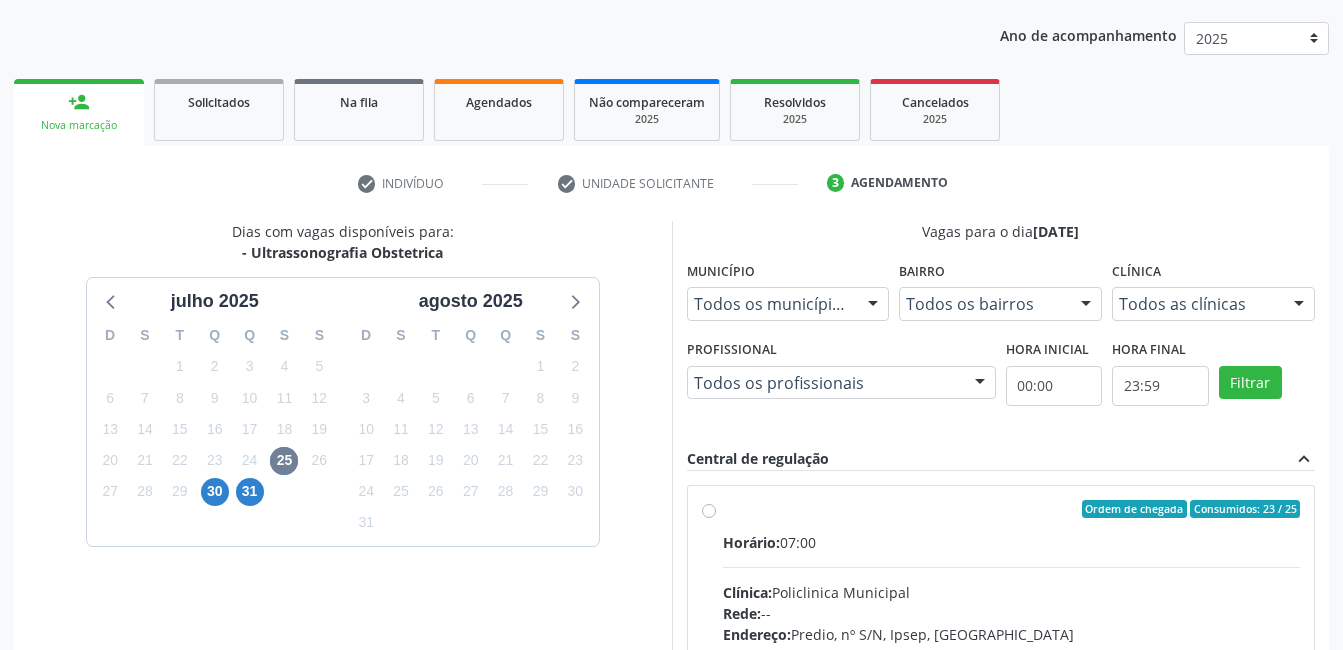 click on "Ordem de chegada
Consumidos: 23 / 25" at bounding box center (1012, 509) 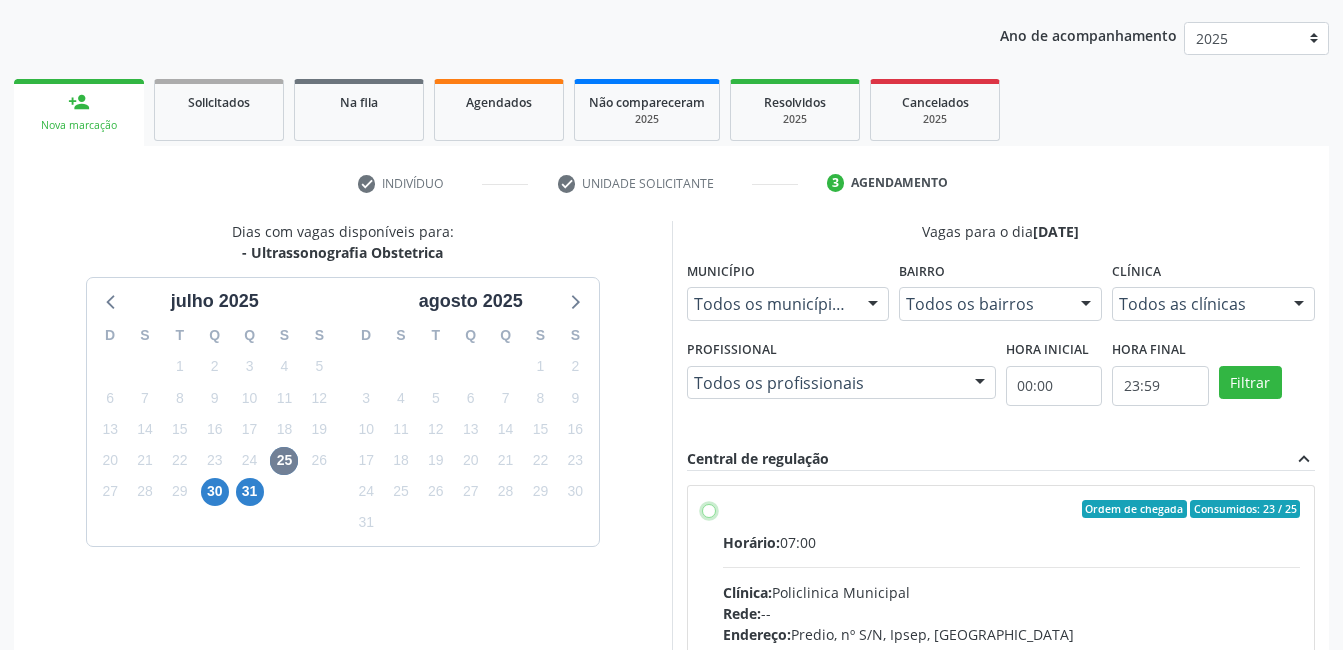click on "Ordem de chegada
Consumidos: 23 / 25
Horário:   07:00
Clínica:  Policlinica Municipal
Rede:
--
Endereço:   Predio, nº S/N, Ipsep, [GEOGRAPHIC_DATA] - PE
Telefone:   --
Profissional:
[PERSON_NAME] [PERSON_NAME]
Informações adicionais sobre o atendimento
Idade de atendimento:
de 0 a 120 anos
Gênero(s) atendido(s):
Masculino e Feminino
Informações adicionais:
--" at bounding box center [709, 509] 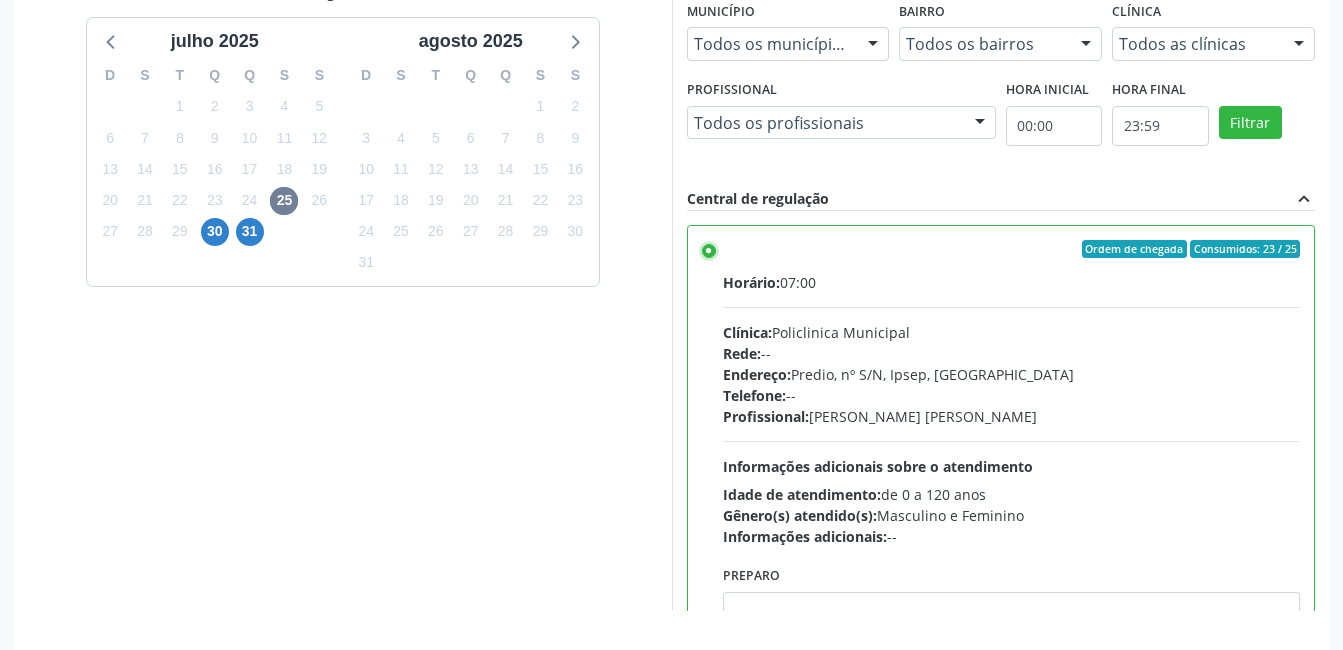 scroll, scrollTop: 545, scrollLeft: 0, axis: vertical 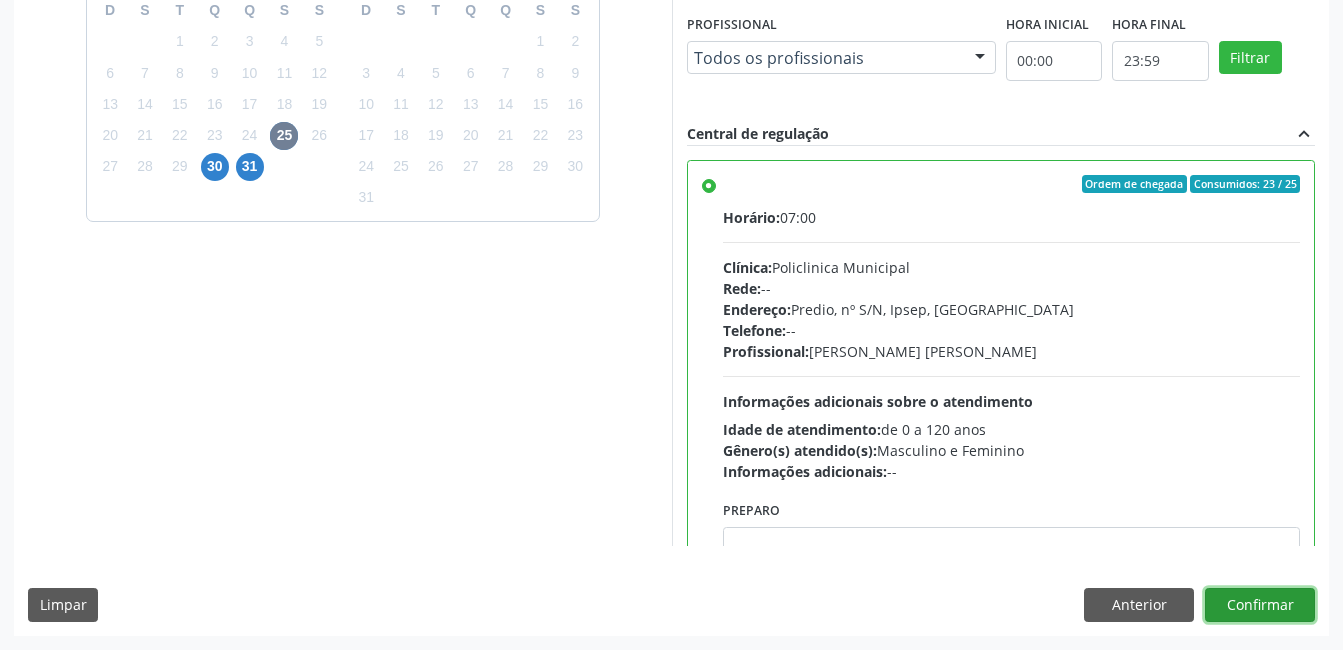 click on "Confirmar" at bounding box center [1260, 605] 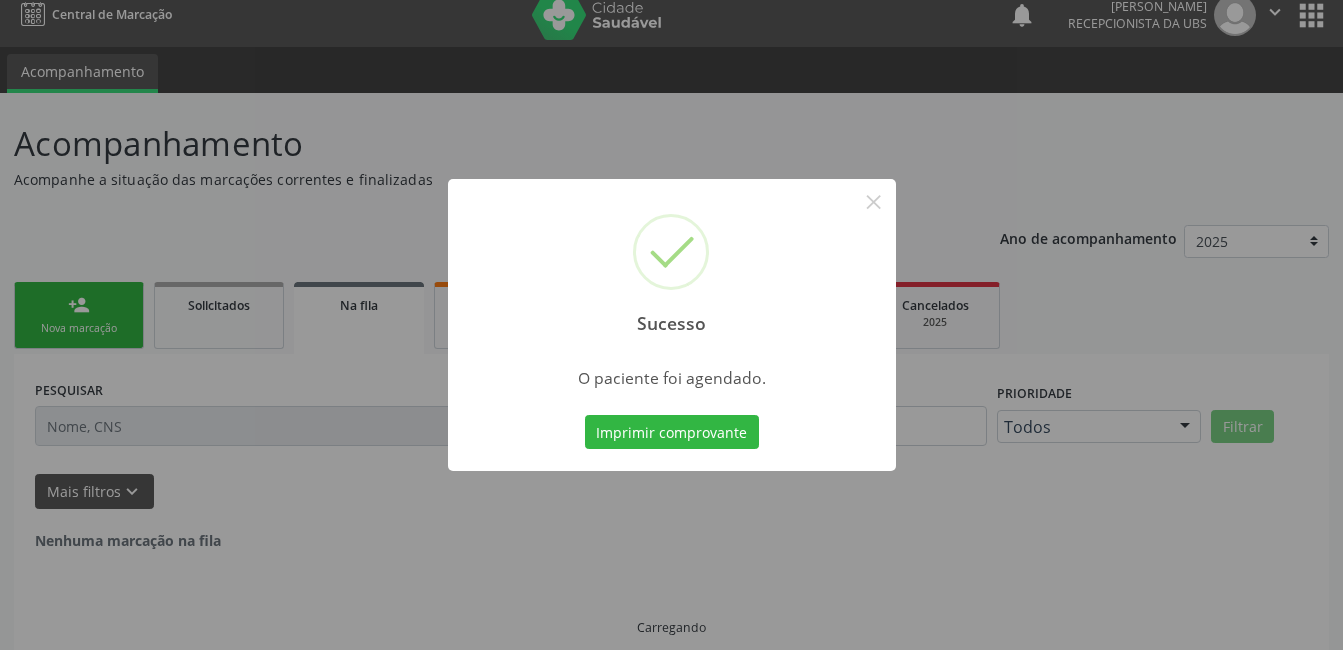 scroll, scrollTop: 0, scrollLeft: 0, axis: both 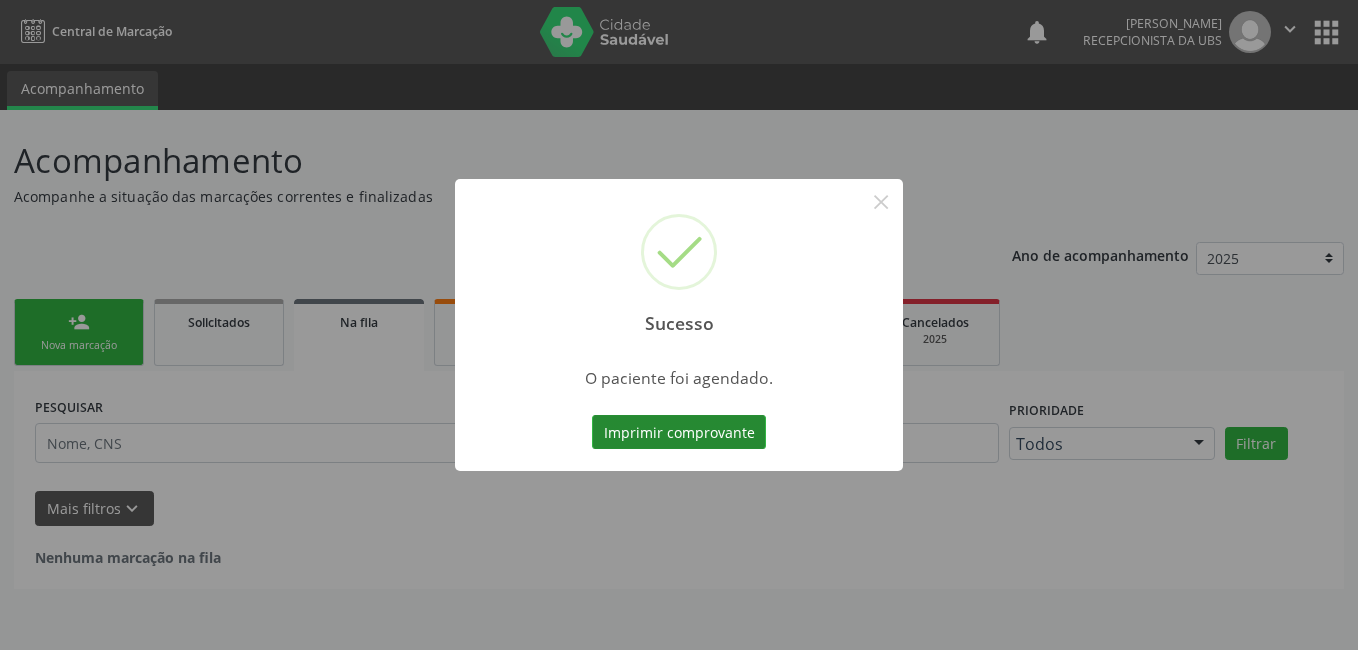 click on "Imprimir comprovante" at bounding box center [679, 432] 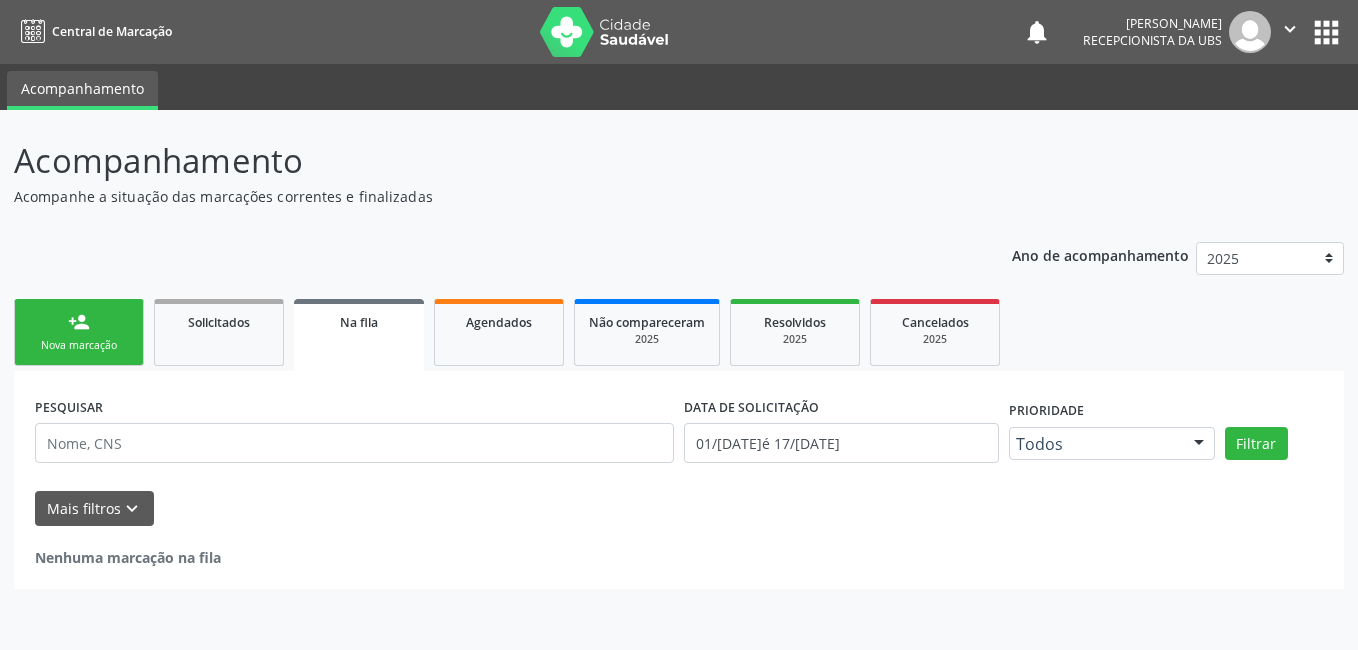 click on "person_add
Nova marcação" at bounding box center [79, 332] 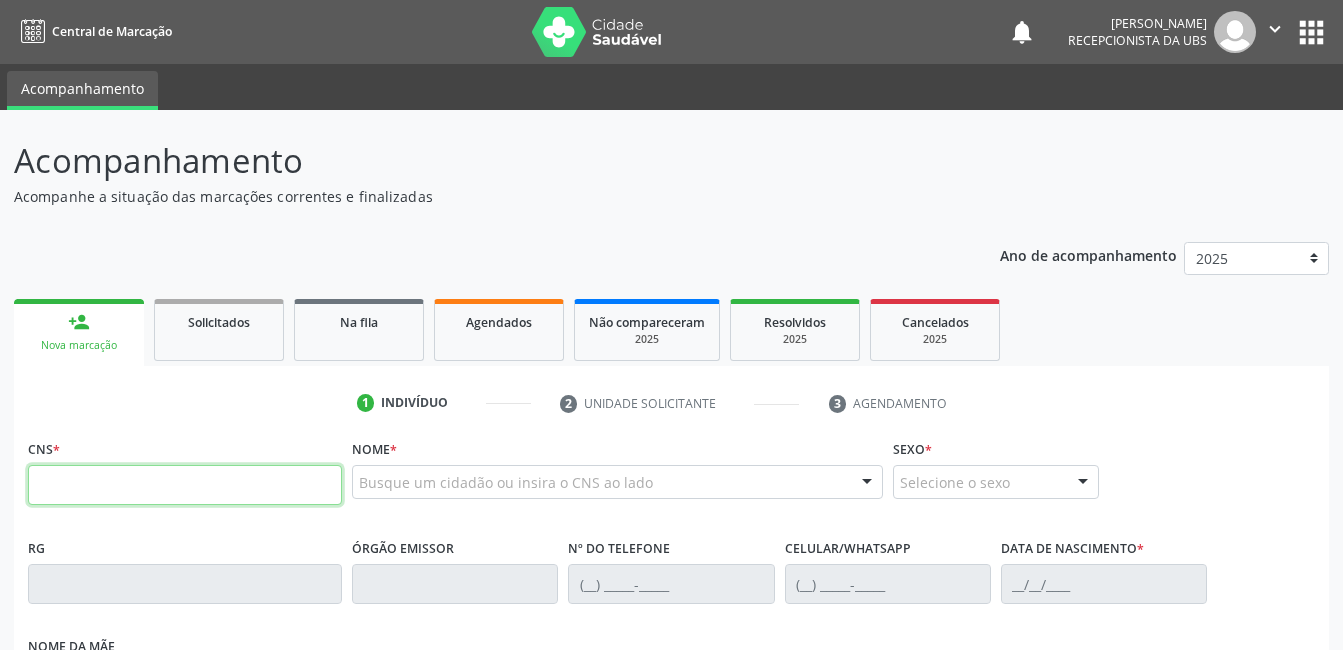 click at bounding box center [185, 485] 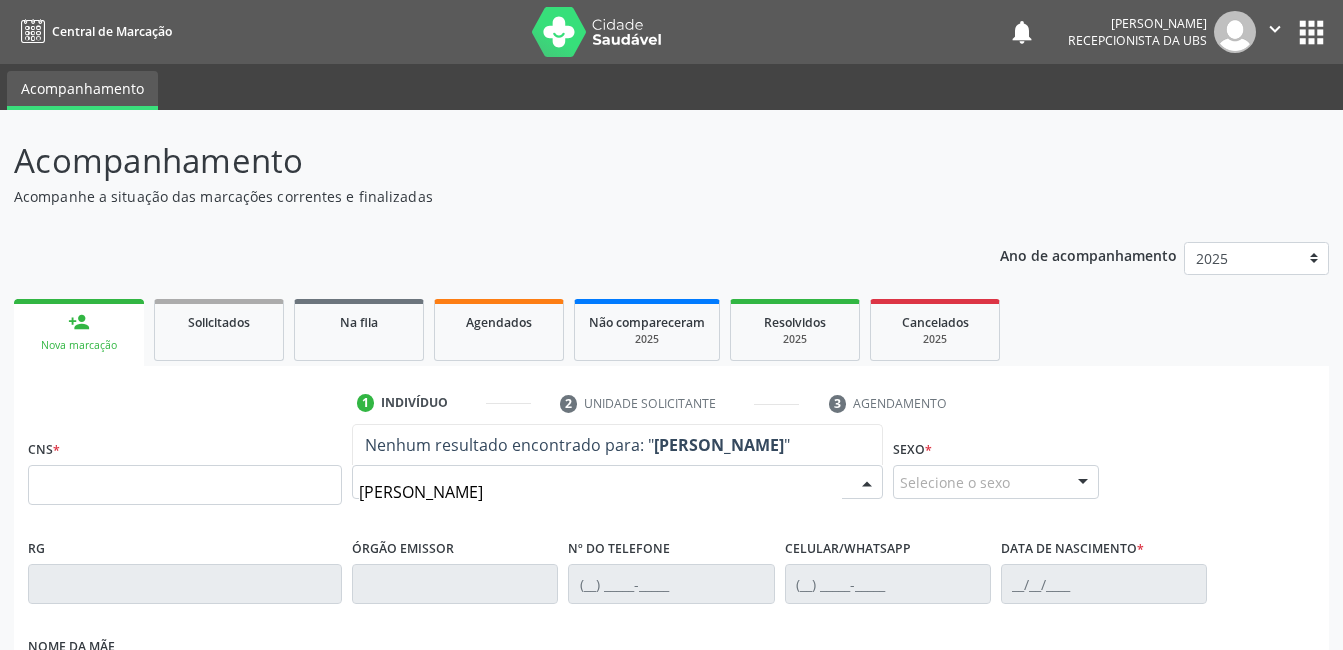 type on "[PERSON_NAME]" 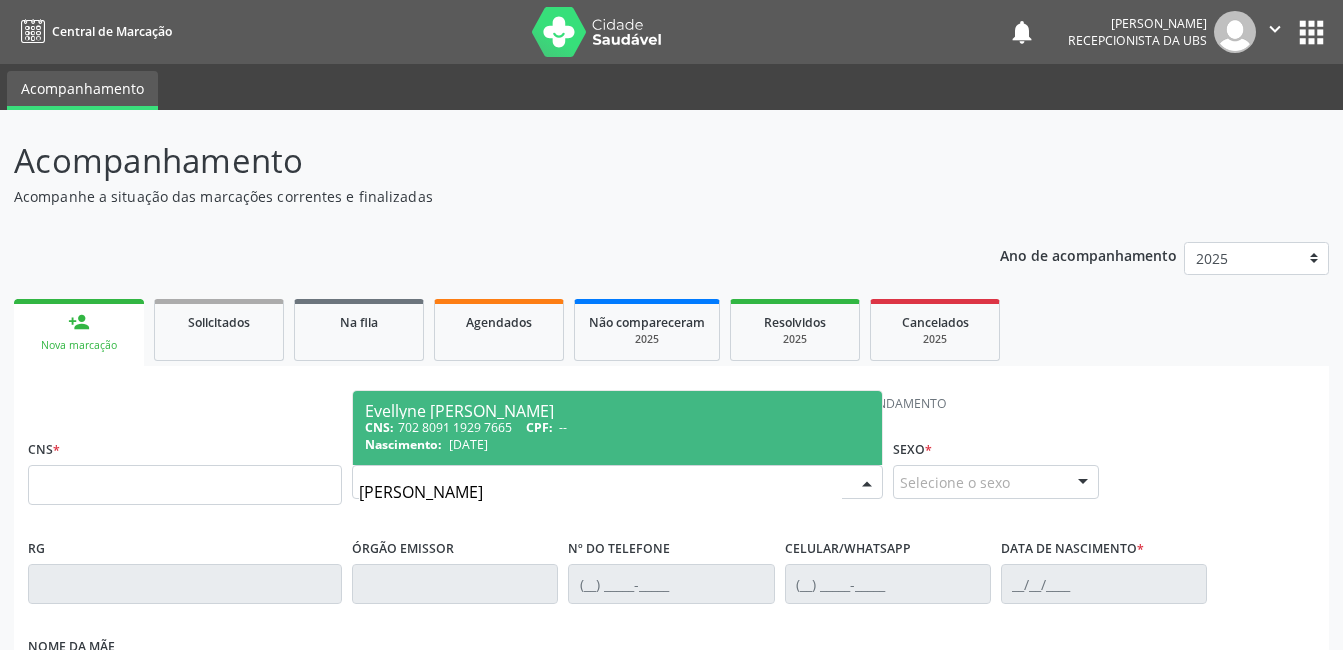 click on "[PERSON_NAME]" at bounding box center (600, 492) 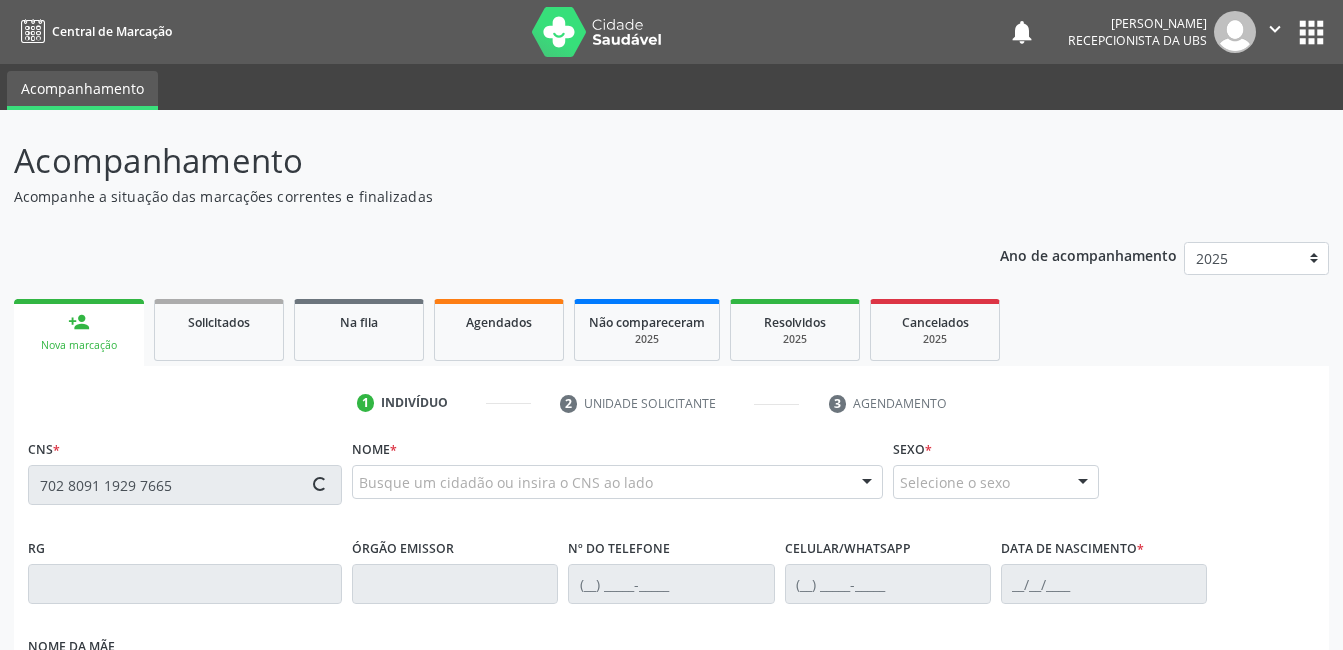 type on "702 8091 1929 7665" 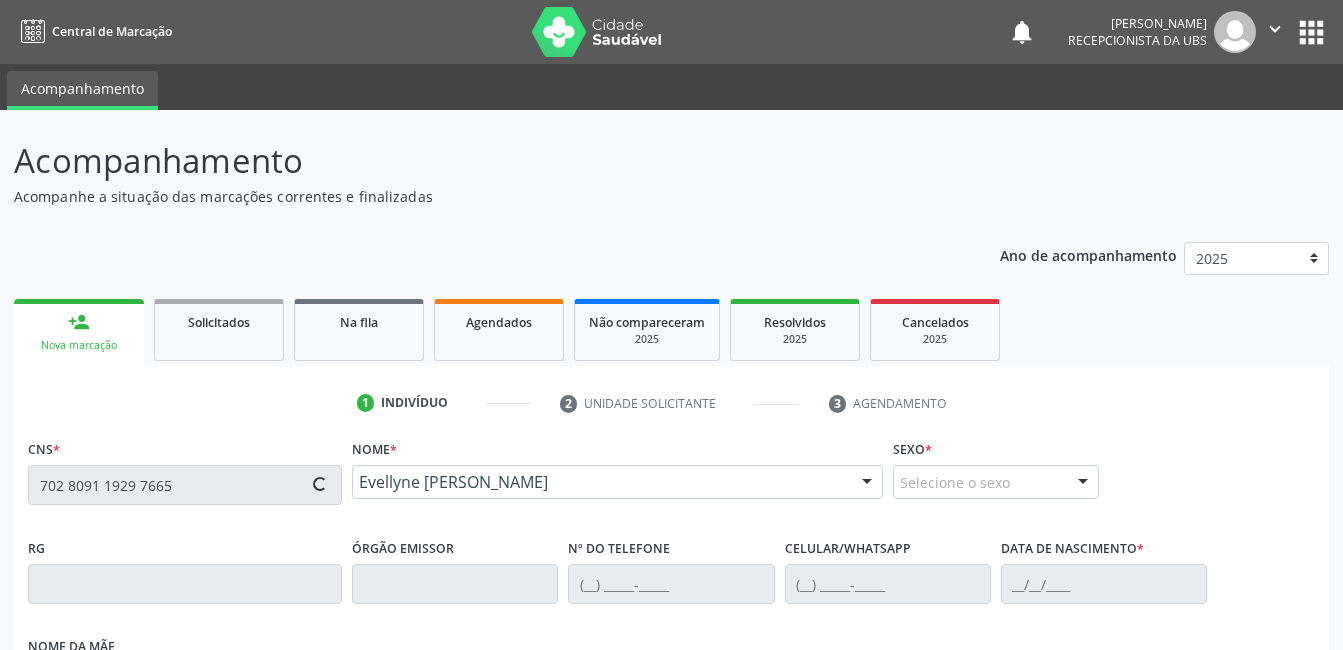 type on "[PHONE_NUMBER]" 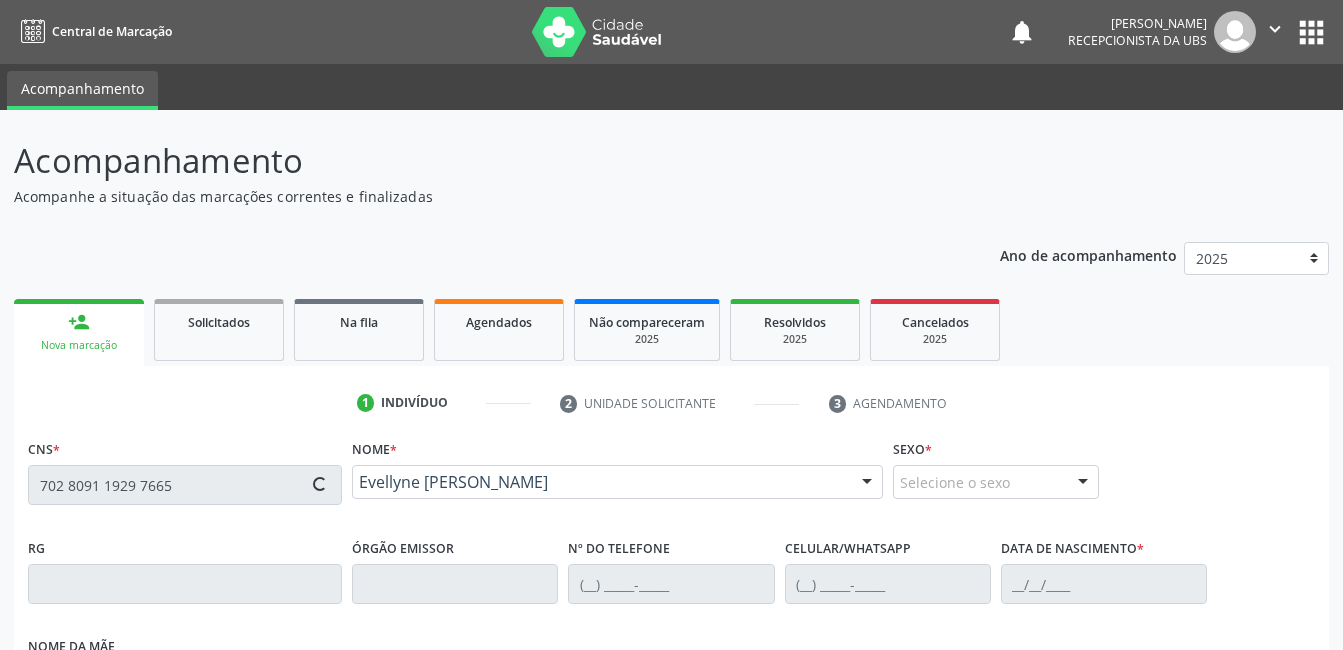 type on "[DATE]" 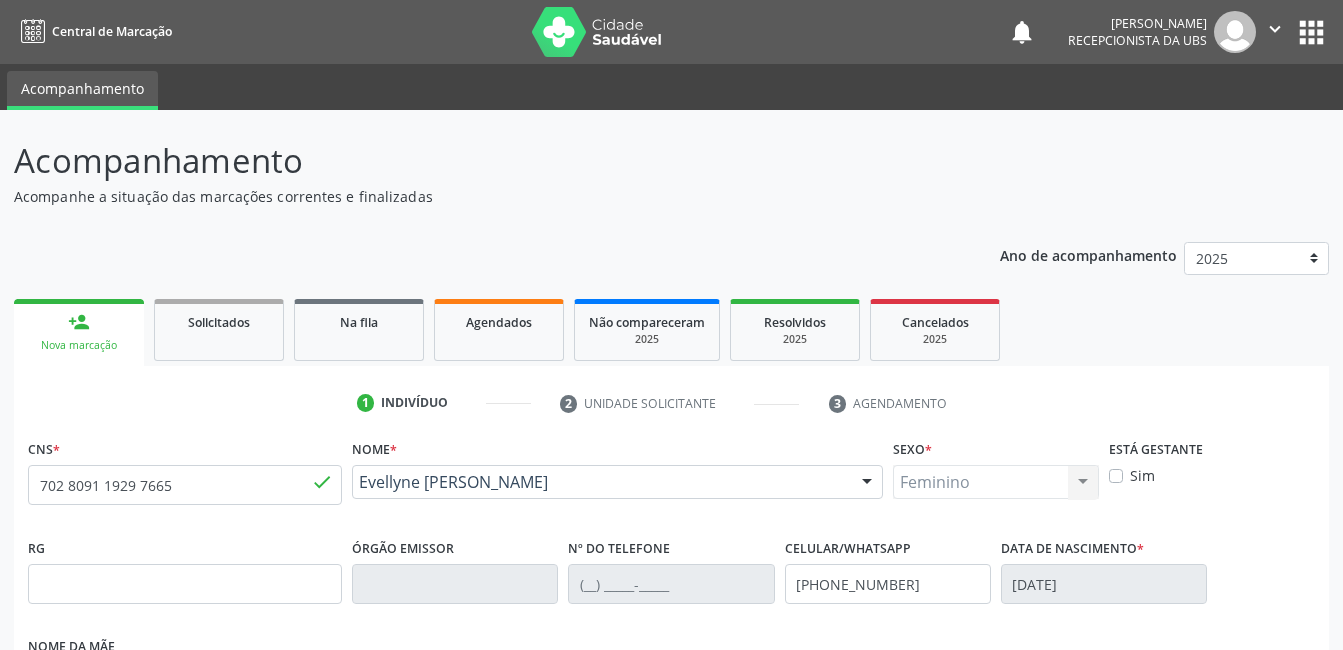 click on "Sim" at bounding box center (1142, 475) 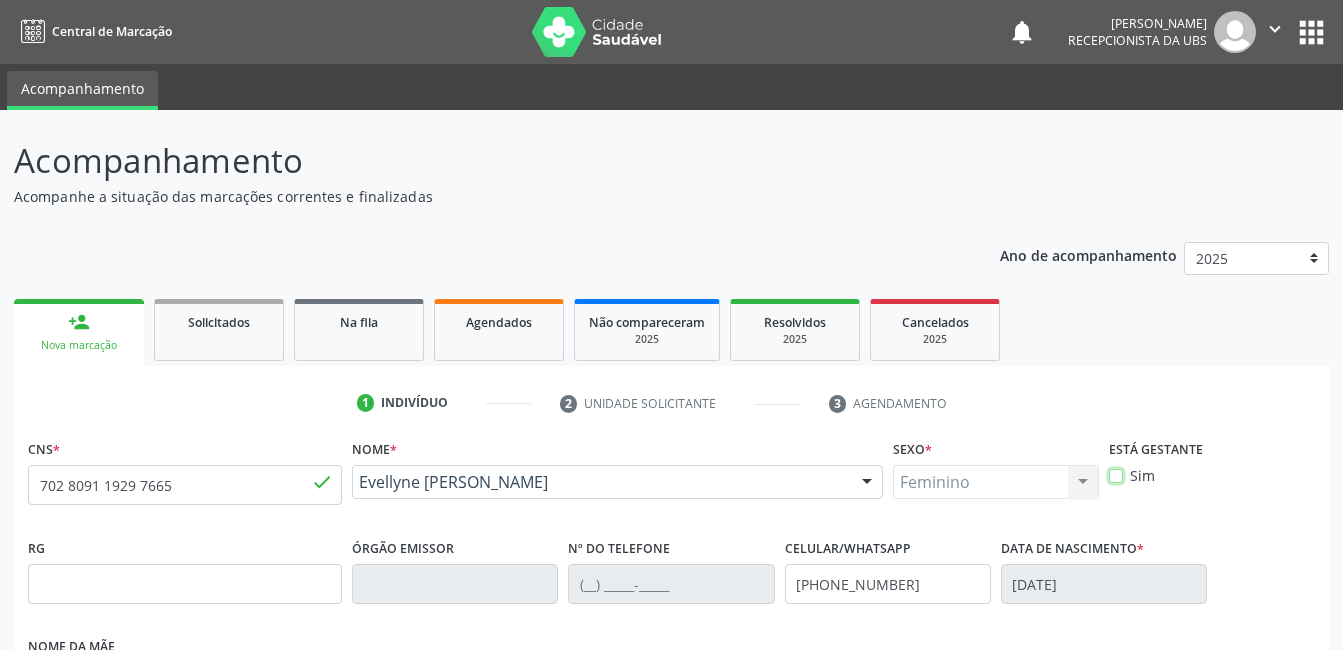 click on "Sim" at bounding box center (1116, 474) 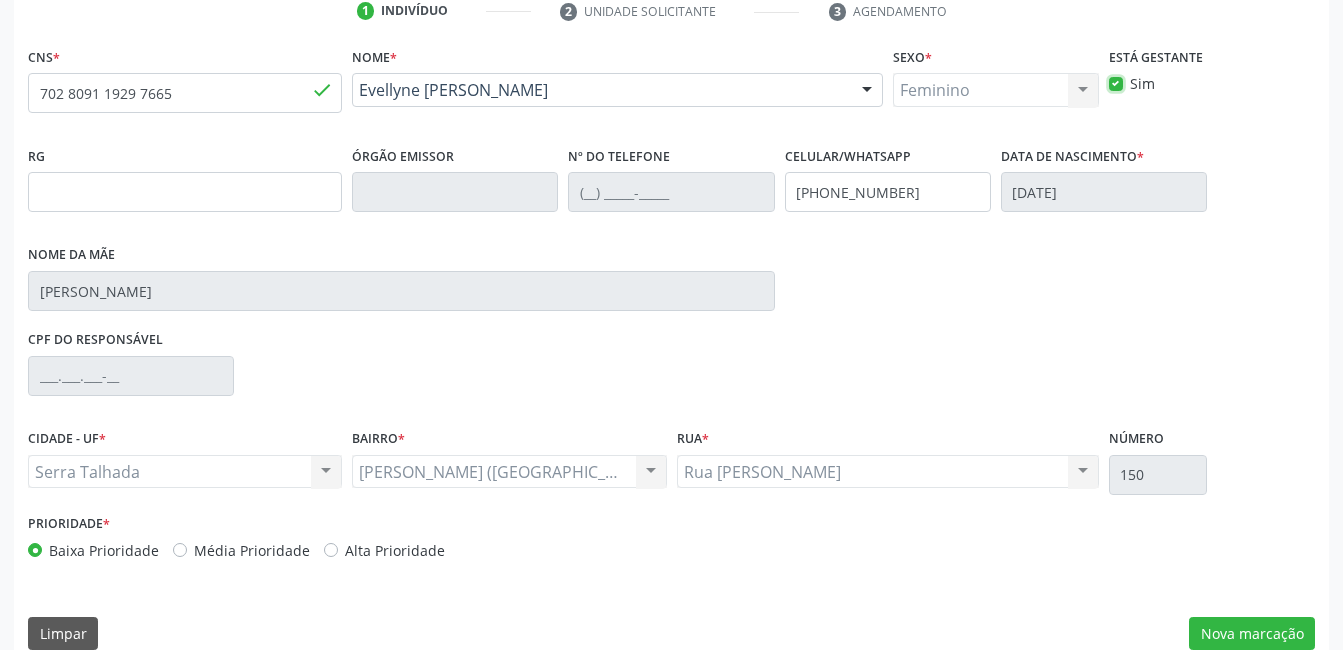 scroll, scrollTop: 420, scrollLeft: 0, axis: vertical 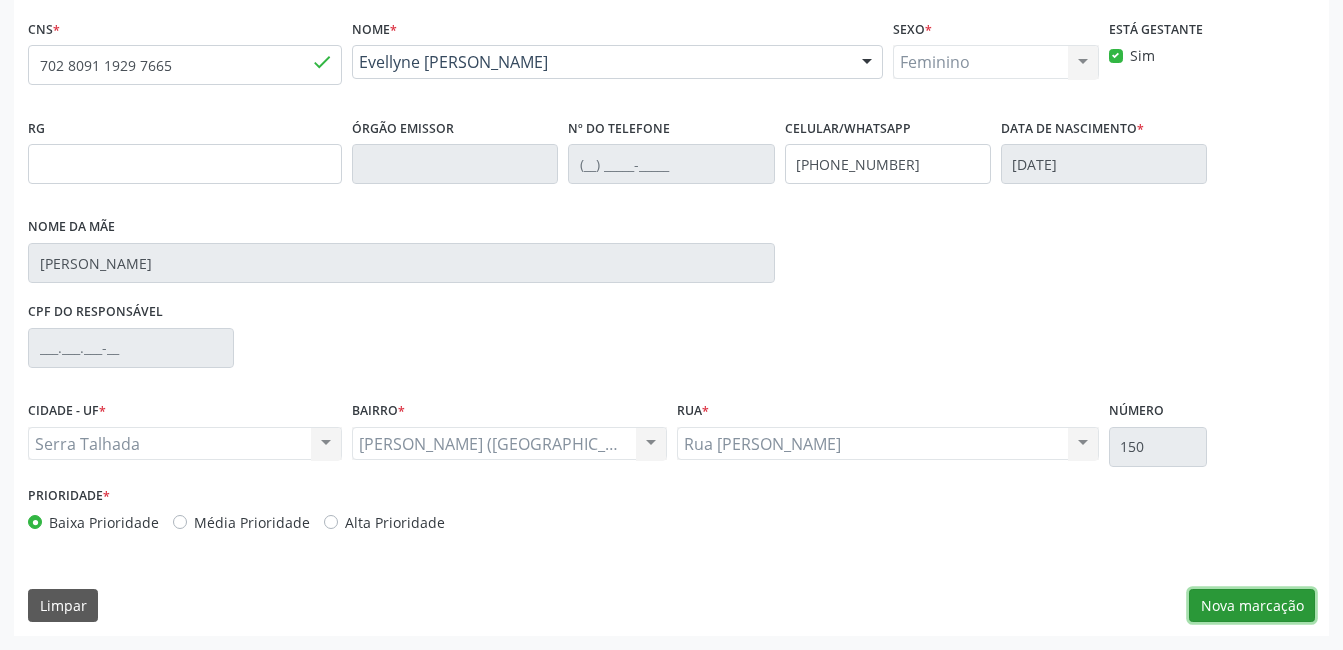 drag, startPoint x: 1300, startPoint y: 600, endPoint x: 1081, endPoint y: 531, distance: 229.61272 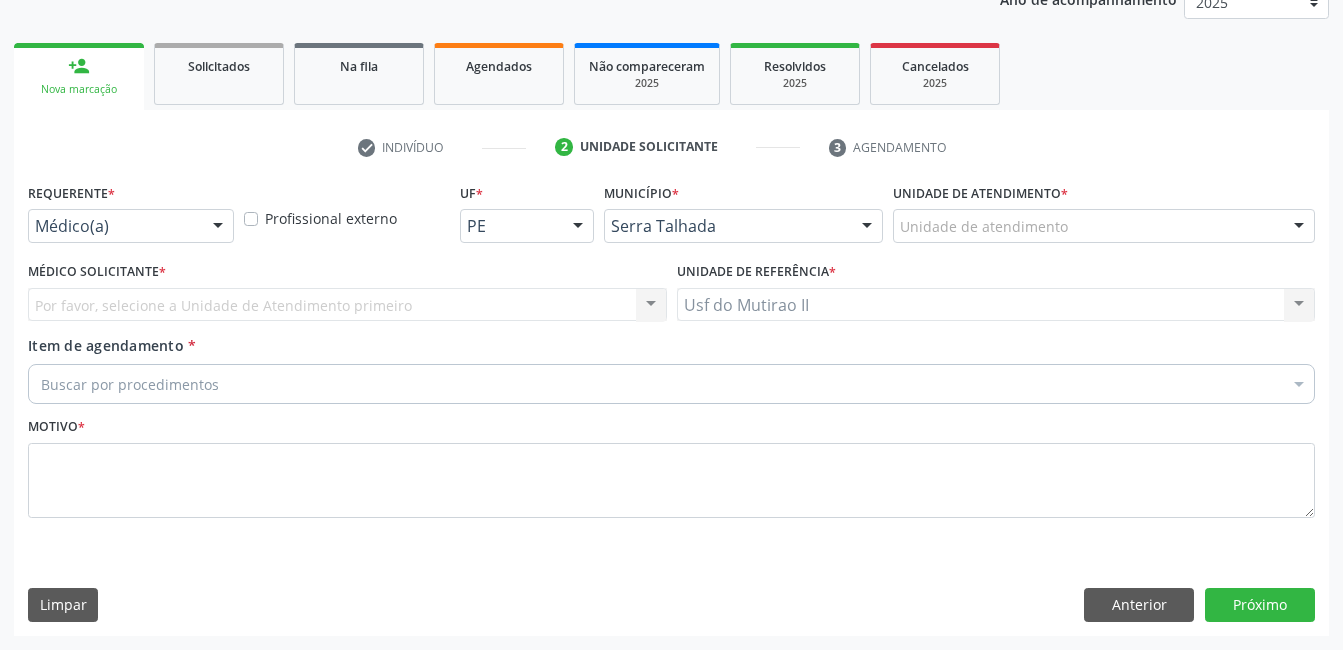 scroll, scrollTop: 256, scrollLeft: 0, axis: vertical 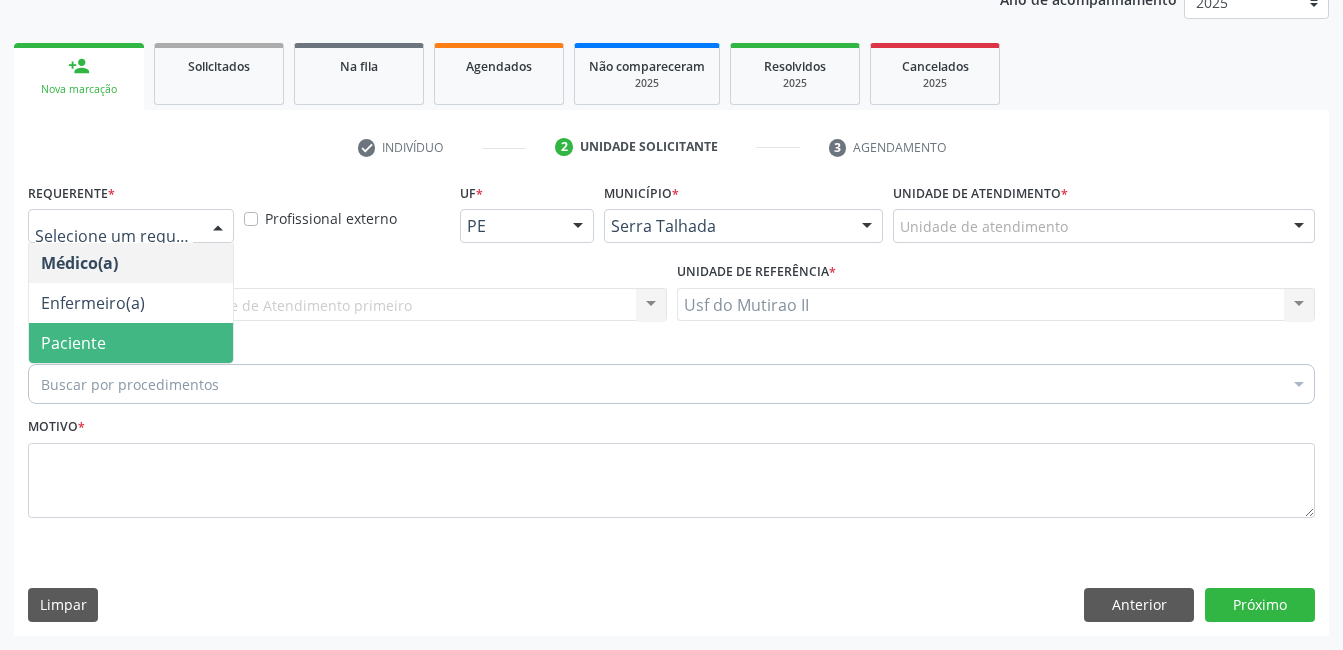 click on "Paciente" at bounding box center [131, 343] 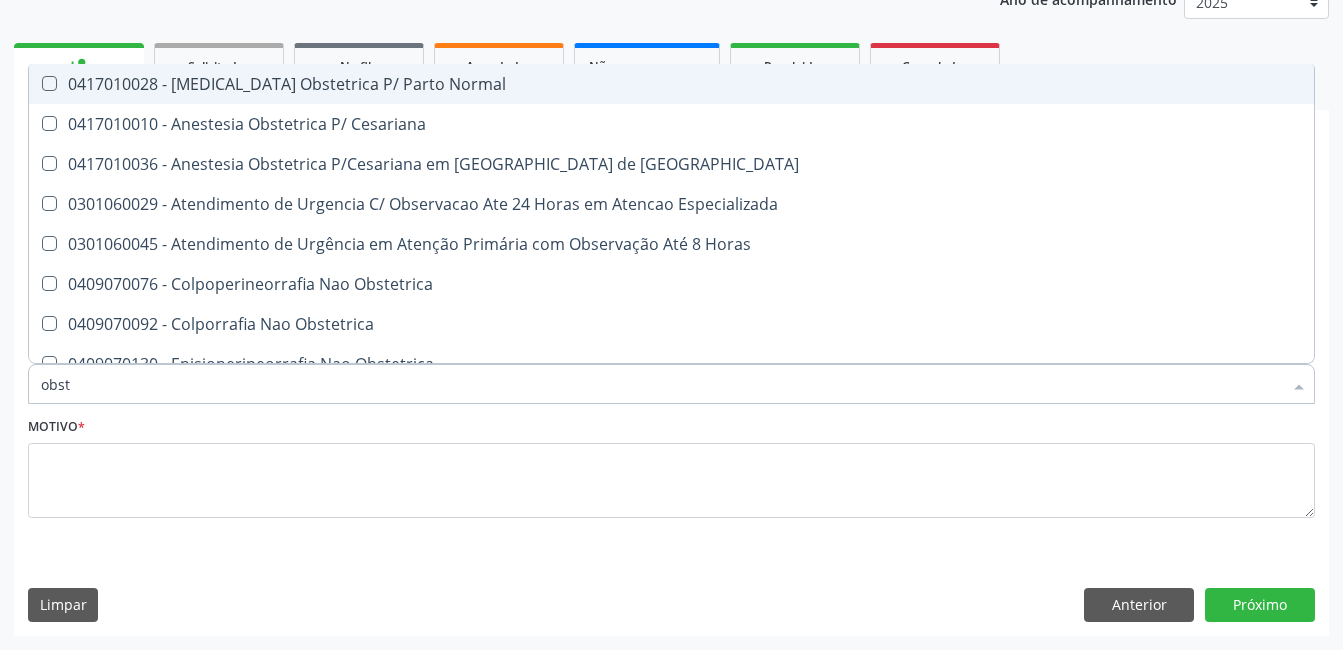 type on "obste" 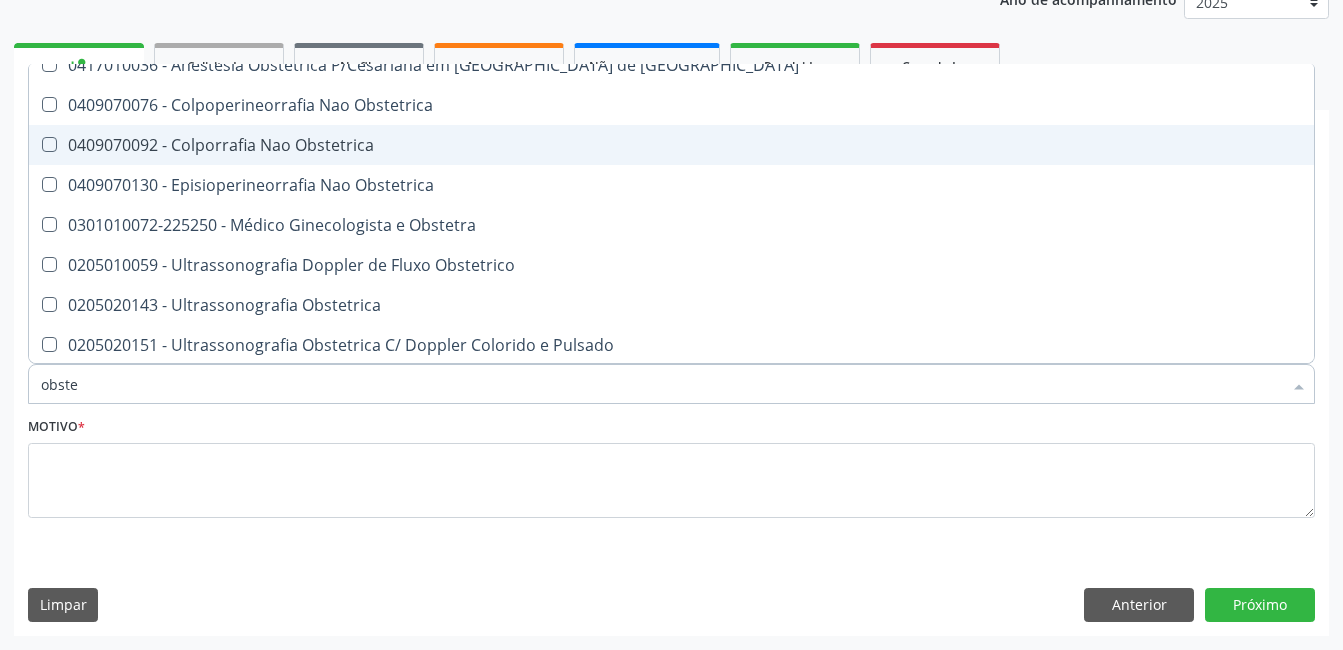 scroll, scrollTop: 101, scrollLeft: 0, axis: vertical 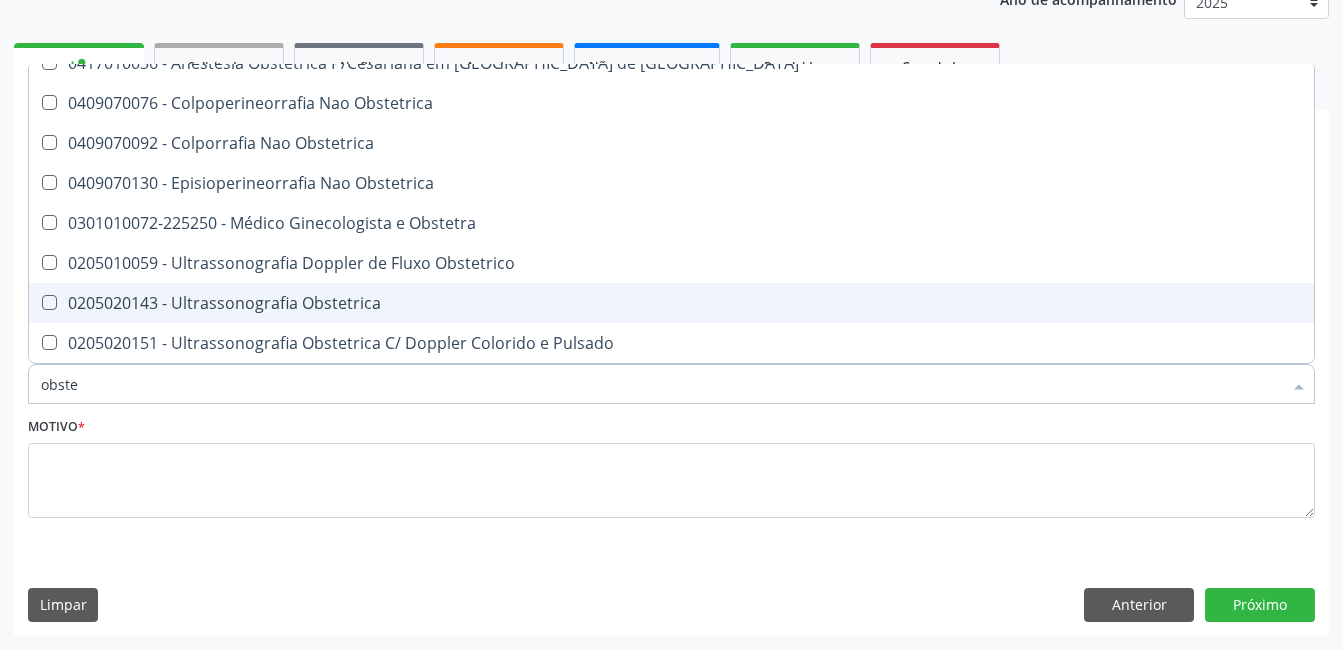 click on "0205020143 - Ultrassonografia Obstetrica" at bounding box center (671, 303) 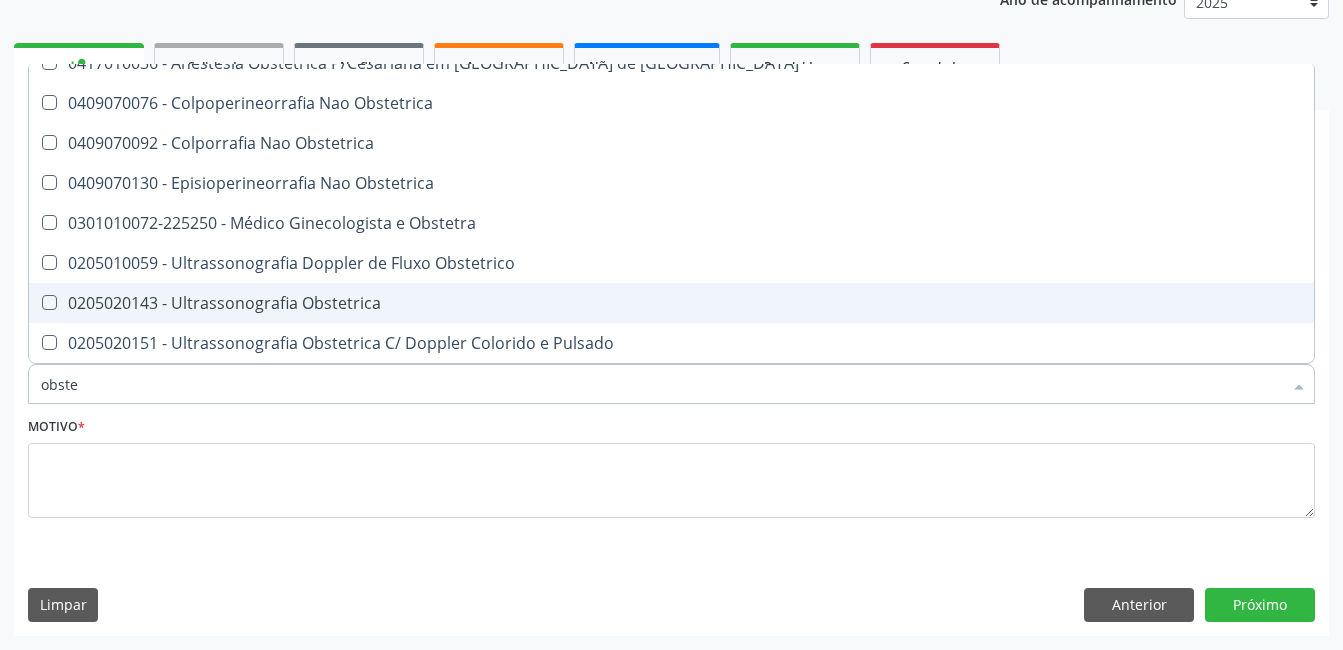 checkbox on "true" 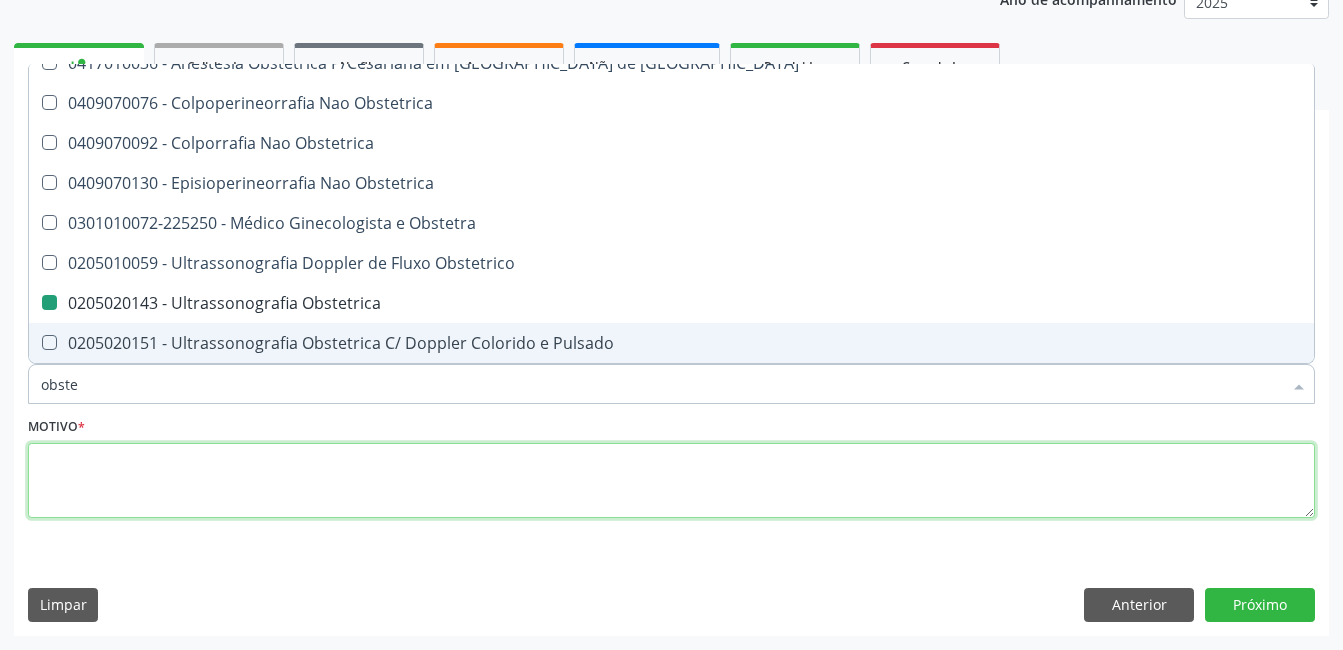 click at bounding box center [671, 481] 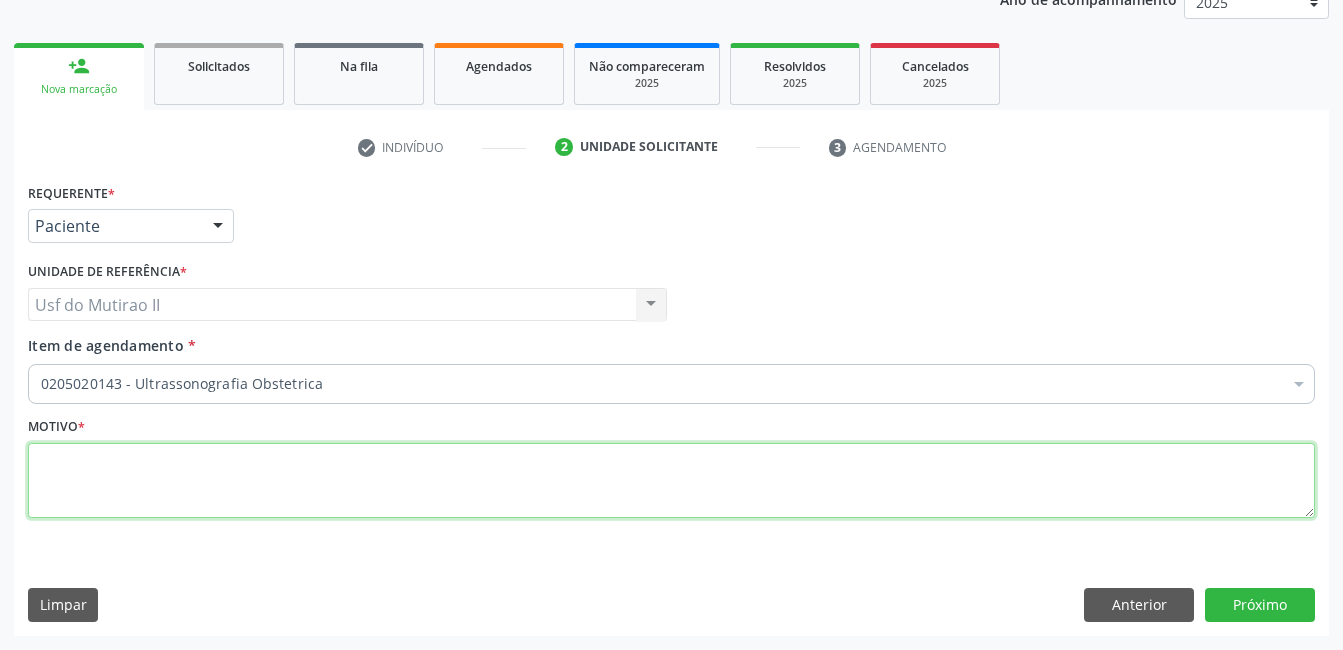 scroll, scrollTop: 0, scrollLeft: 0, axis: both 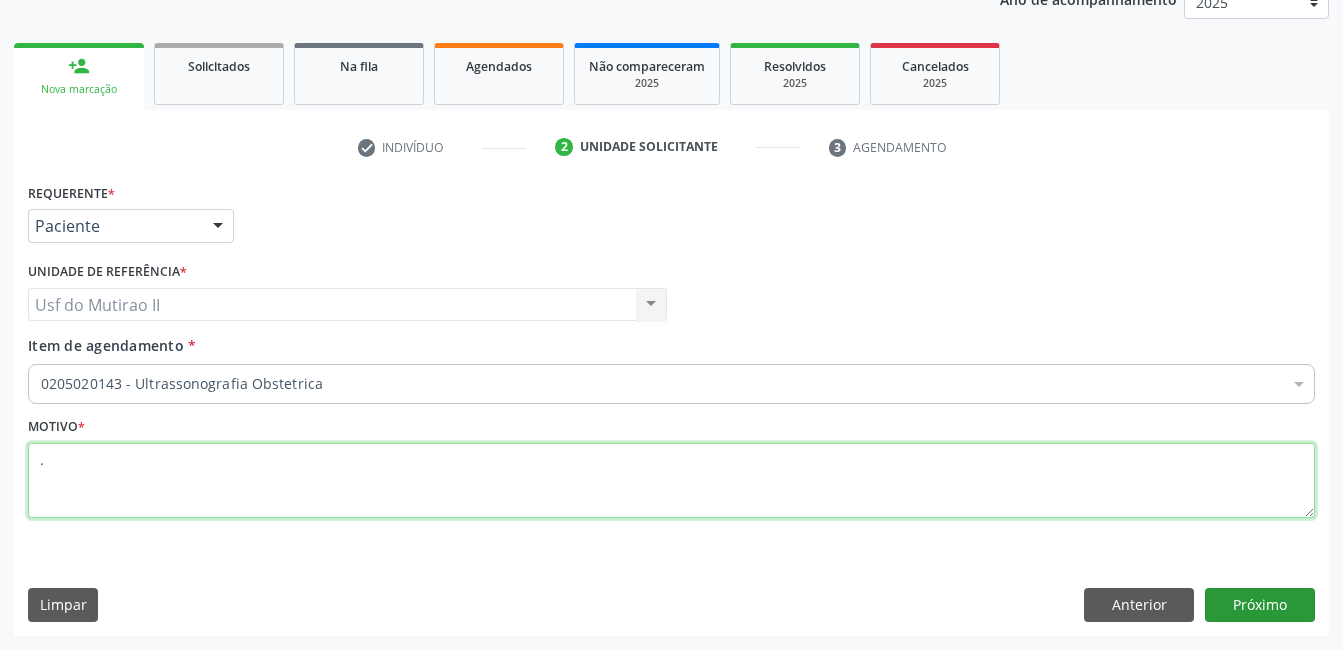 type on "." 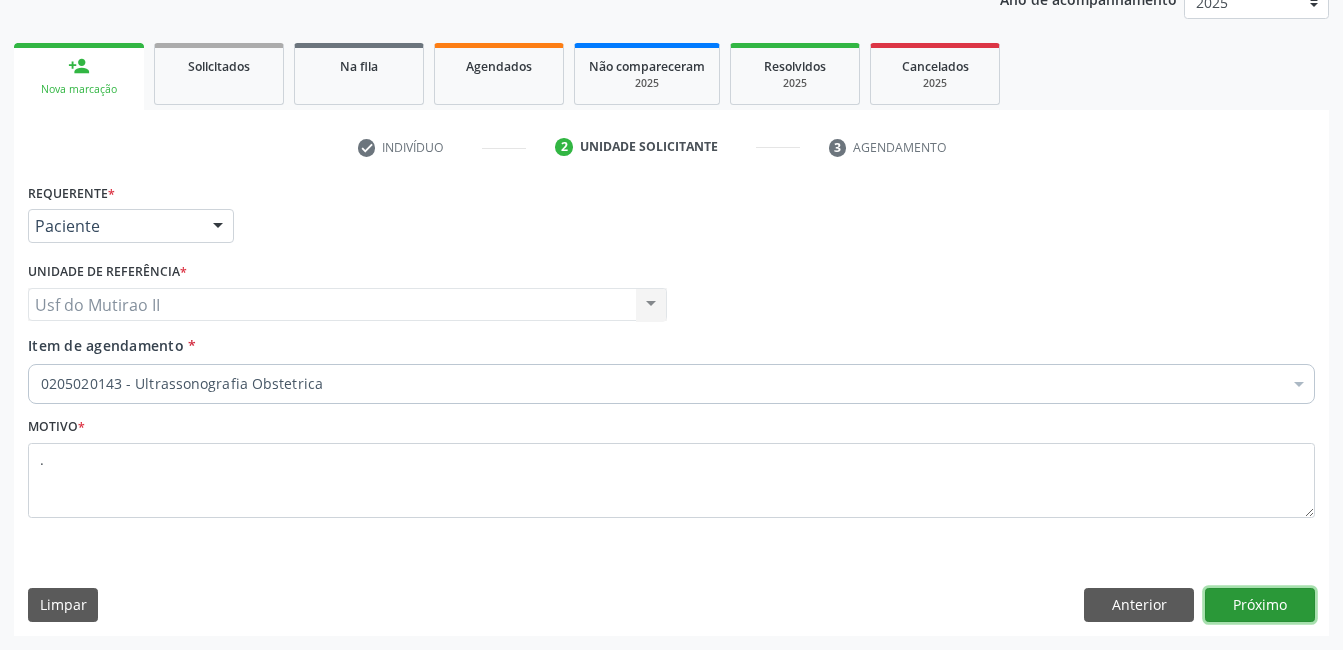 click on "Próximo" at bounding box center (1260, 605) 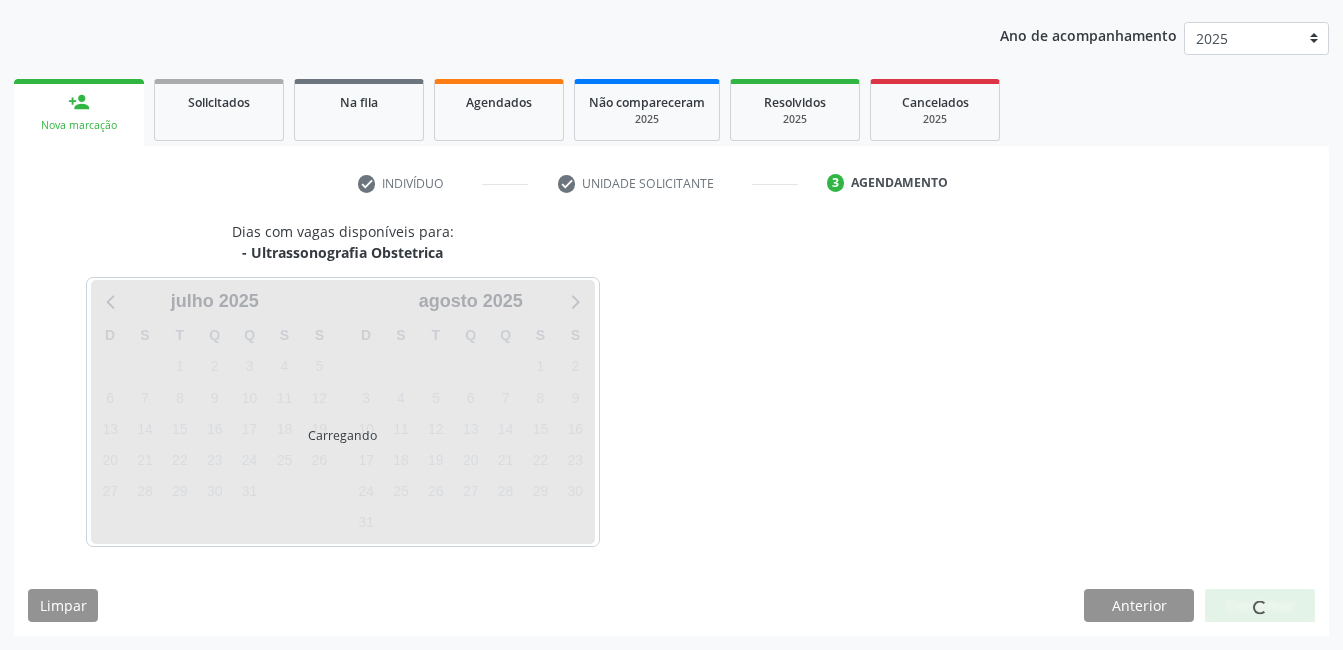 scroll, scrollTop: 220, scrollLeft: 0, axis: vertical 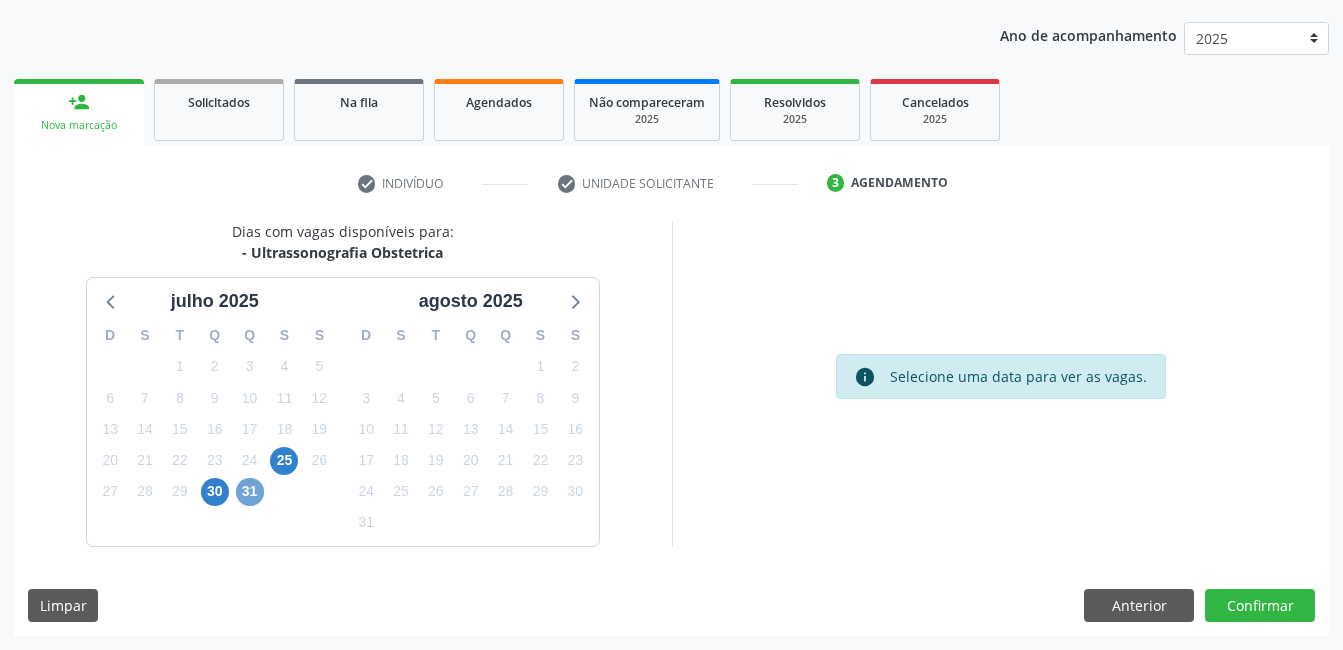 click on "31" at bounding box center (250, 492) 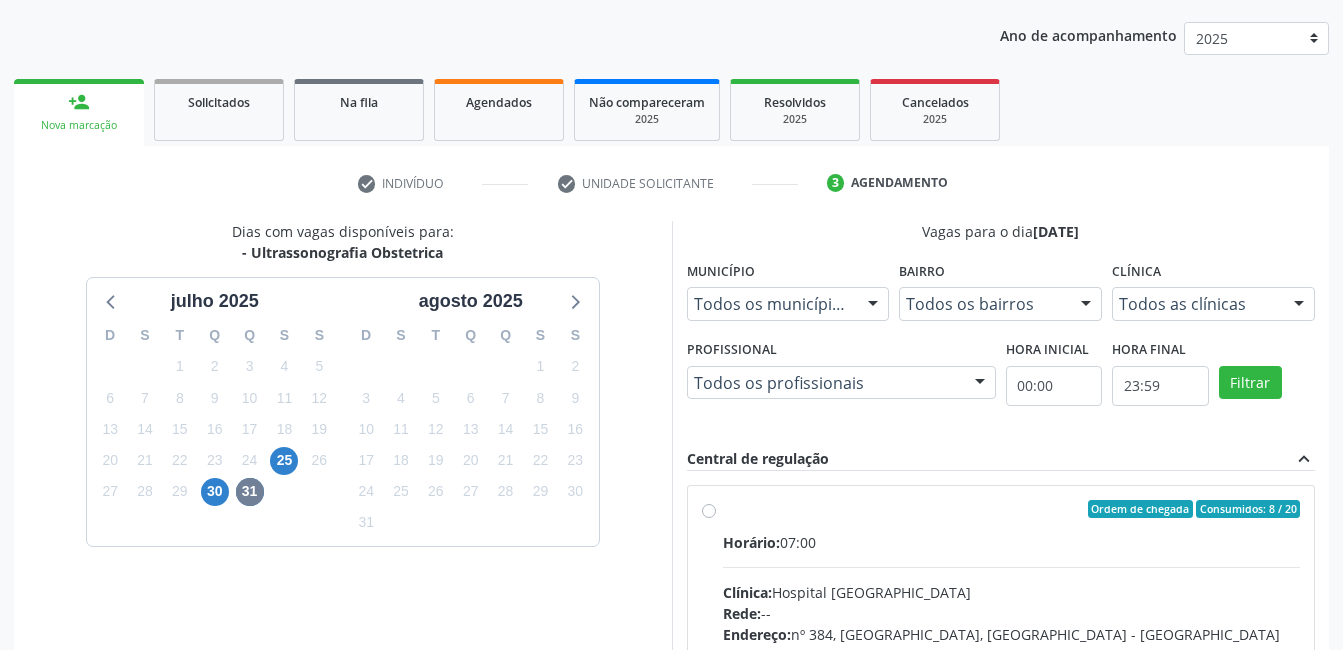 click on "Ordem de chegada
Consumidos: 8 / 20
Horário:   07:00
Clínica:  Hospital [GEOGRAPHIC_DATA]
Rede:
--
Endereço:   [STREET_ADDRESS]
Telefone:   [PHONE_NUMBER]
Profissional:
[PERSON_NAME]
Informações adicionais sobre o atendimento
Idade de atendimento:
de 0 a 120 anos
Gênero(s) atendido(s):
Masculino e Feminino
Informações adicionais:
--" at bounding box center (1001, 653) 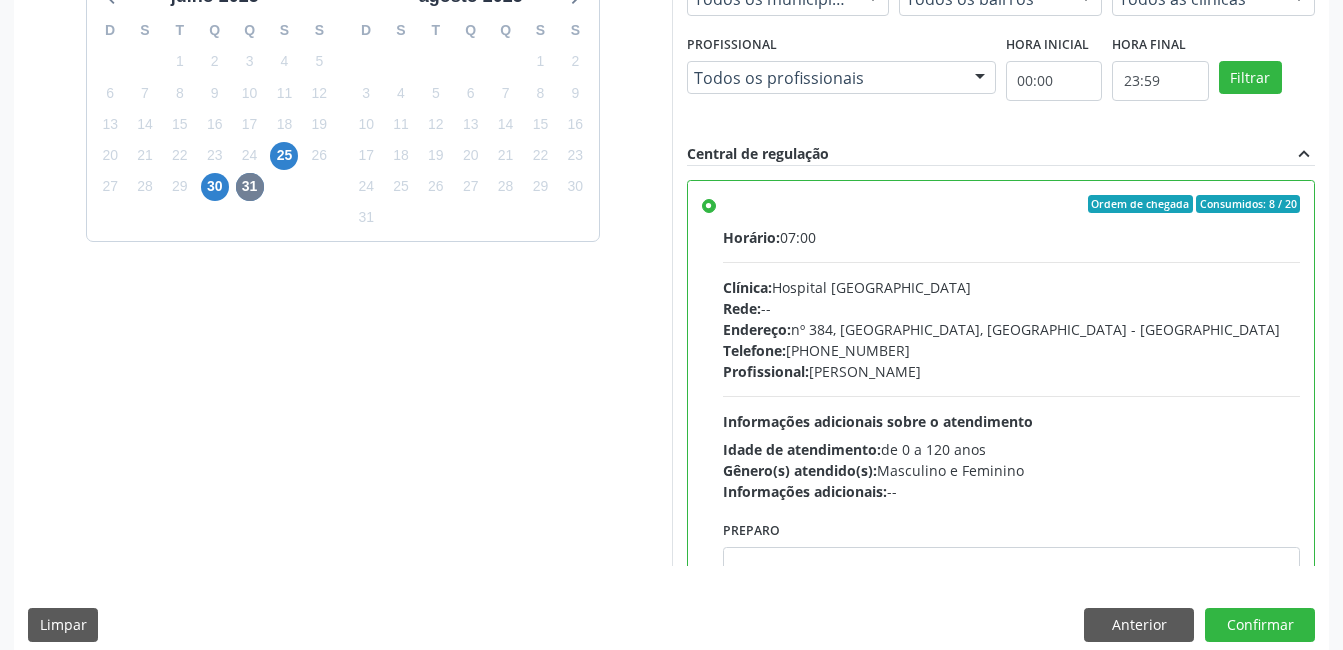 scroll, scrollTop: 545, scrollLeft: 0, axis: vertical 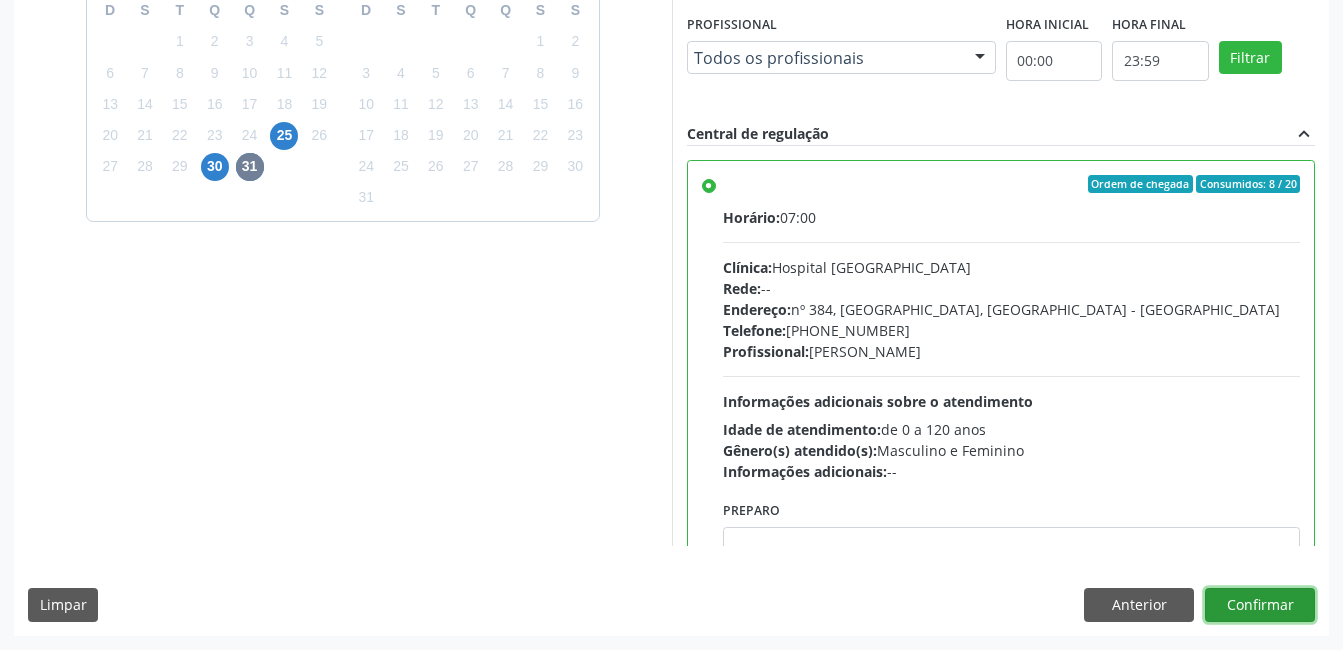 click on "Confirmar" at bounding box center (1260, 605) 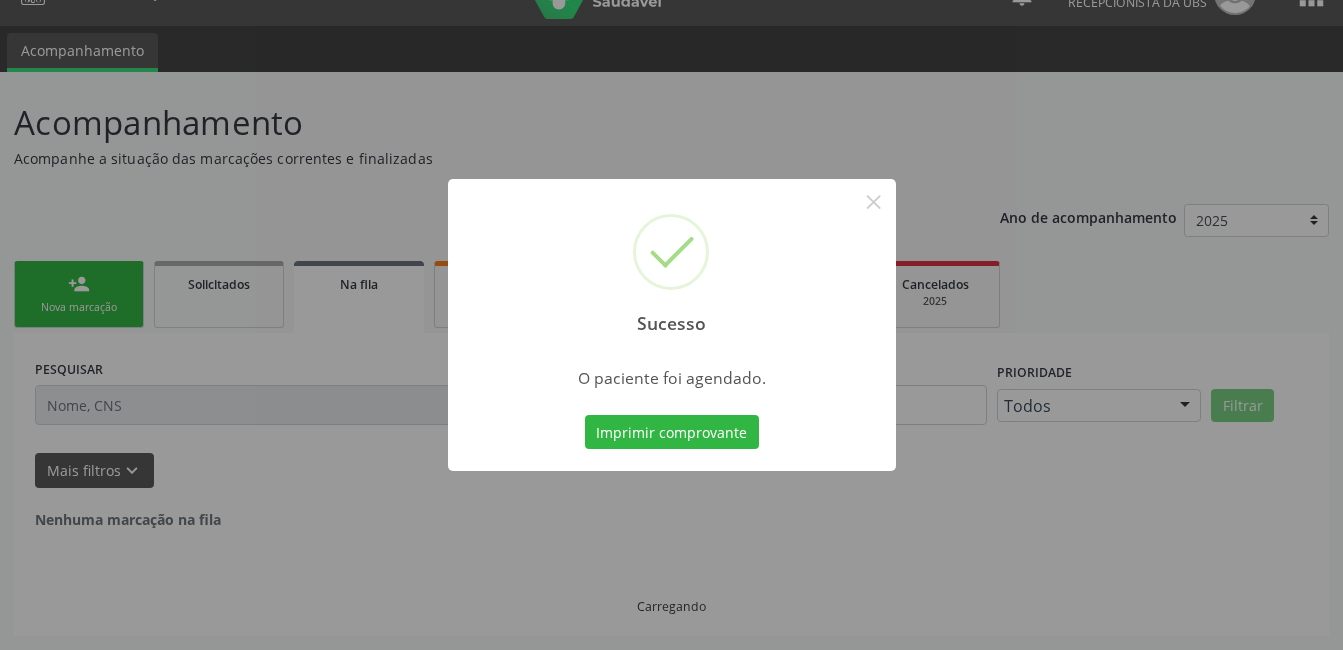 scroll, scrollTop: 0, scrollLeft: 0, axis: both 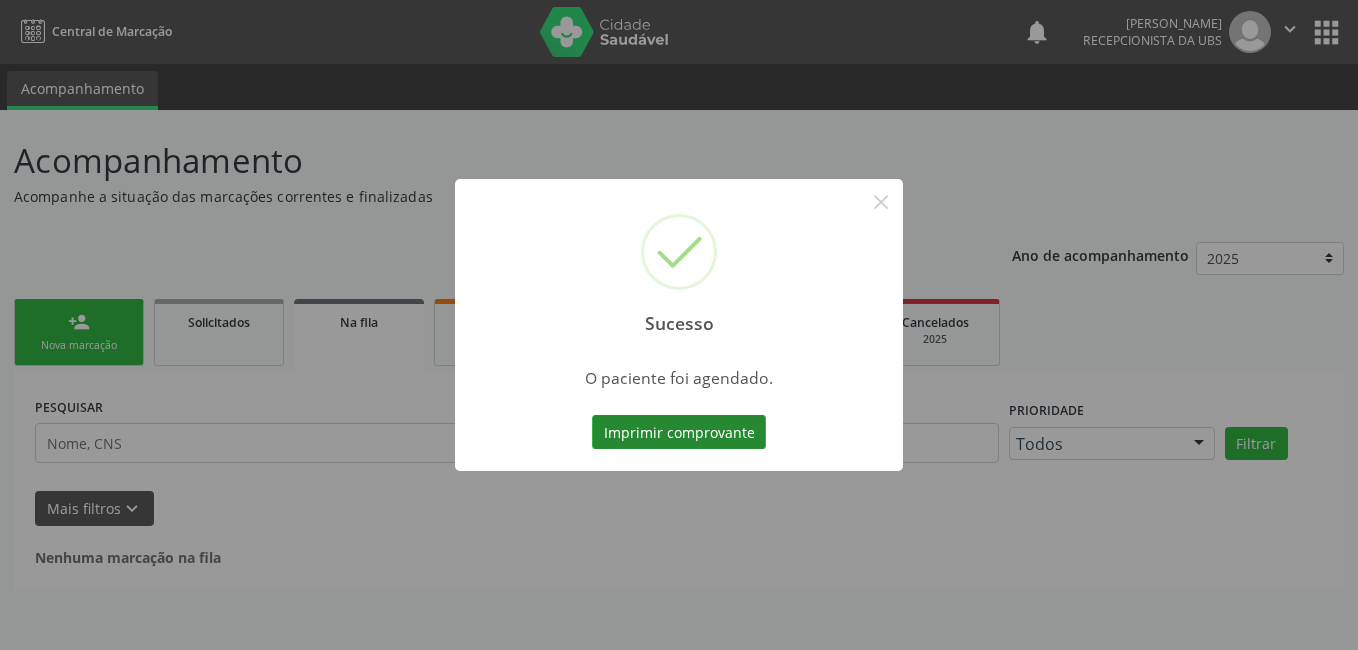 click on "Imprimir comprovante" at bounding box center [679, 432] 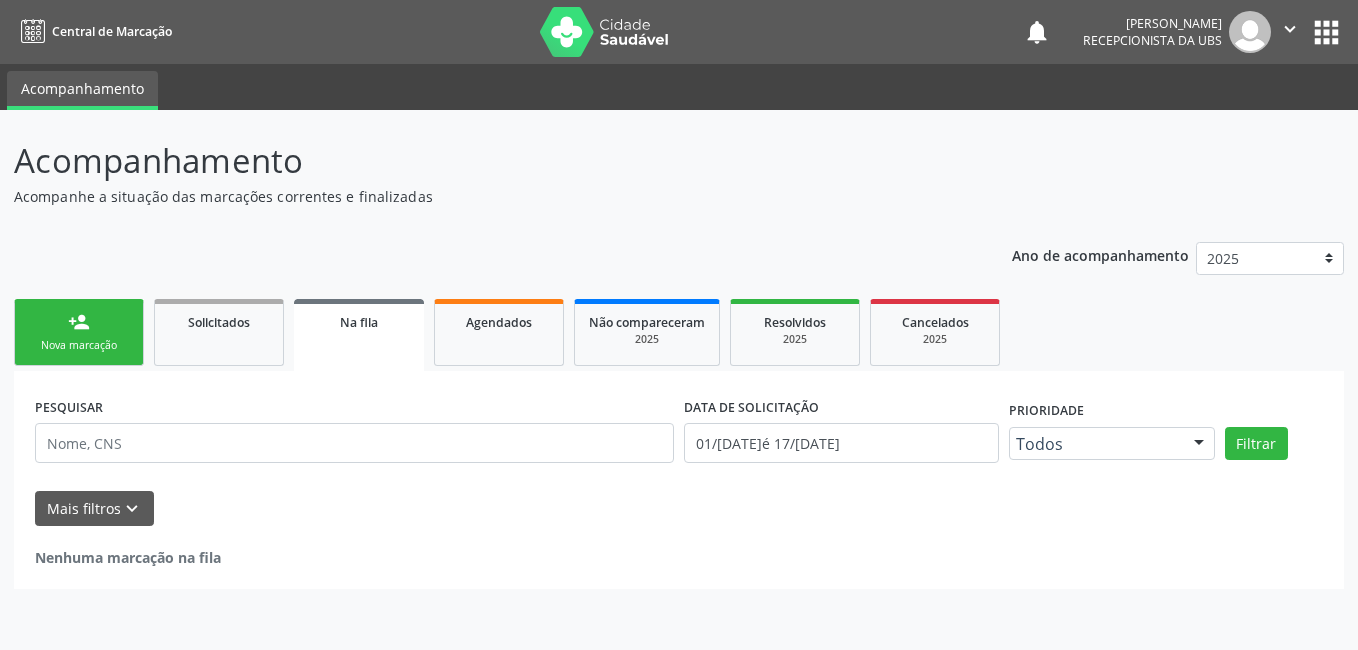 click on "person_add
Nova marcação" at bounding box center (79, 332) 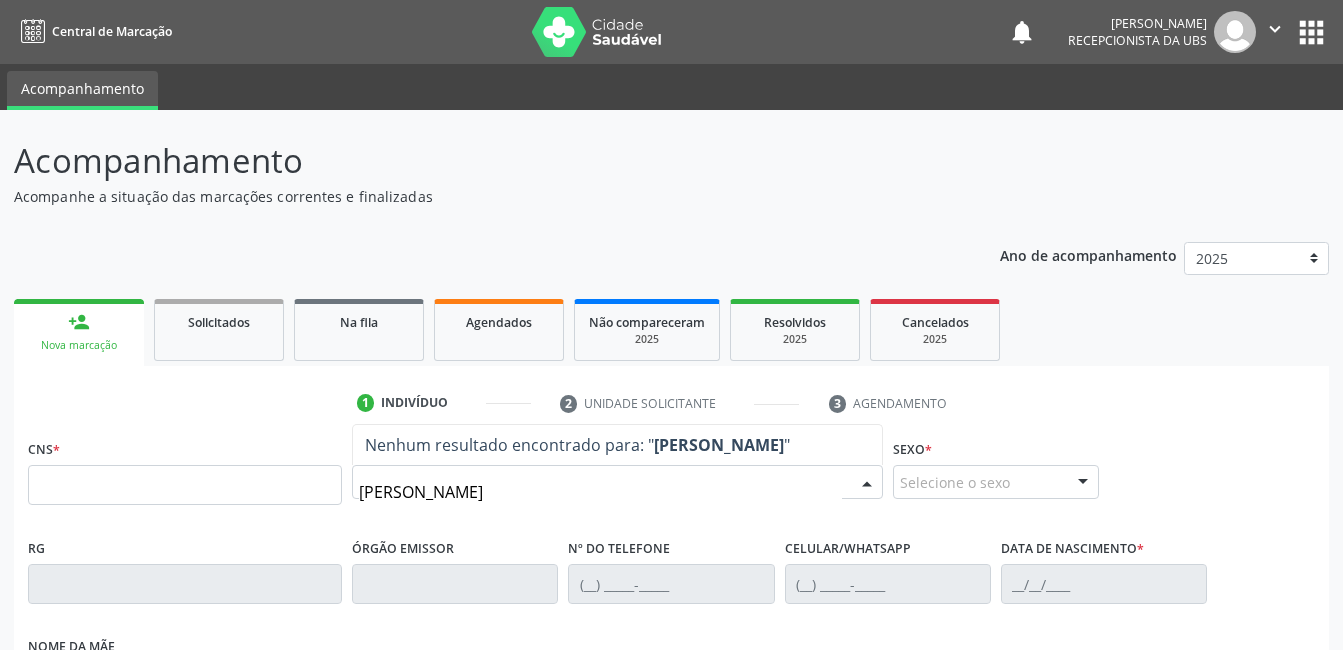 type on "[PERSON_NAME]" 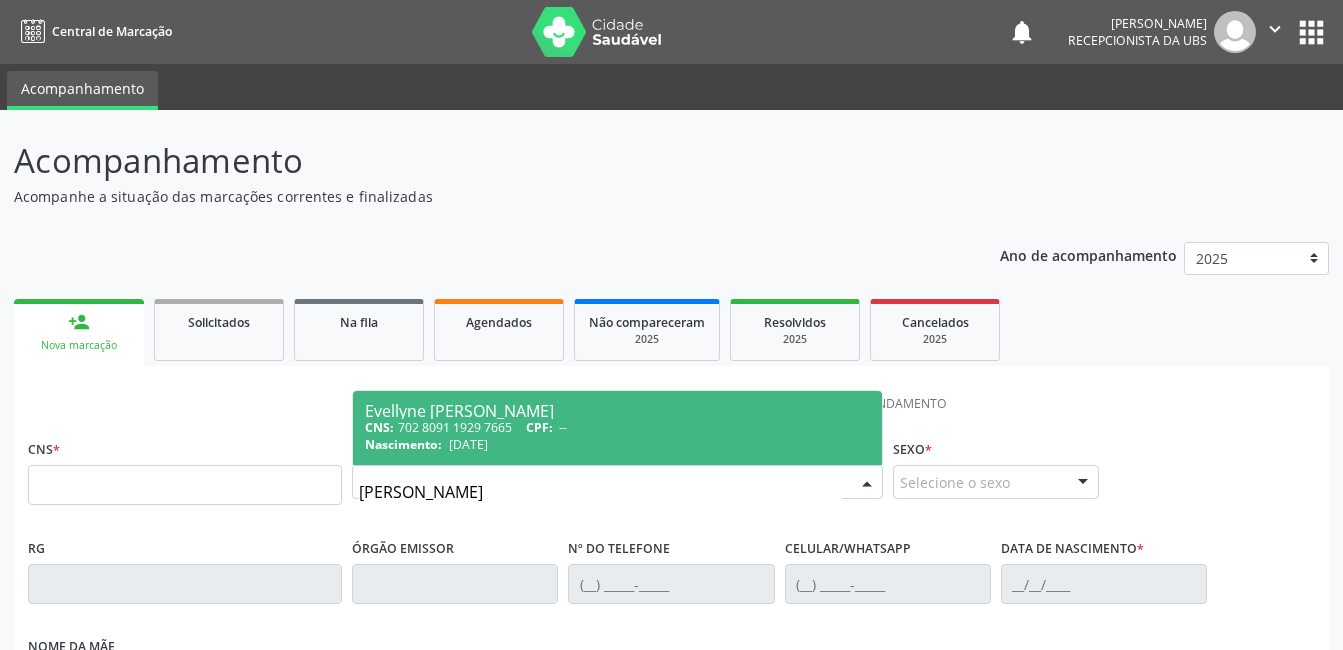 click on "CNS:
702 8091 1929 7665
CPF:    --" at bounding box center [617, 427] 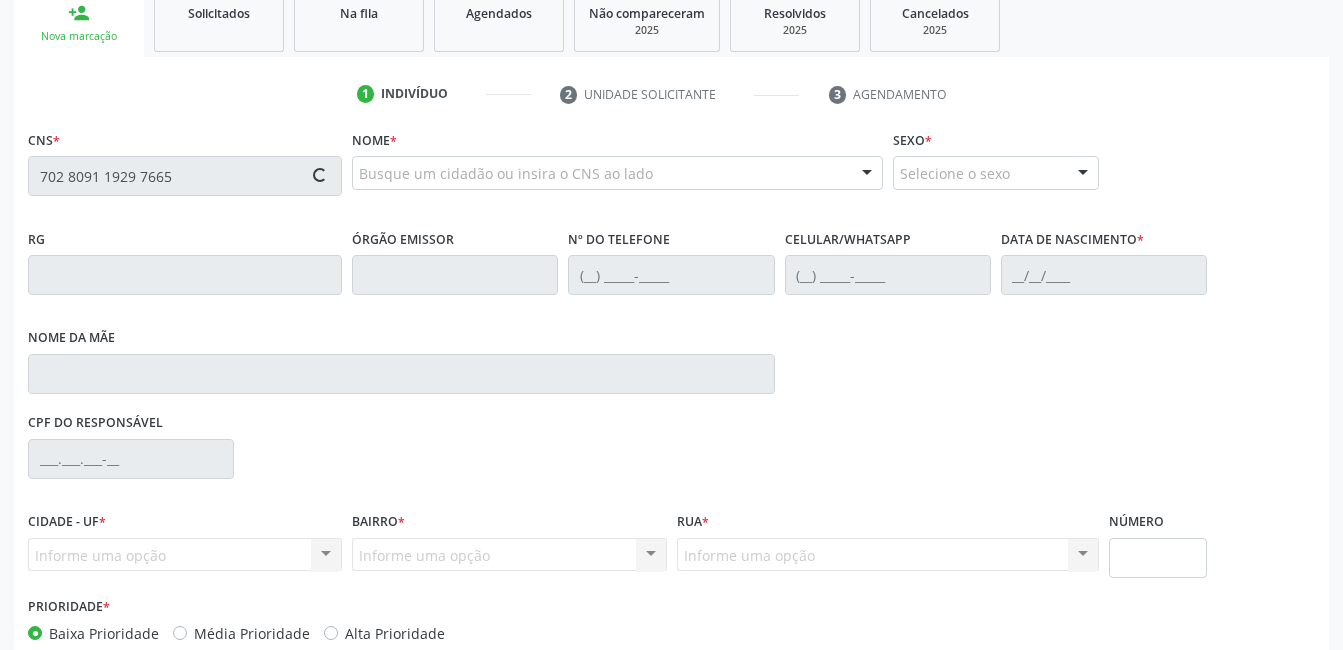 scroll, scrollTop: 420, scrollLeft: 0, axis: vertical 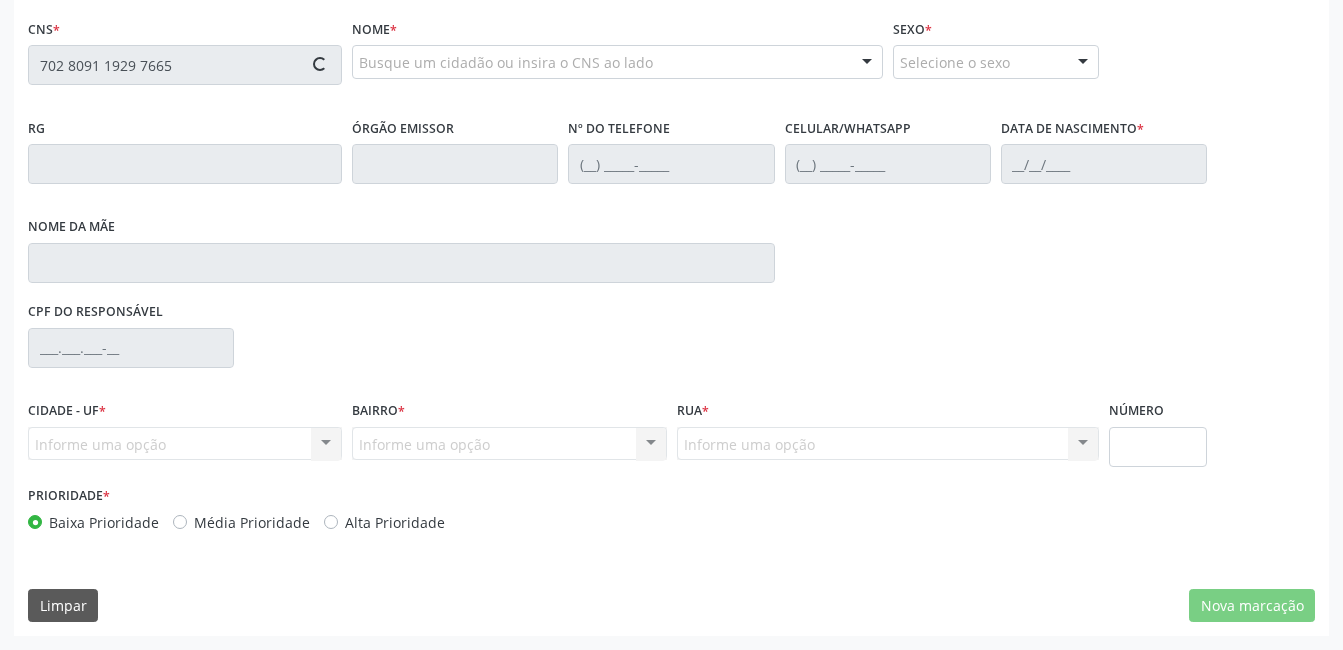 type on "702 8091 1929 7665" 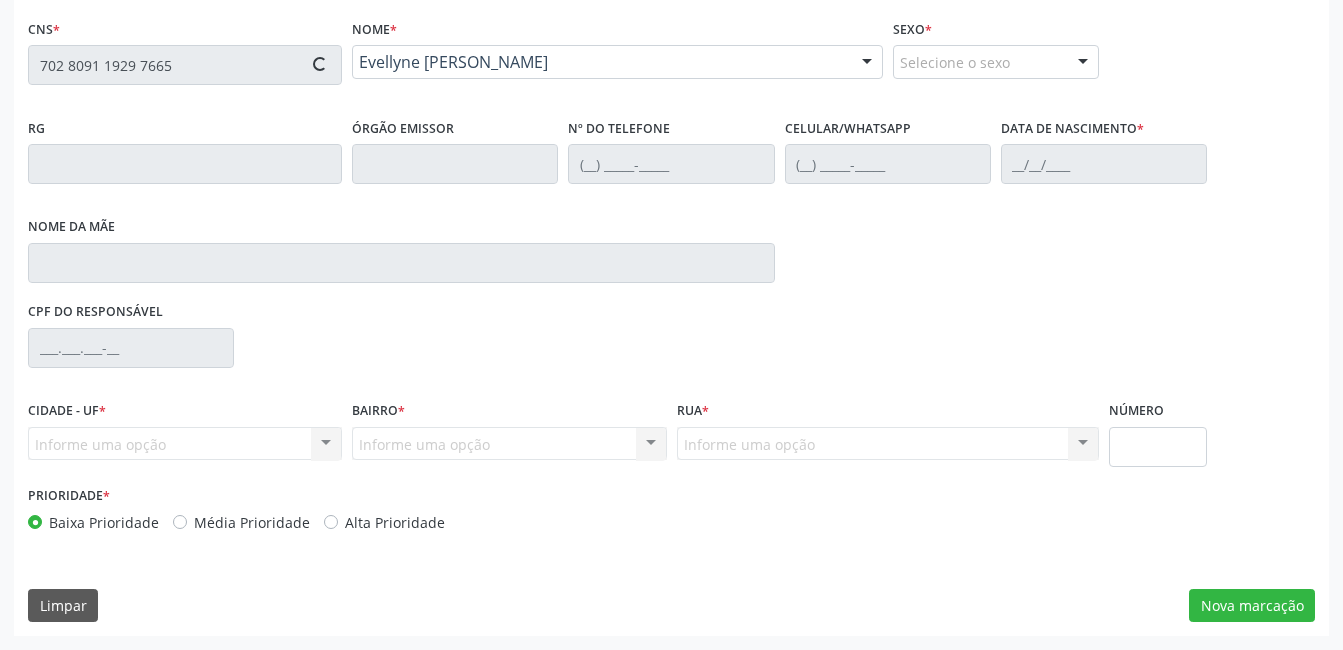 type on "[PHONE_NUMBER]" 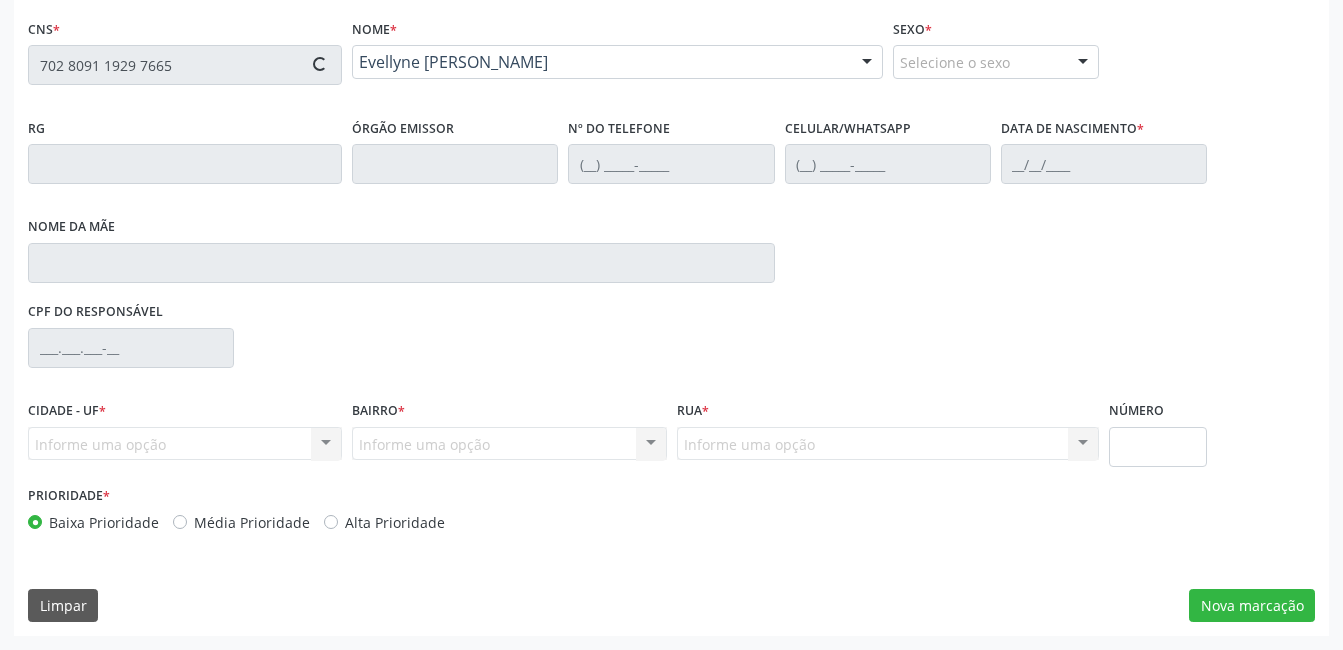 type on "[DATE]" 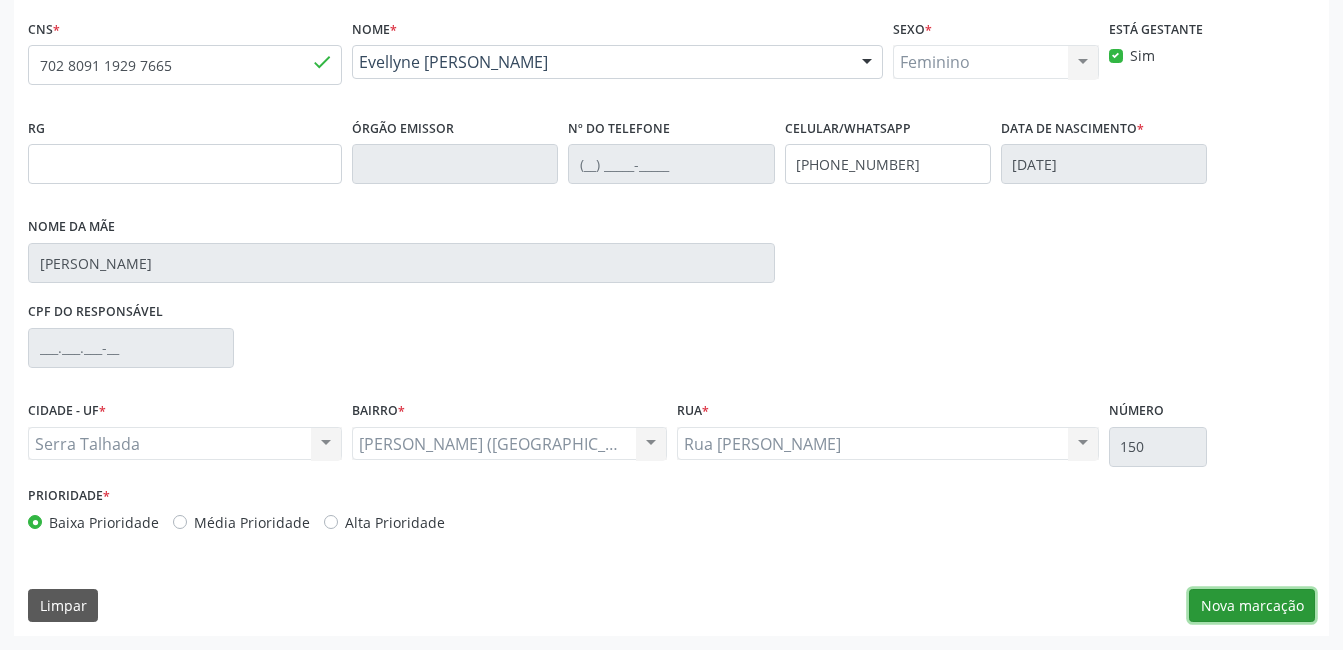 click on "Nova marcação" at bounding box center (1252, 606) 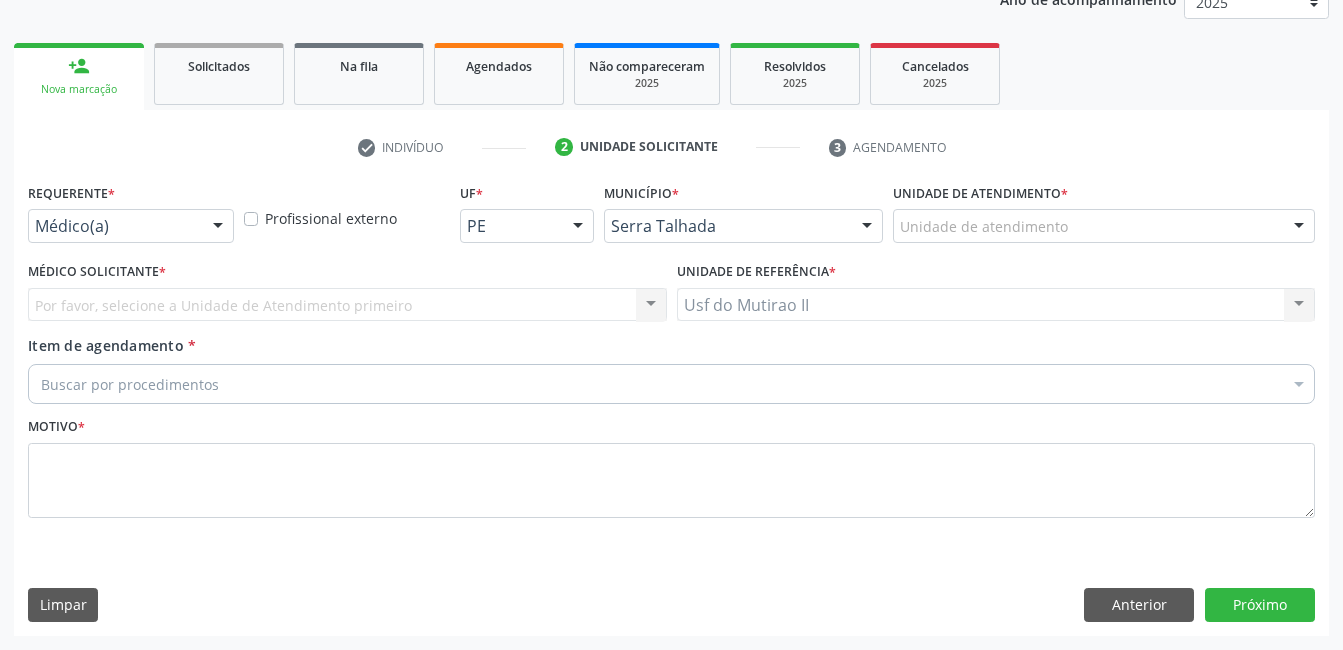 scroll, scrollTop: 256, scrollLeft: 0, axis: vertical 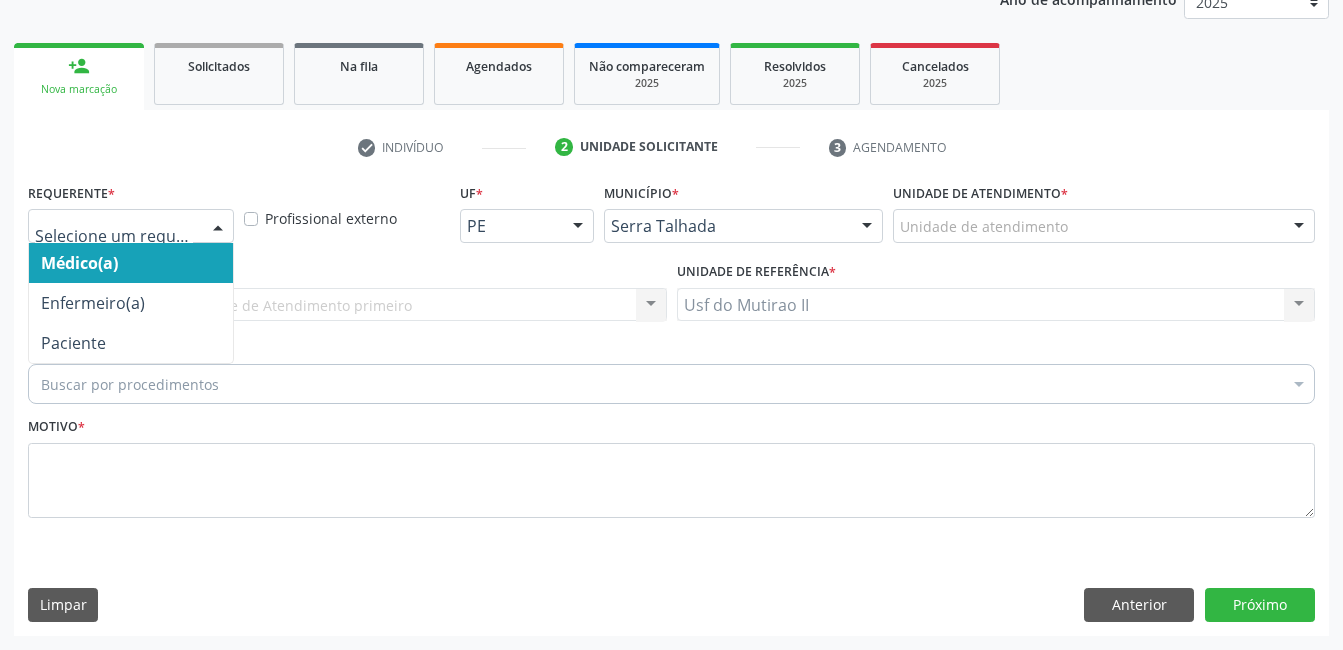 drag, startPoint x: 222, startPoint y: 215, endPoint x: 203, endPoint y: 281, distance: 68.68042 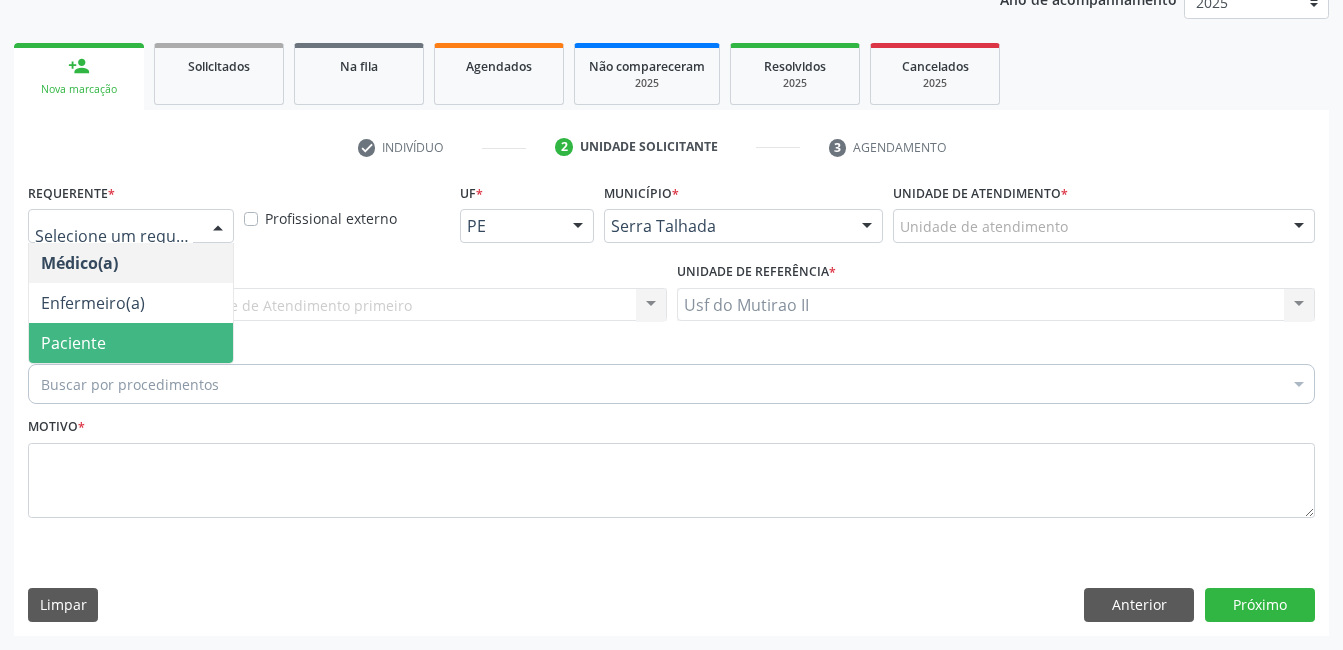 drag, startPoint x: 184, startPoint y: 340, endPoint x: 167, endPoint y: 284, distance: 58.5235 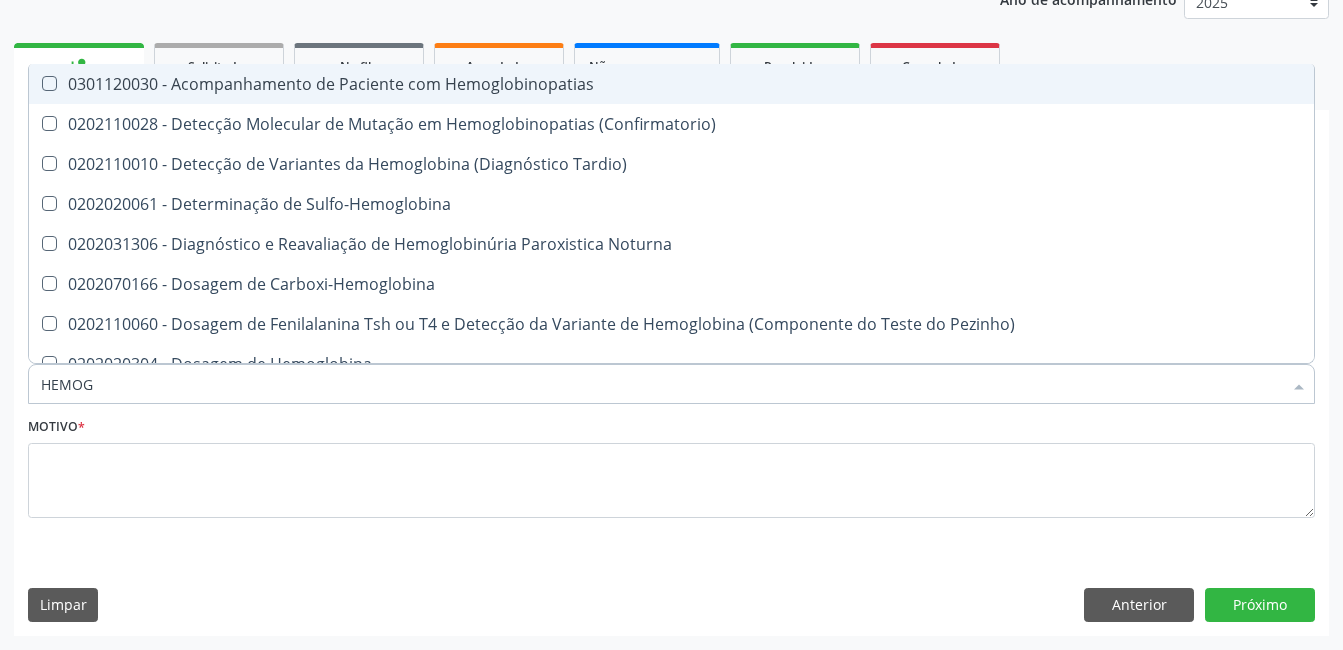 type on "HEMOGR" 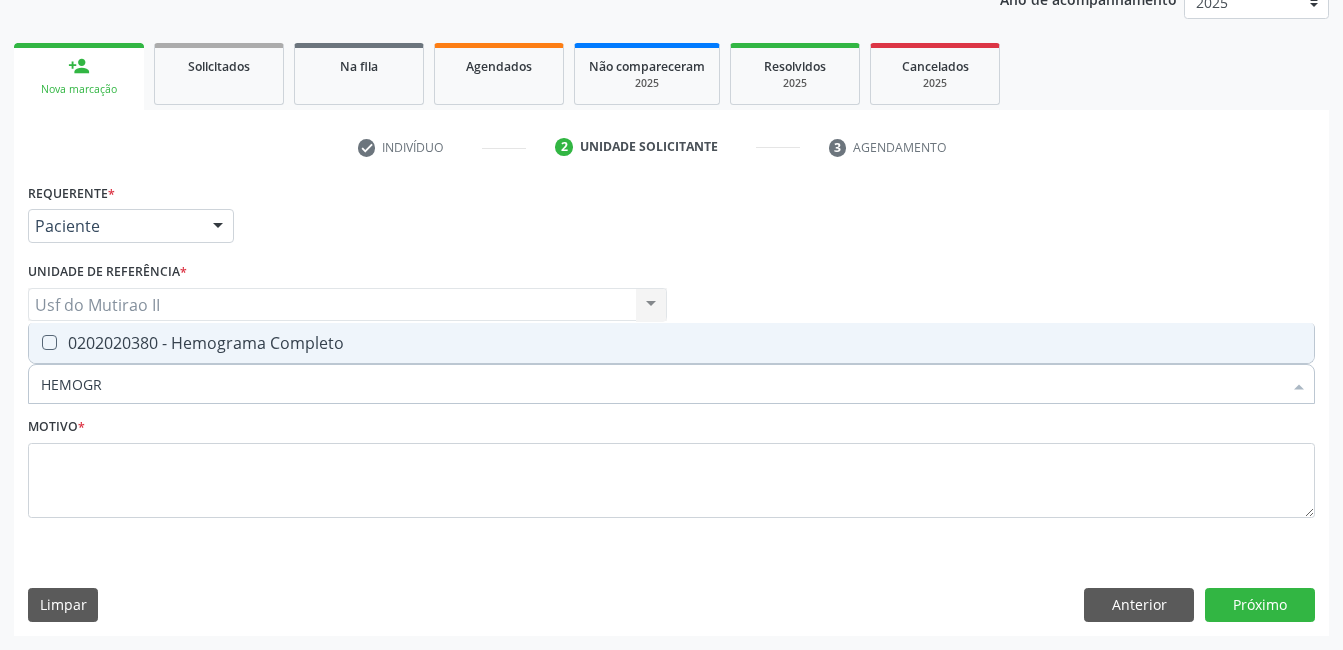 drag, startPoint x: 203, startPoint y: 365, endPoint x: 208, endPoint y: 354, distance: 12.083046 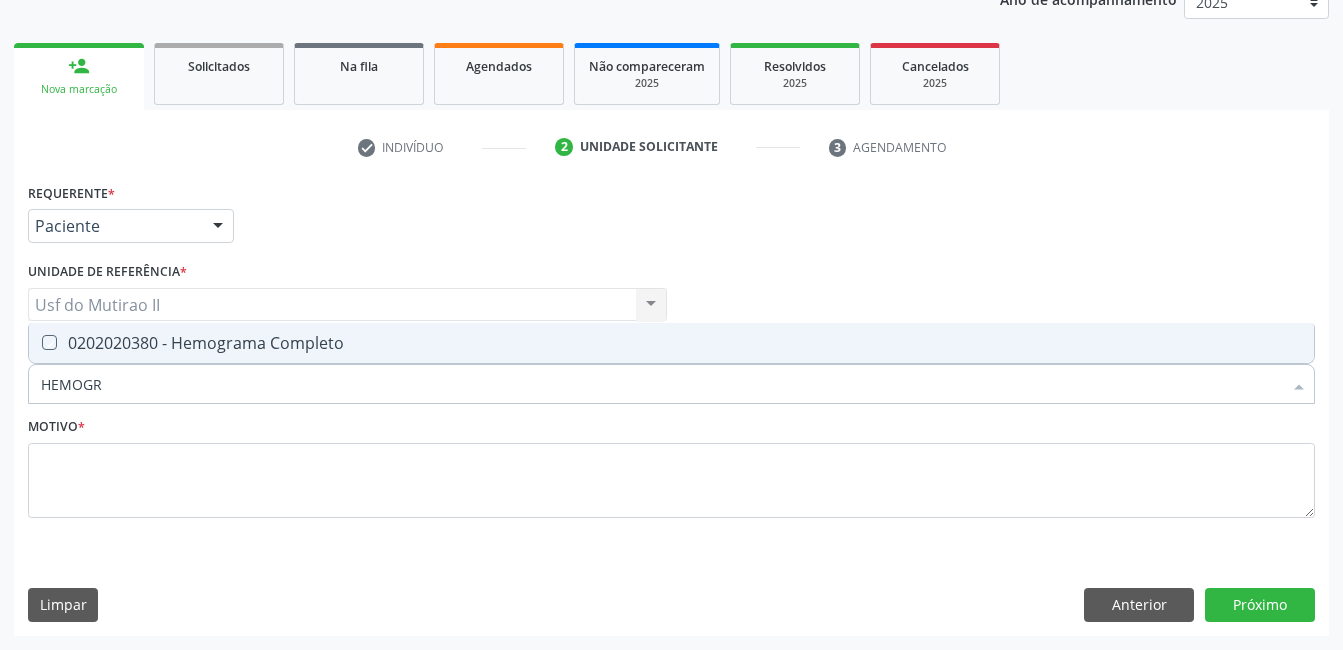 checkbox on "true" 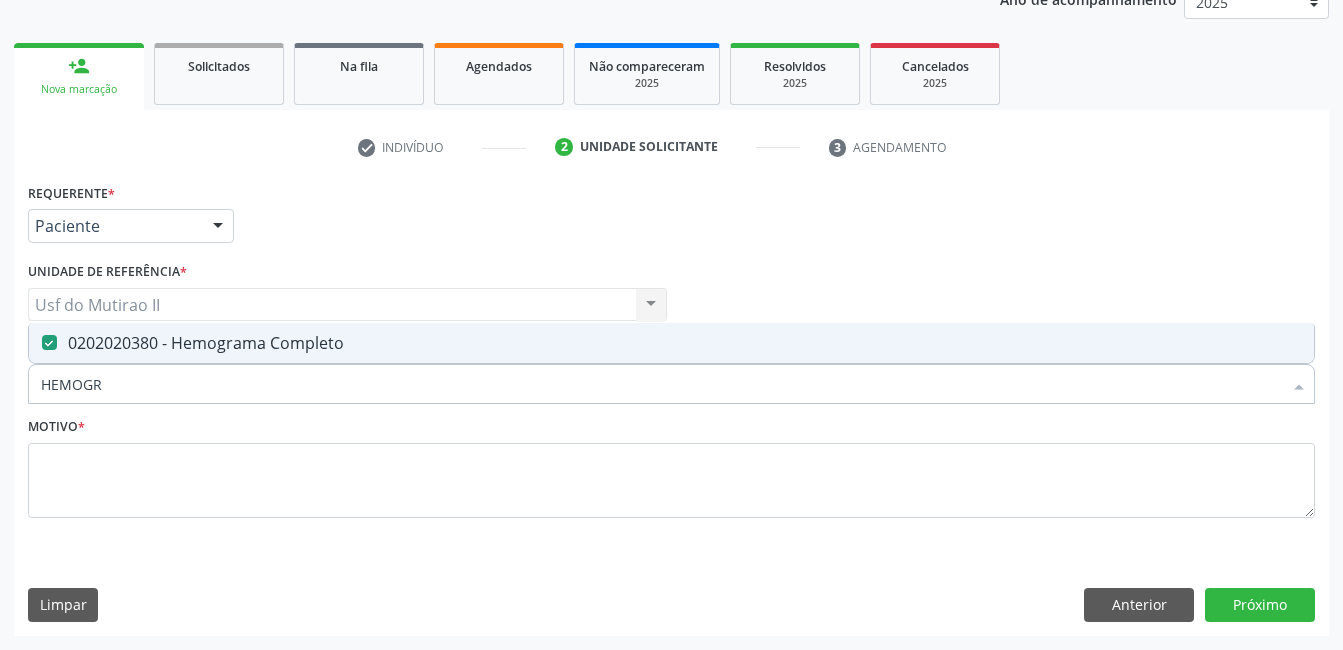 drag, startPoint x: 205, startPoint y: 392, endPoint x: 0, endPoint y: 390, distance: 205.00975 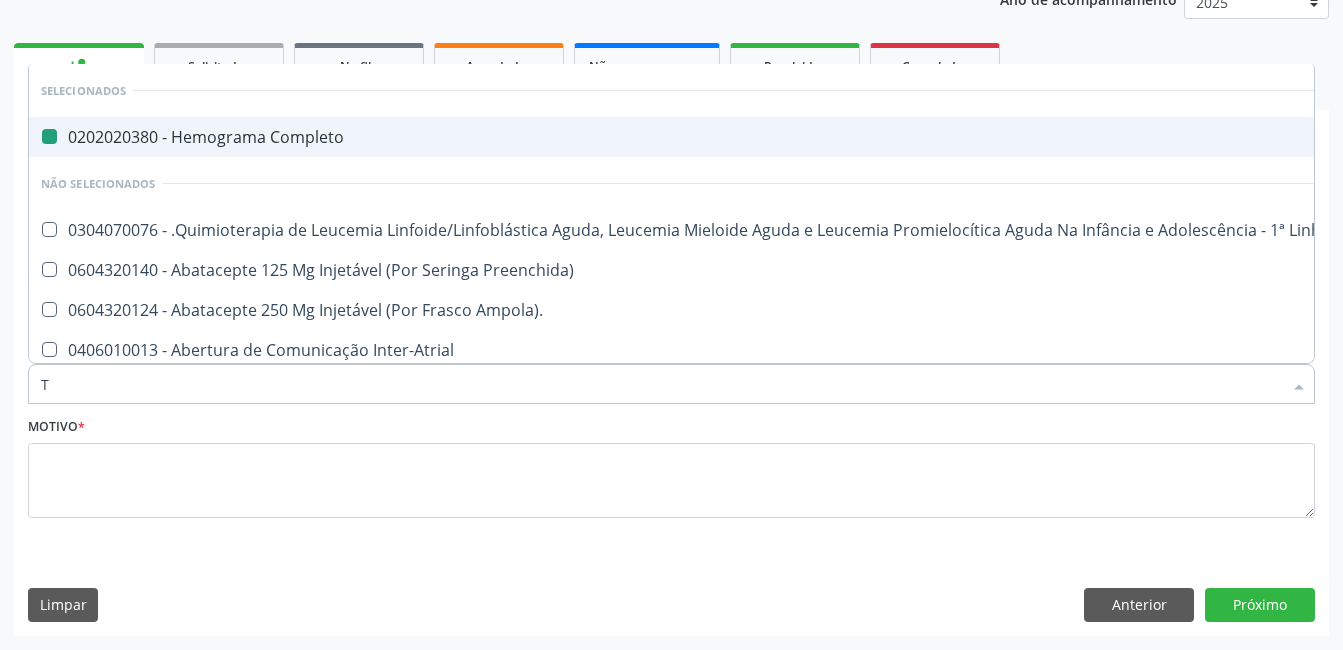 type on "TG" 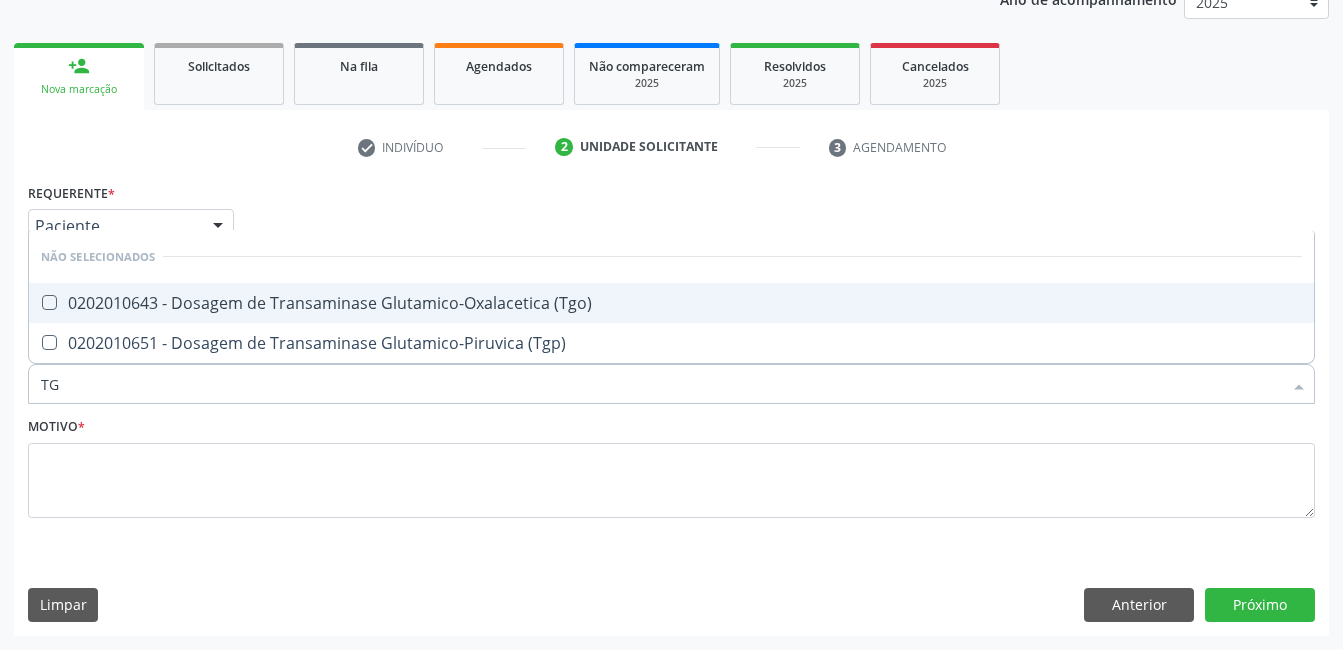 type on "TGO" 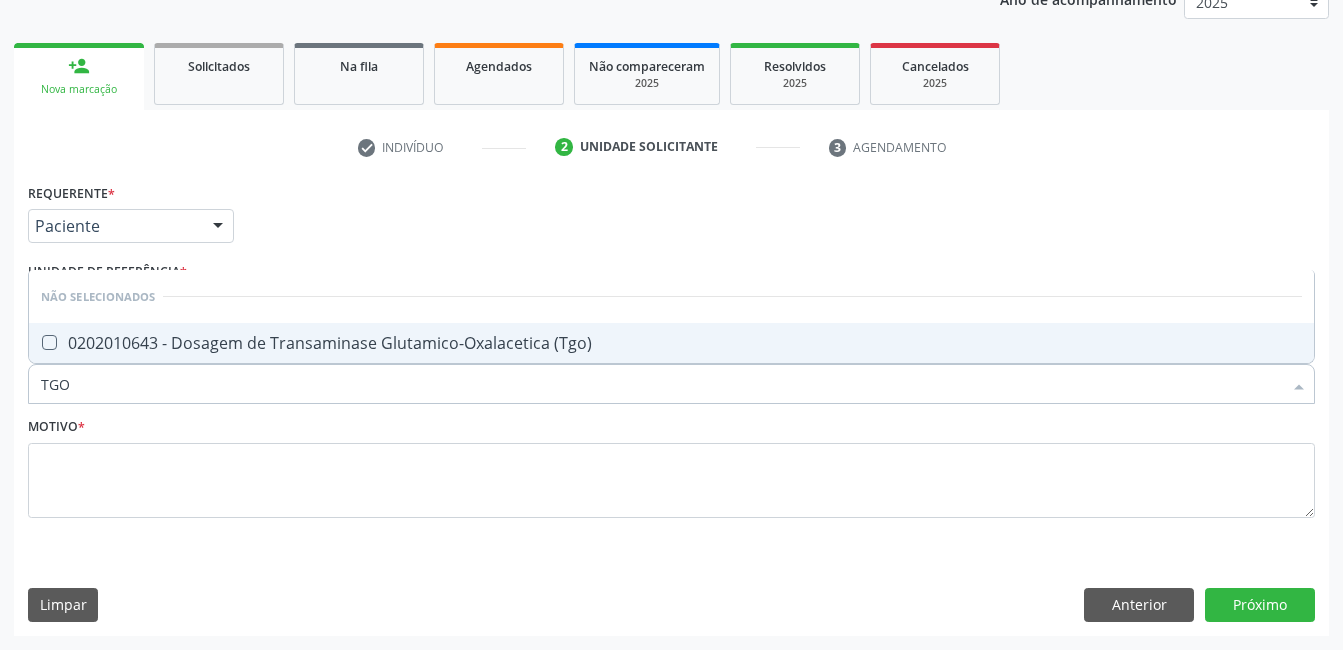 click on "0202010643 - Dosagem de Transaminase Glutamico-Oxalacetica (Tgo)" at bounding box center (671, 343) 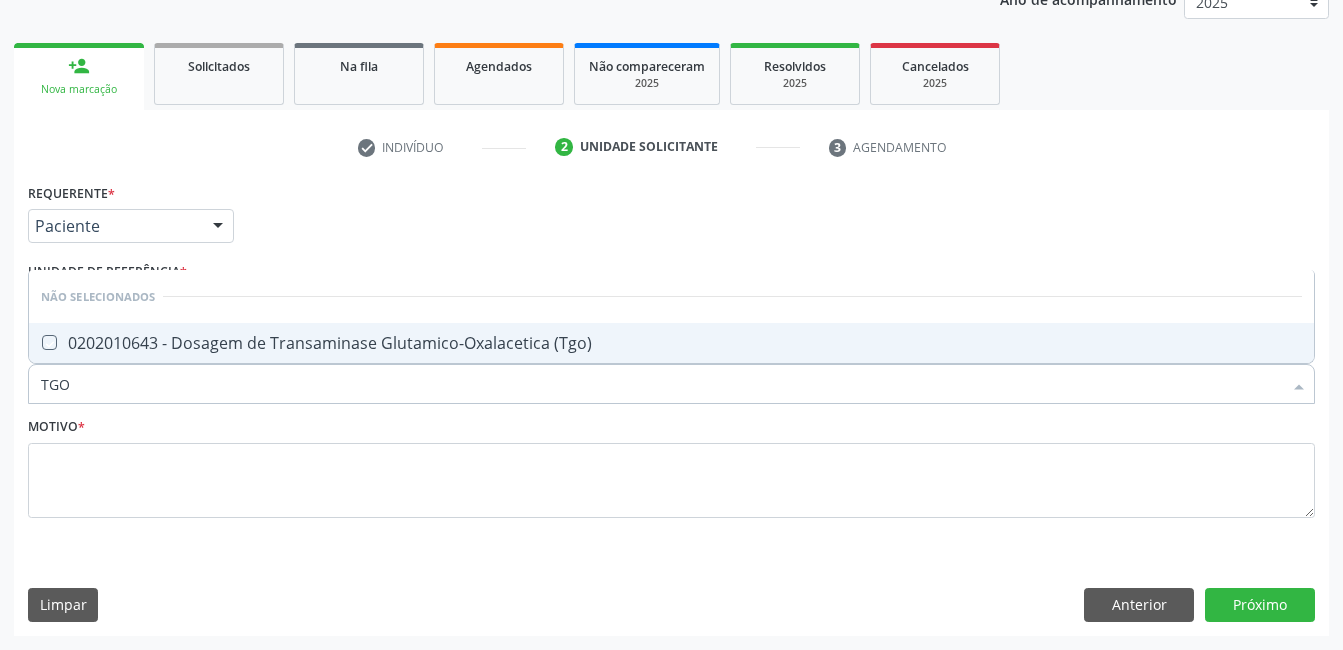 checkbox on "true" 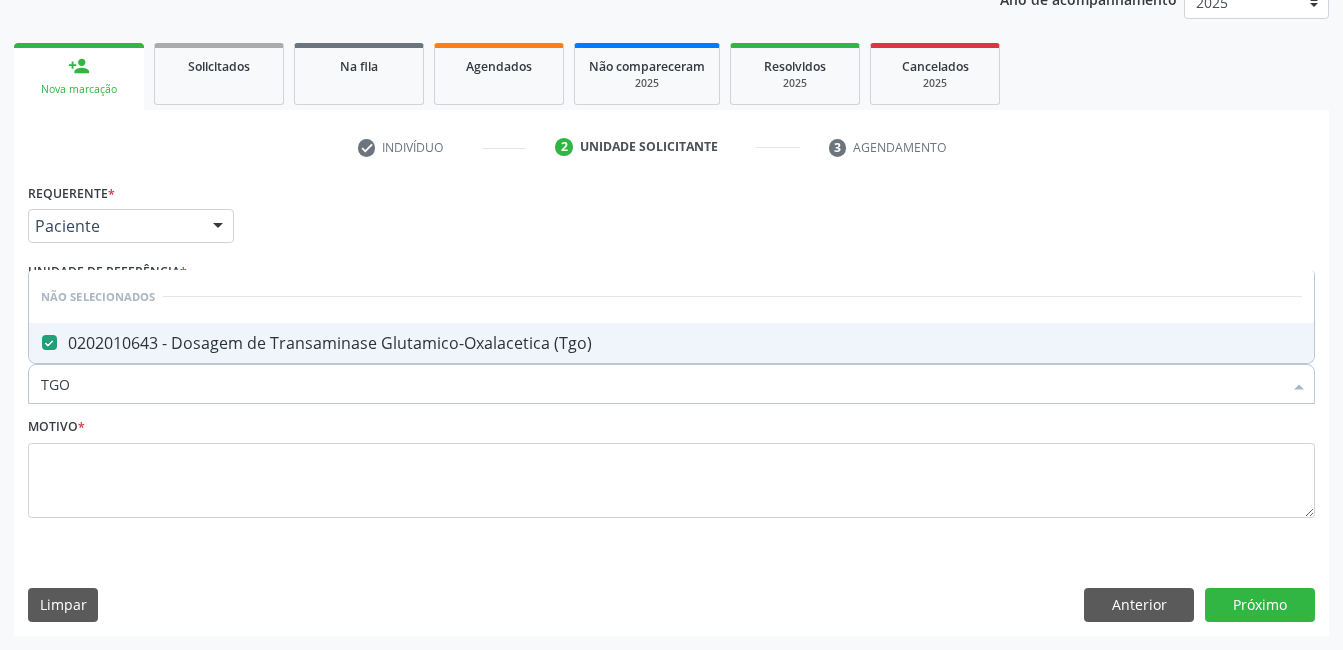 click on "TGO" at bounding box center (661, 384) 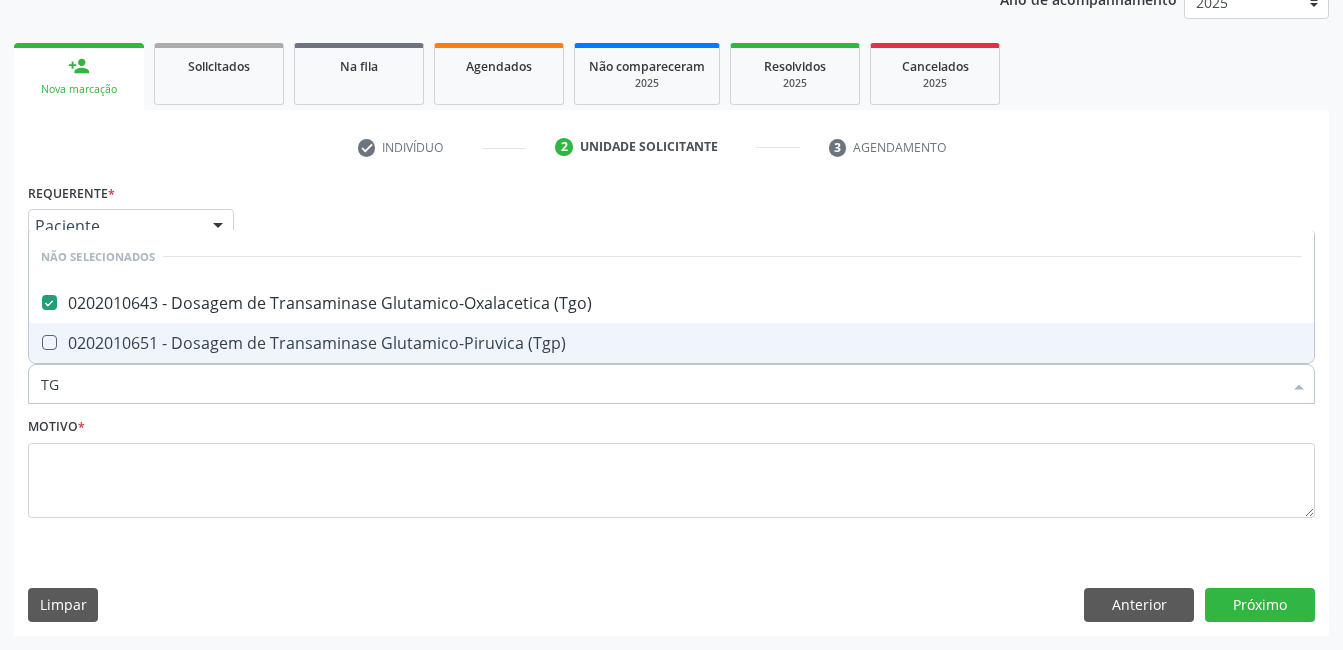 click on "0202010651 - Dosagem de Transaminase Glutamico-Piruvica (Tgp)" at bounding box center [671, 343] 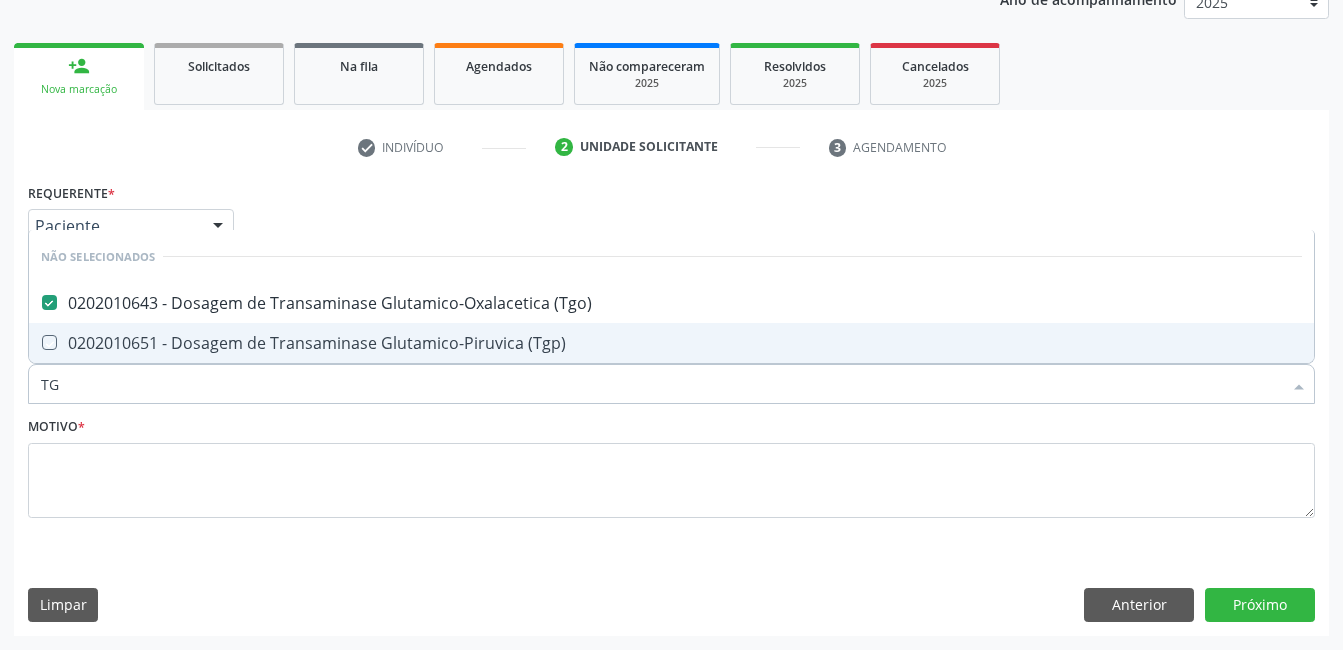checkbox on "true" 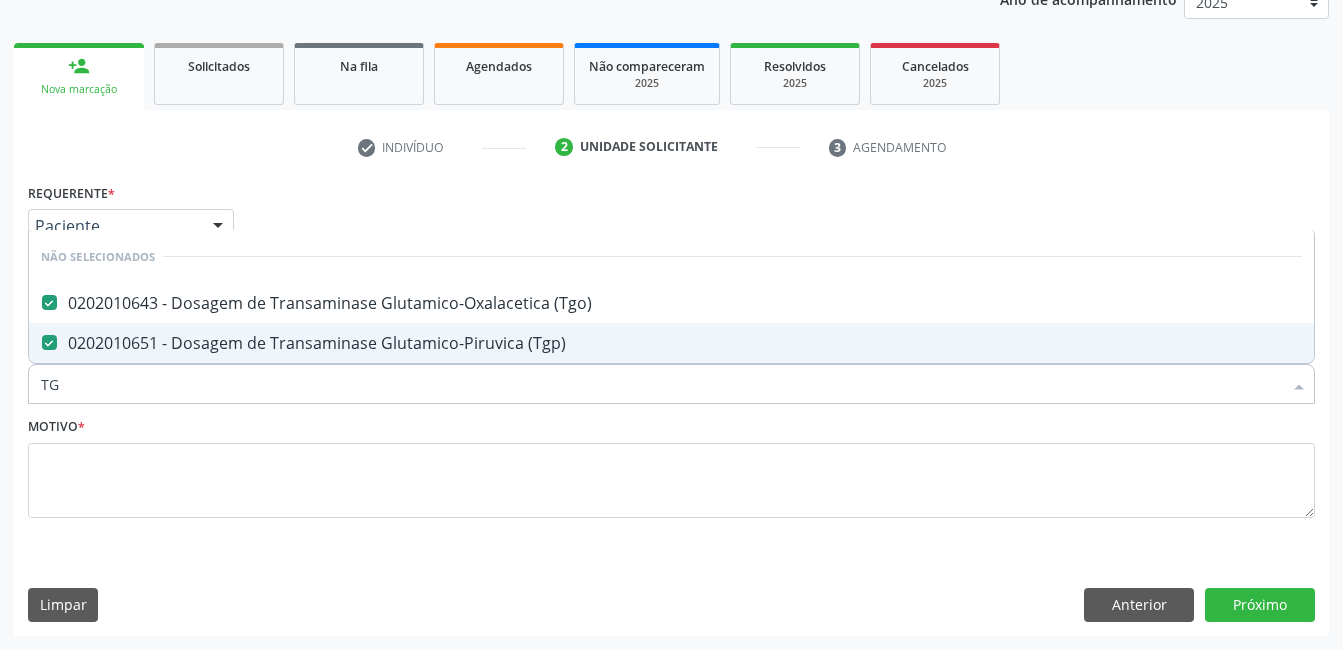 drag, startPoint x: 151, startPoint y: 391, endPoint x: -4, endPoint y: 393, distance: 155.01291 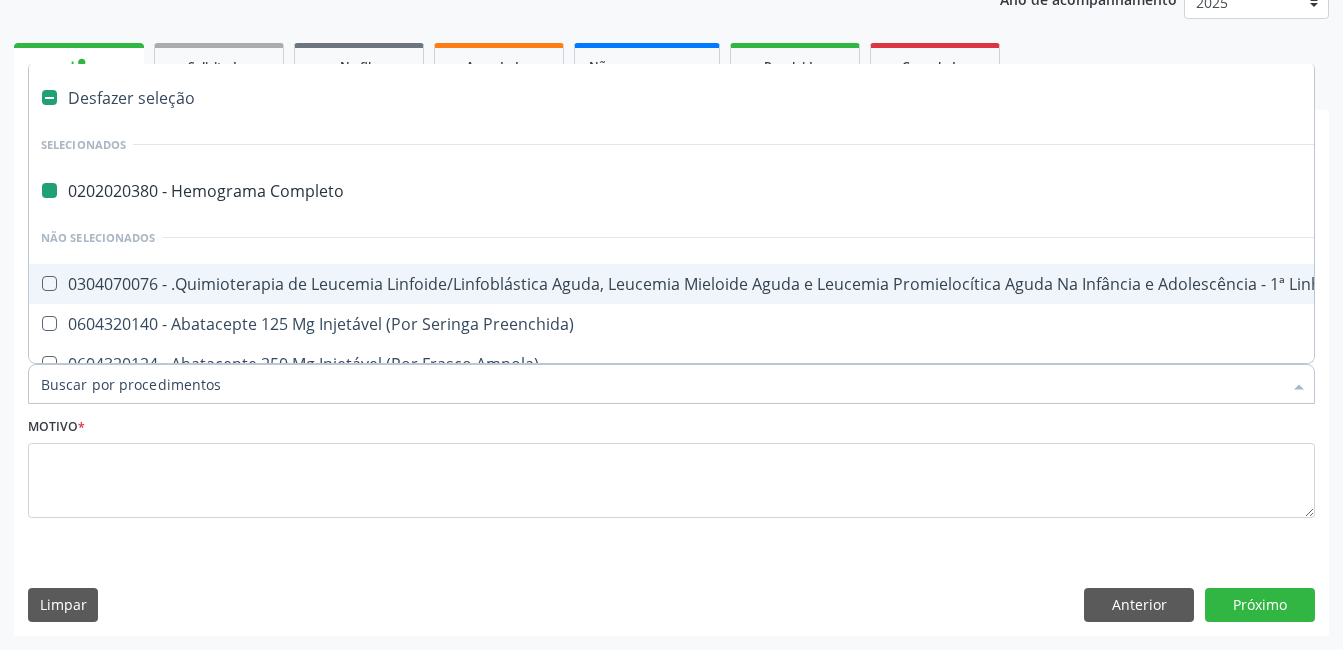 type on "U" 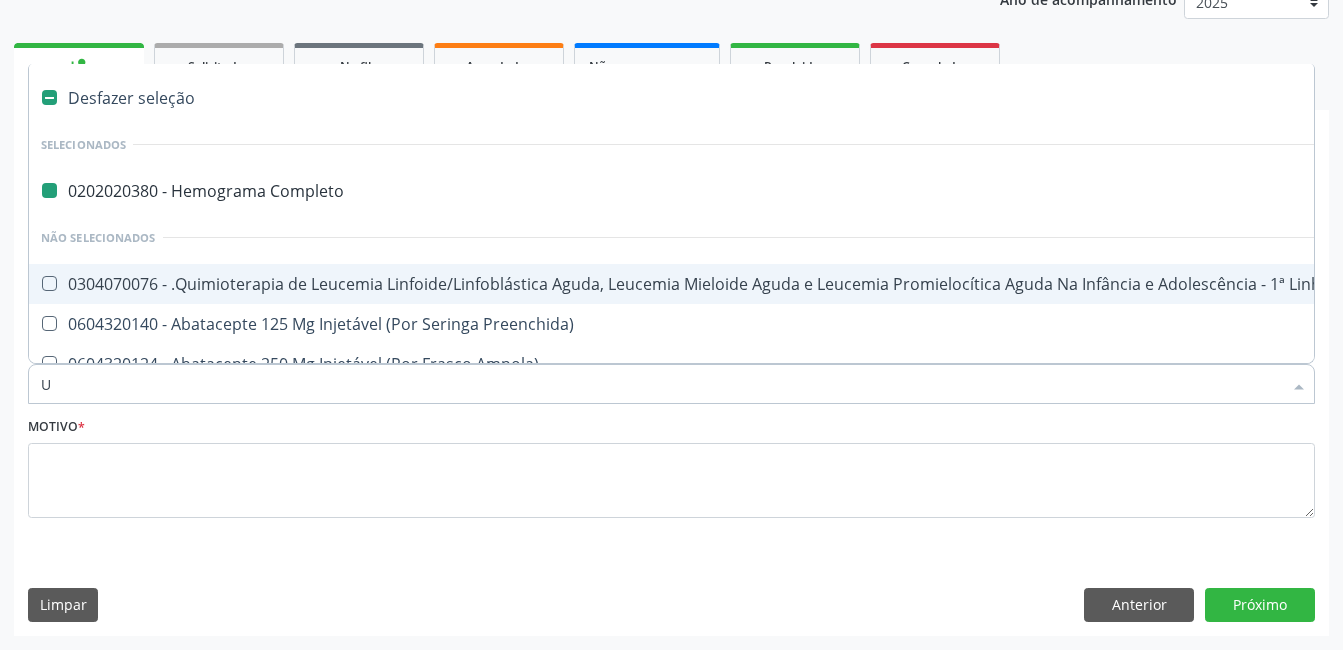 checkbox on "false" 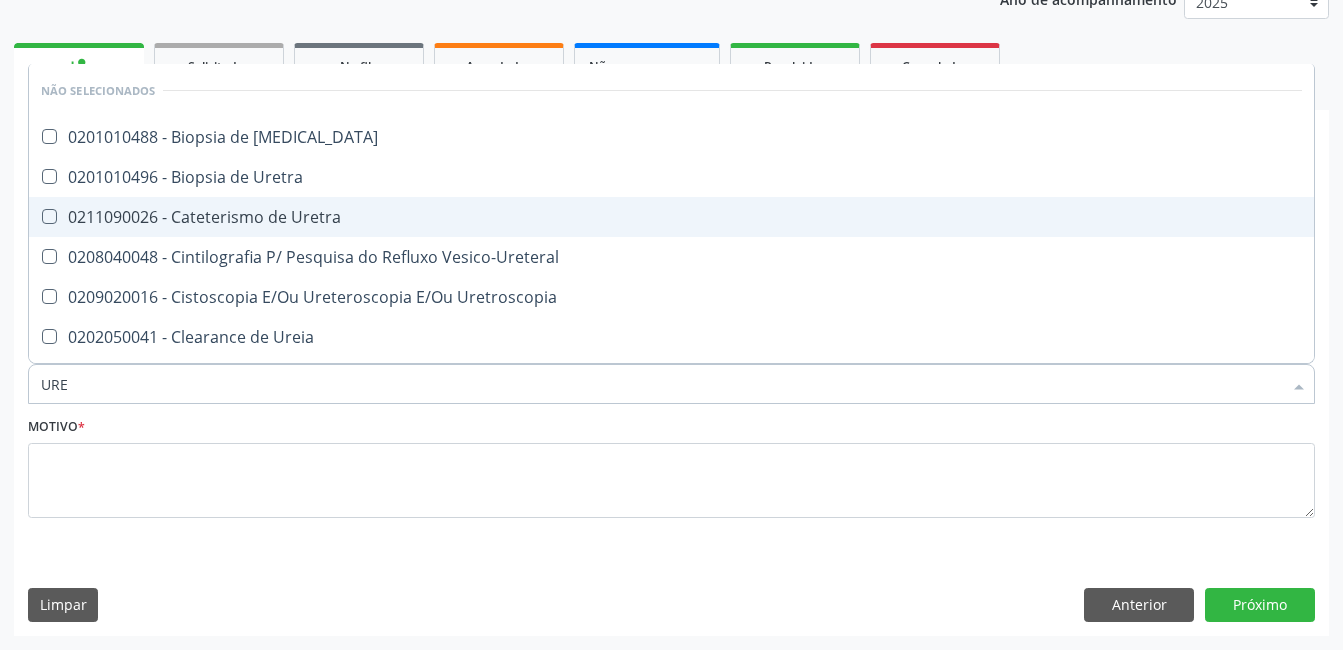 type on "UREI" 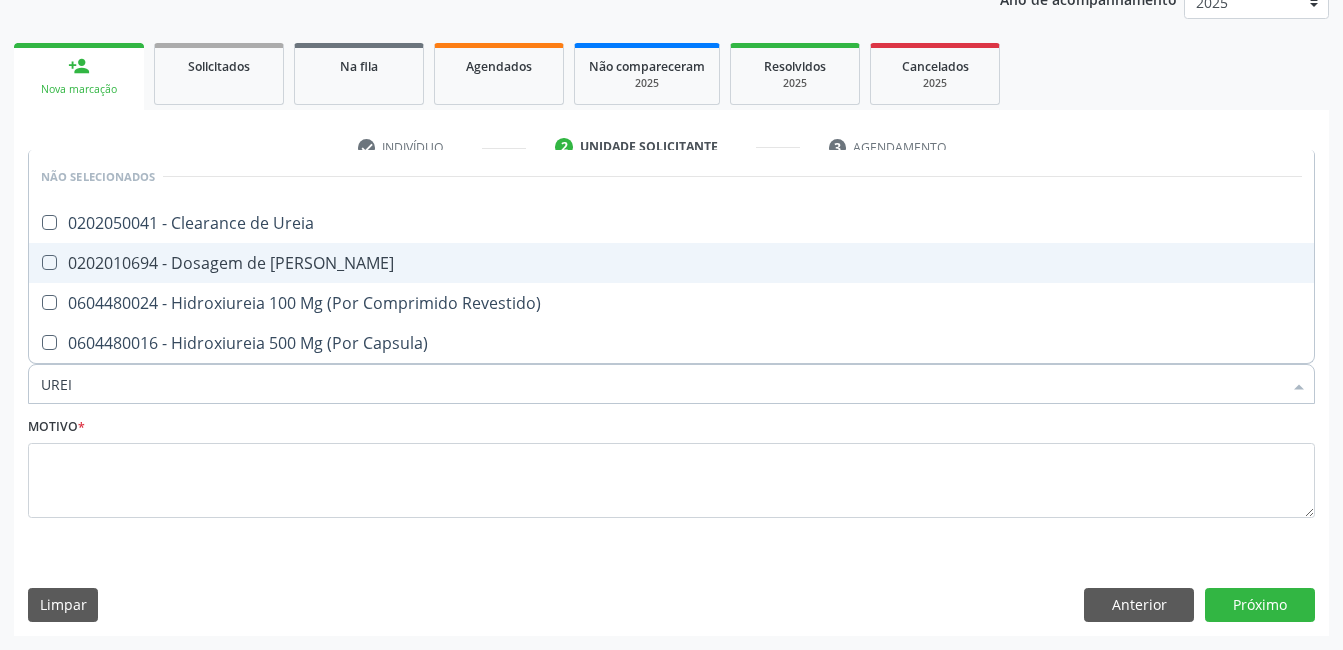 click on "0202010694 - Dosagem de [PERSON_NAME]" at bounding box center [671, 263] 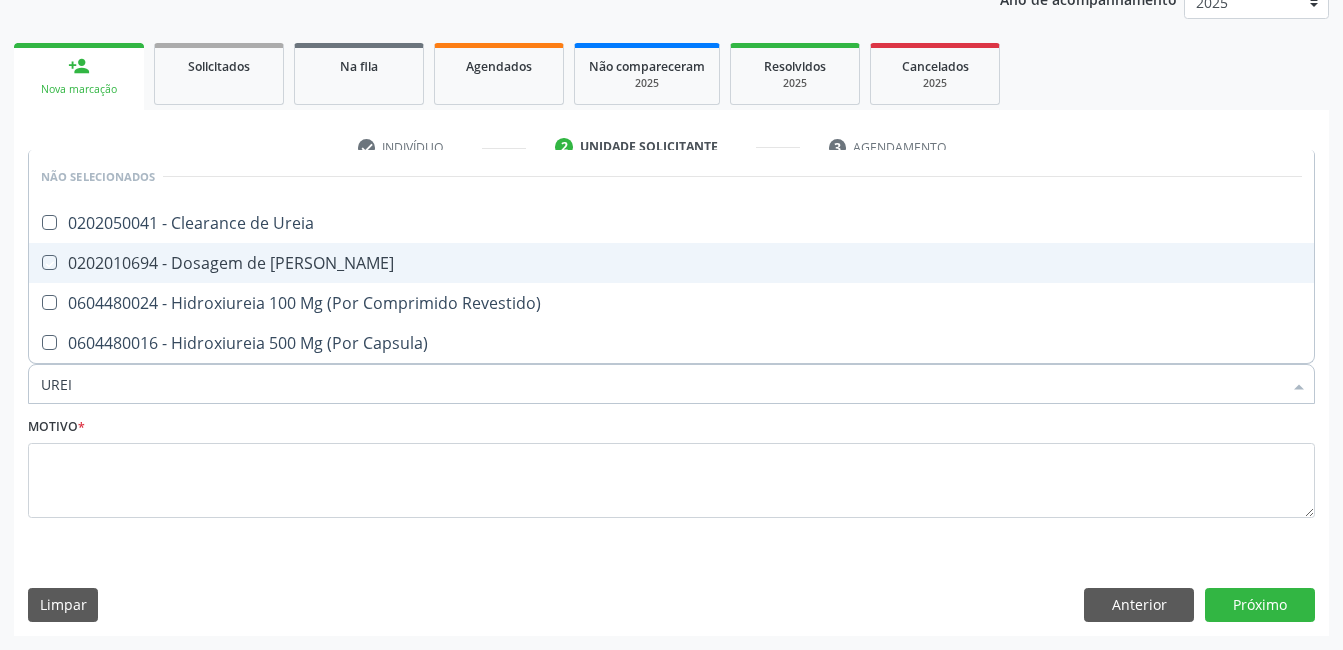 checkbox on "true" 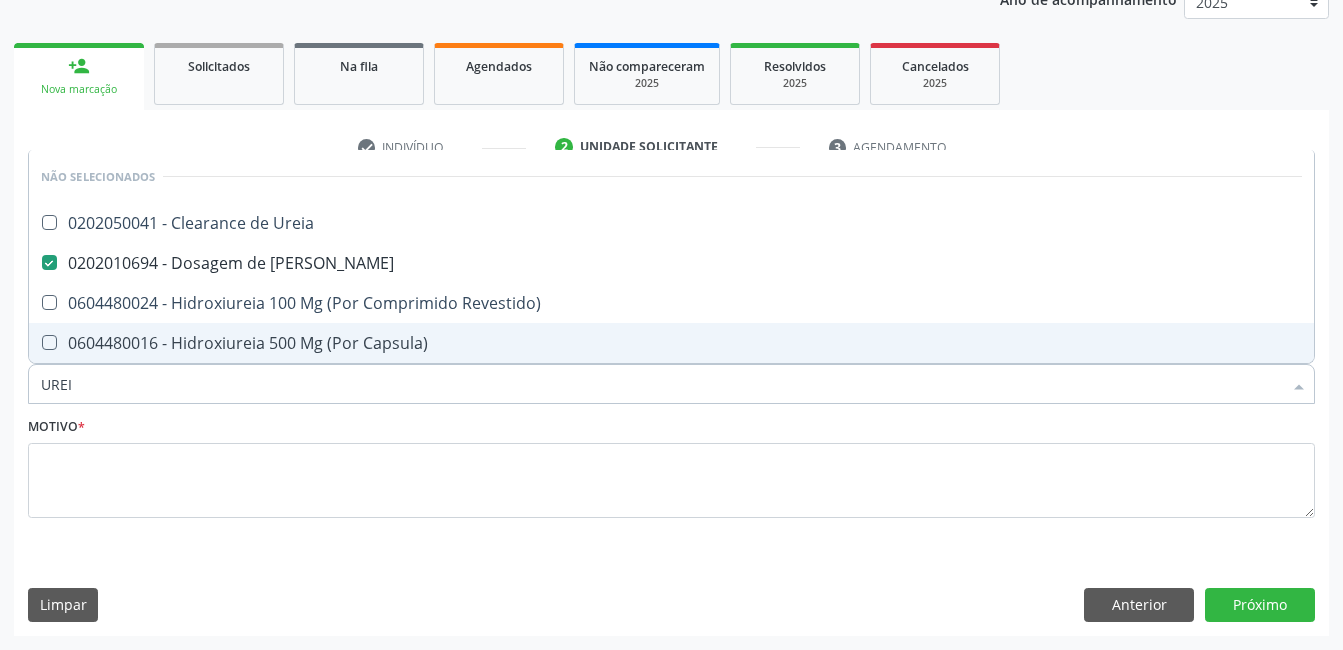 drag, startPoint x: 135, startPoint y: 385, endPoint x: 17, endPoint y: 387, distance: 118.016945 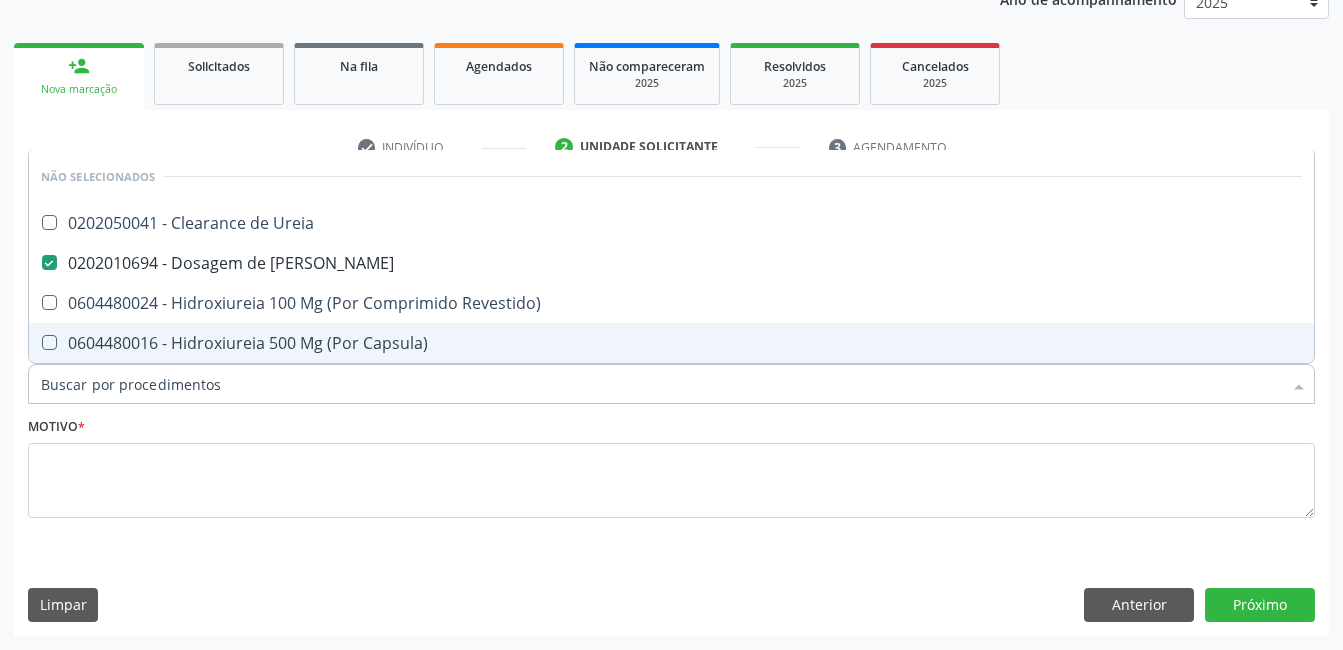type on "C" 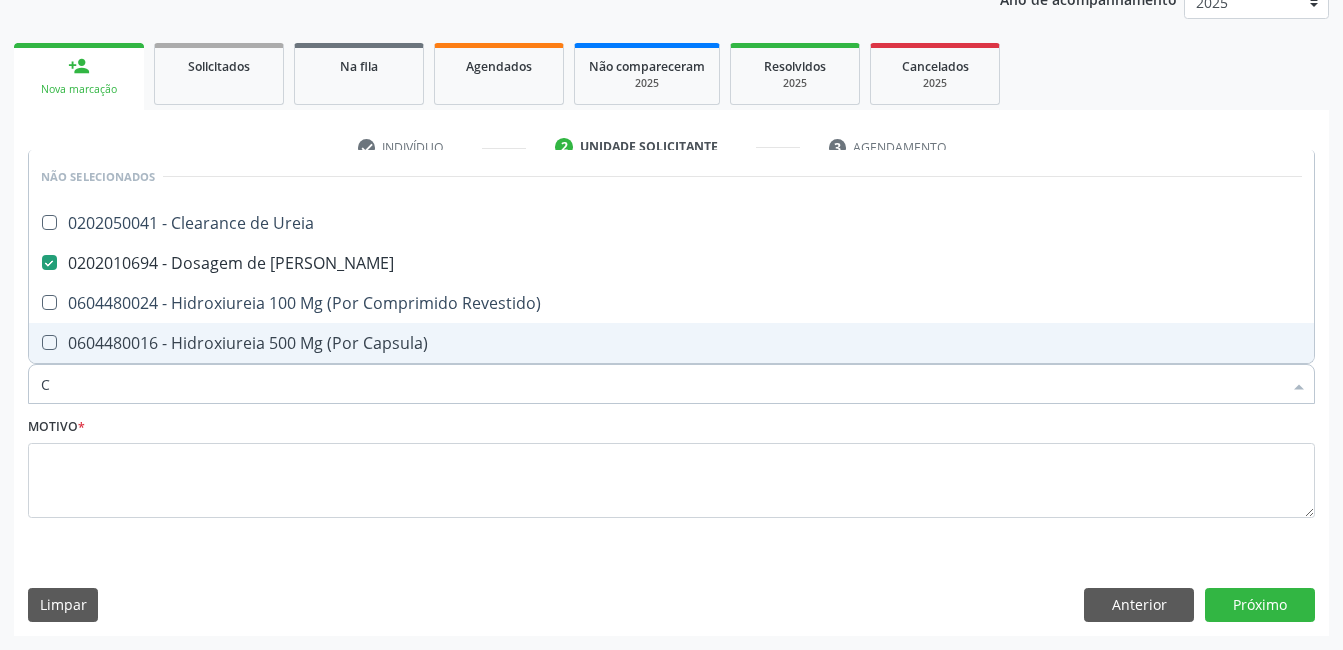 checkbox on "true" 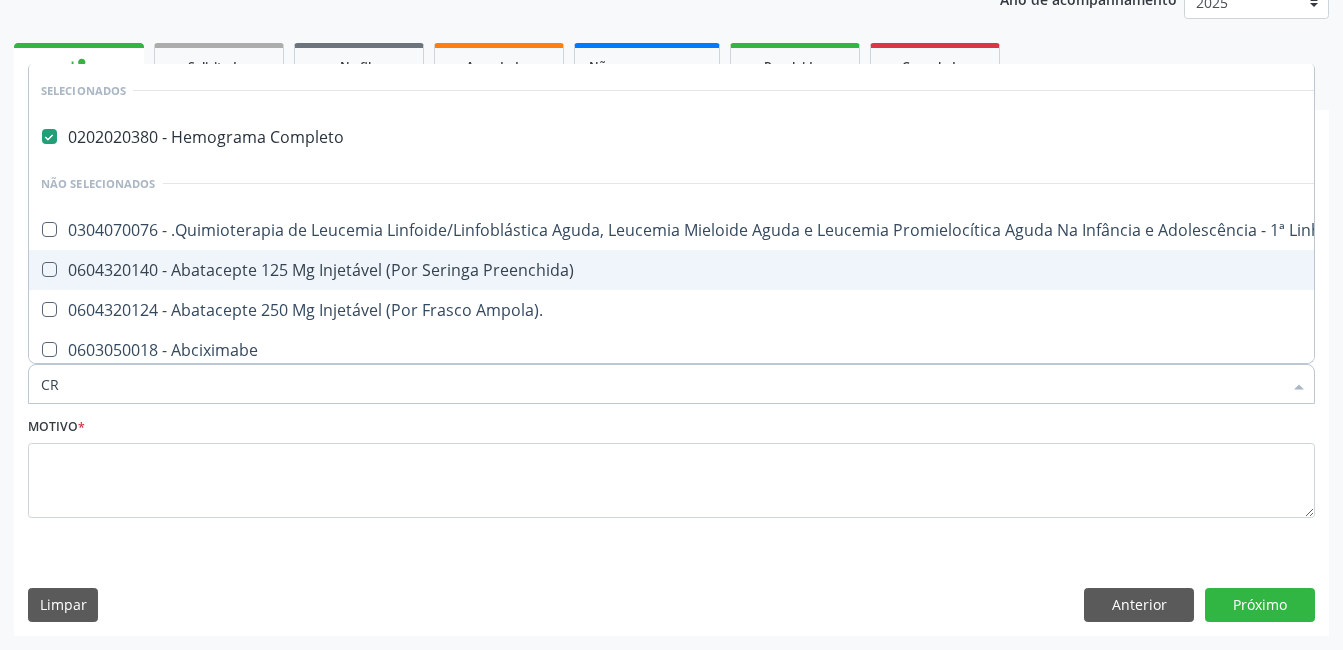 type on "CRE" 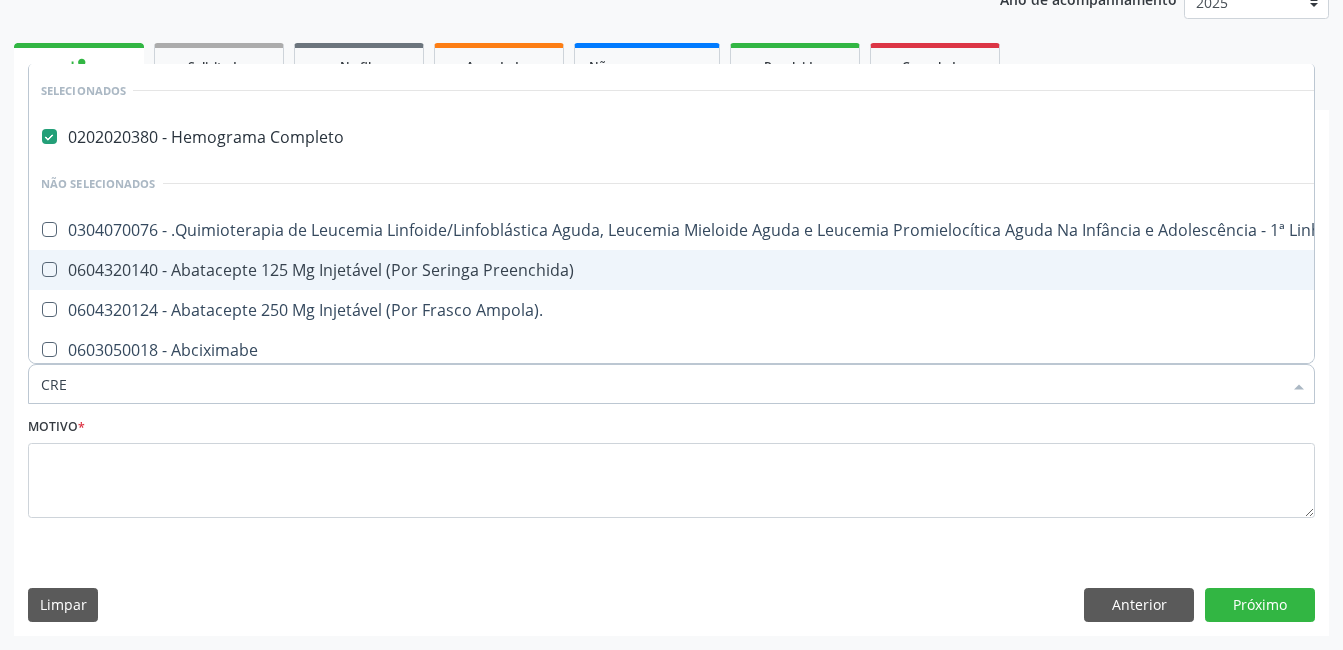 checkbox on "false" 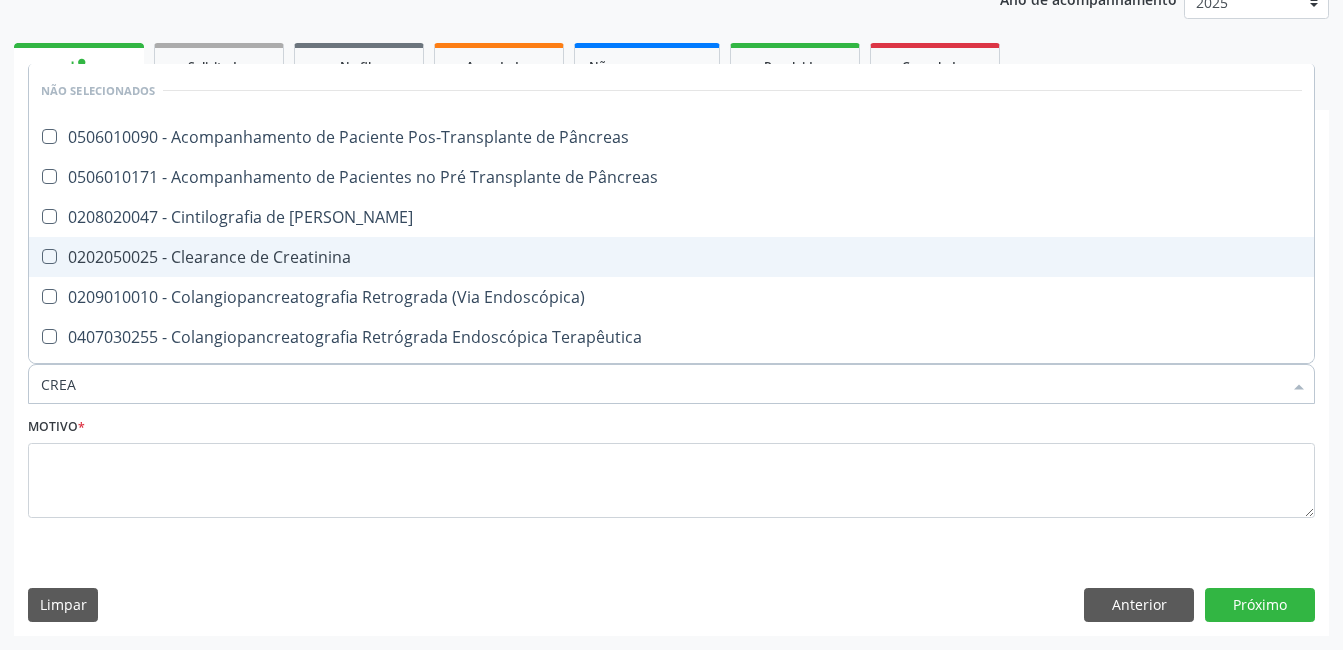 type on "CREAT" 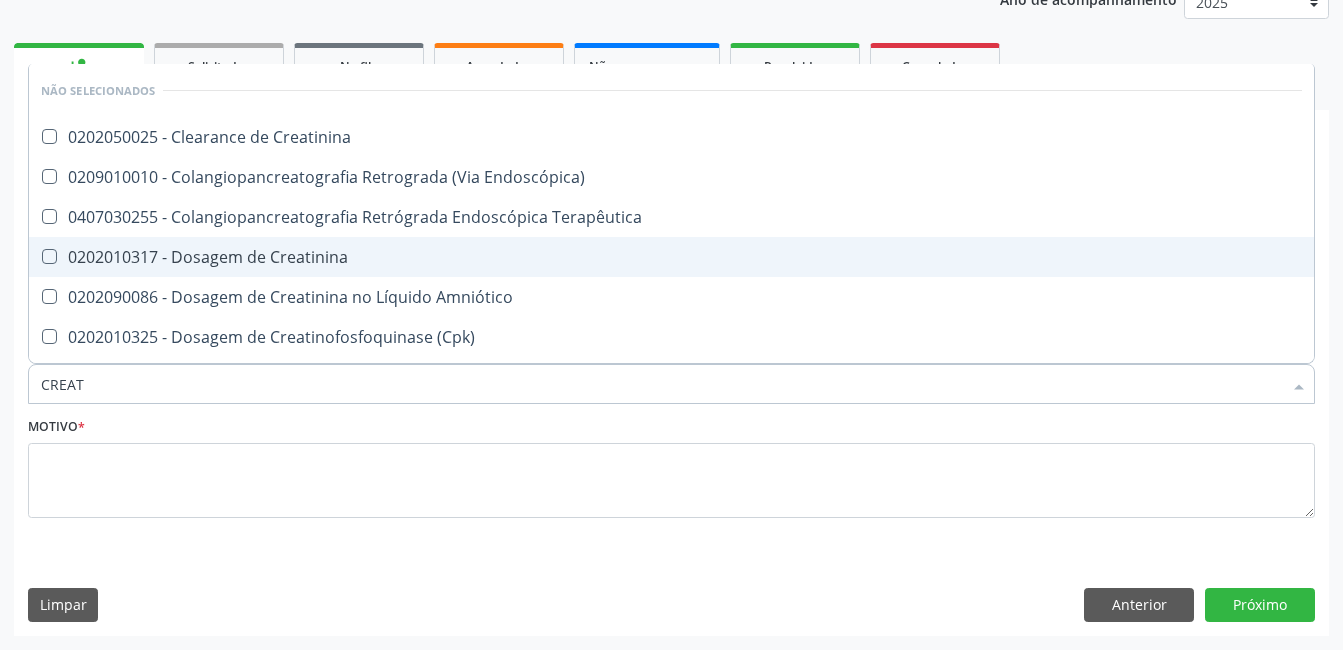 click on "0202010317 - Dosagem de Creatinina" at bounding box center [671, 257] 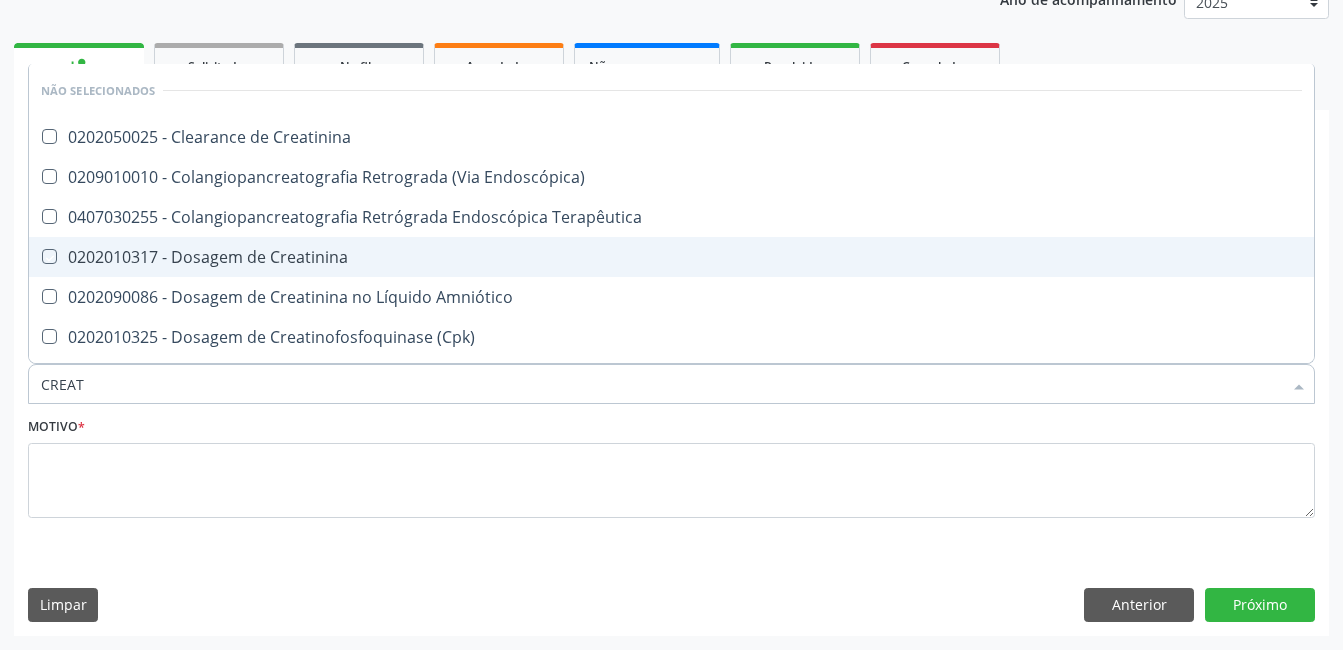 checkbox on "true" 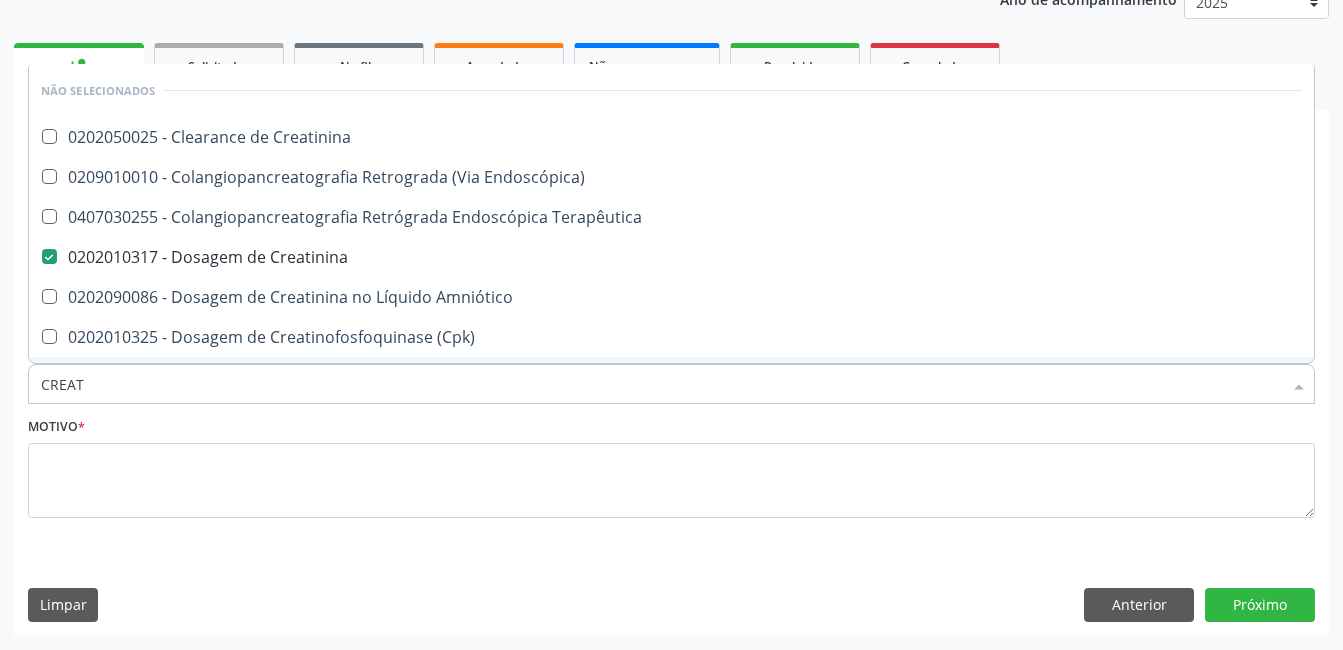 drag, startPoint x: 139, startPoint y: 391, endPoint x: 0, endPoint y: 389, distance: 139.01439 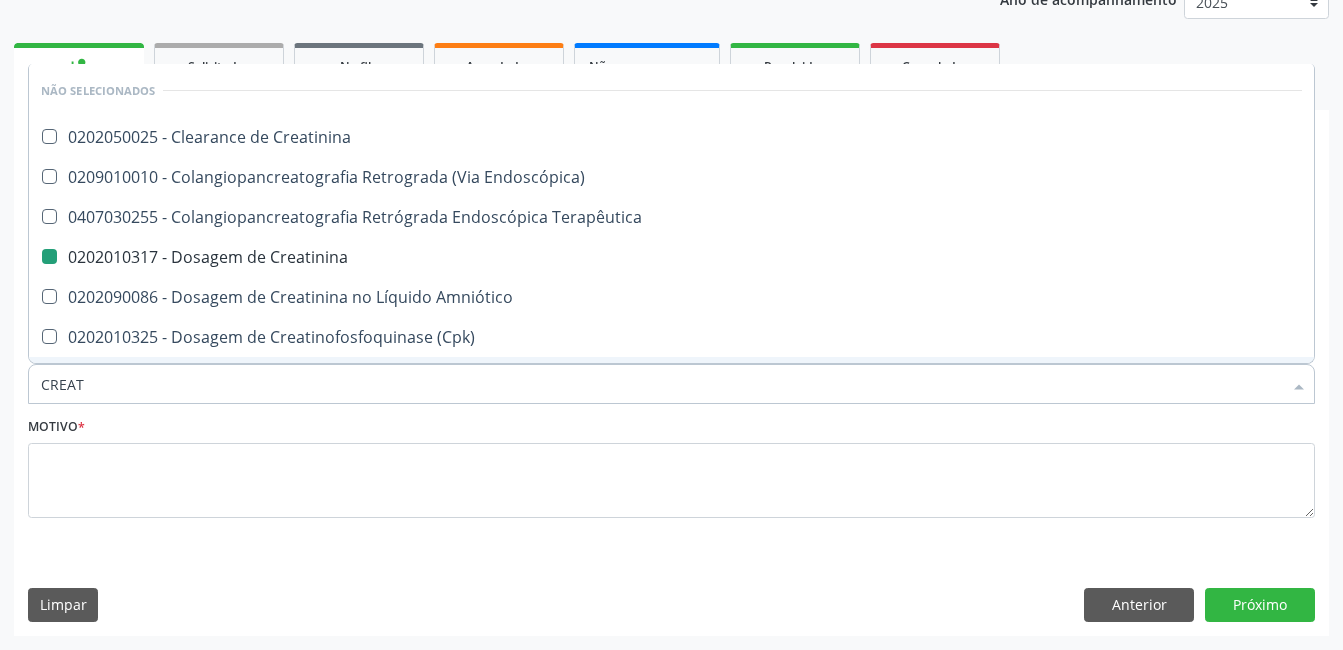 type 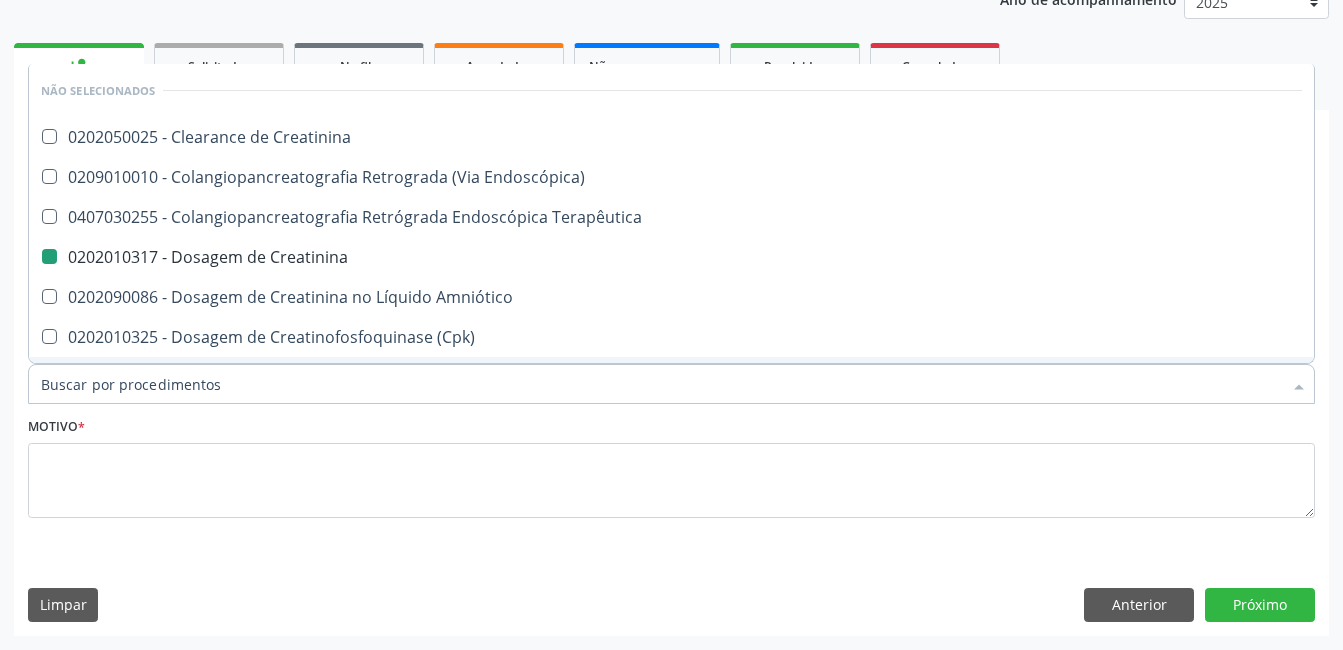 checkbox on "true" 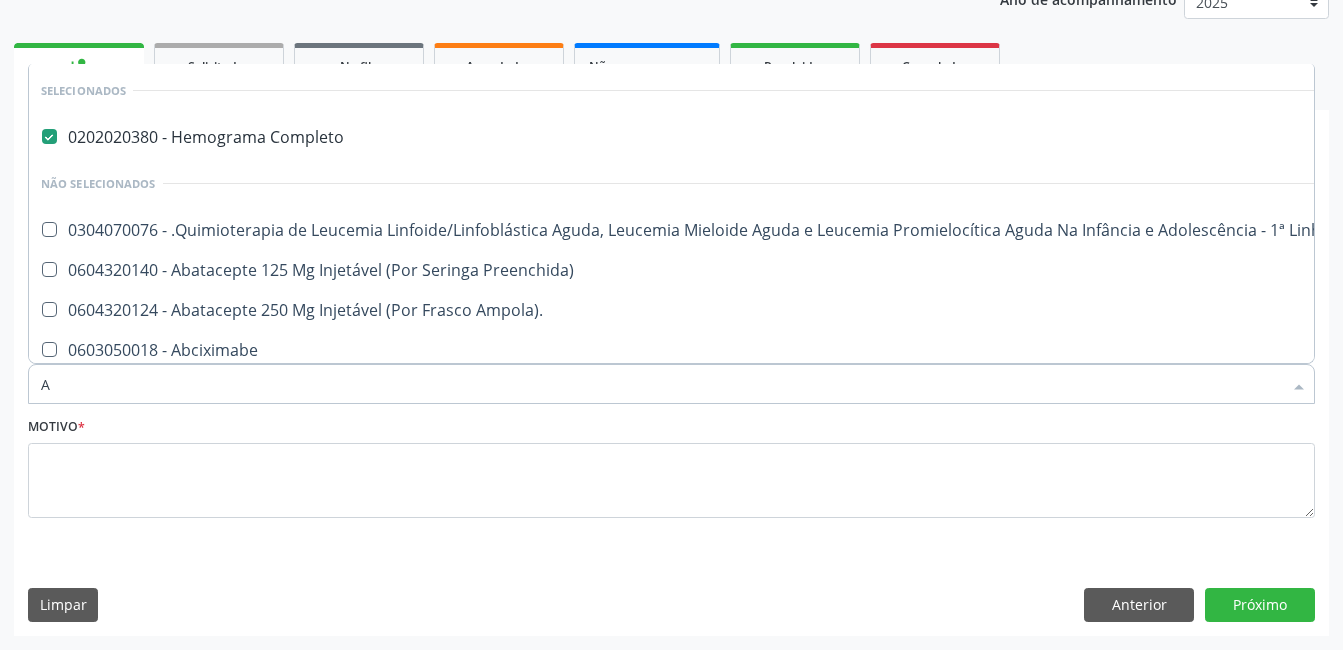 type on "AC" 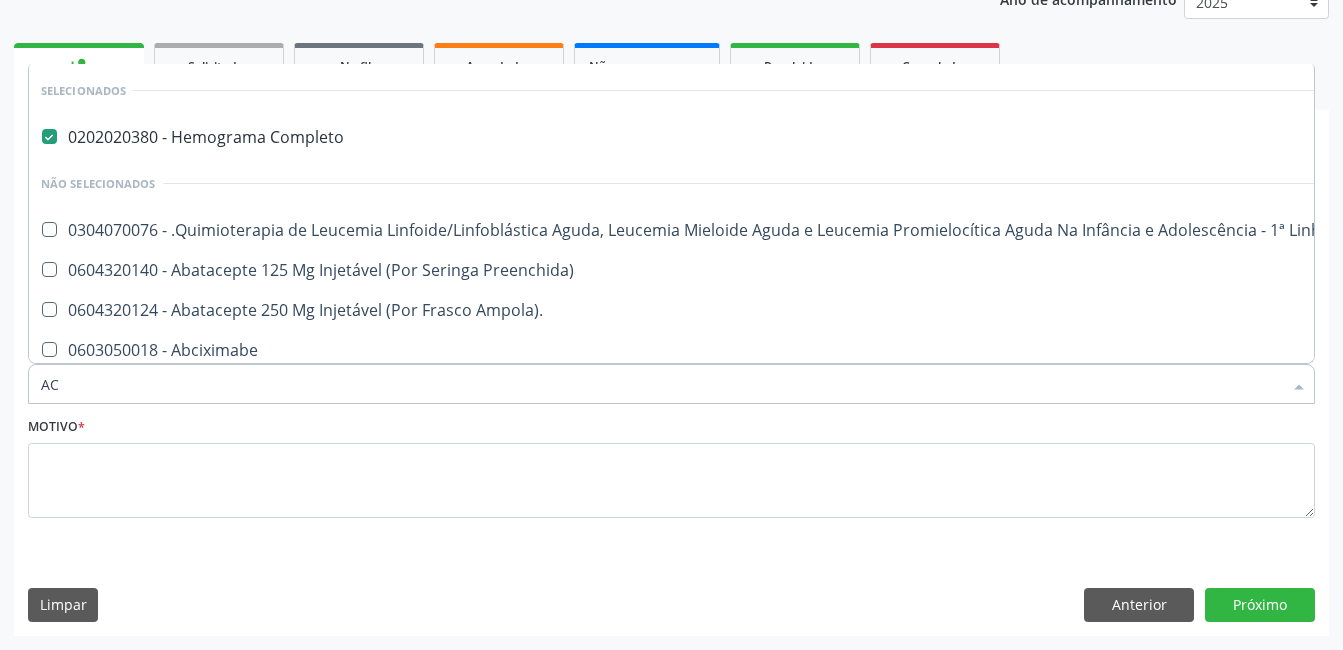 checkbox on "false" 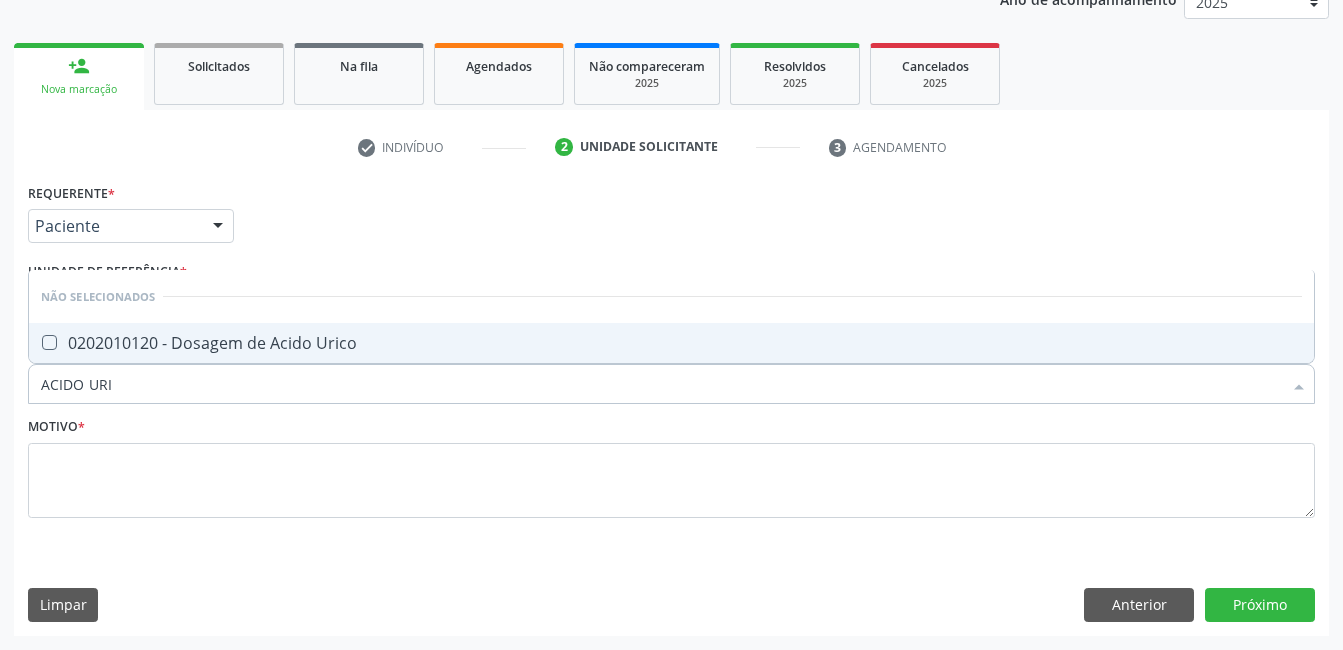 type on "ACIDO URIC" 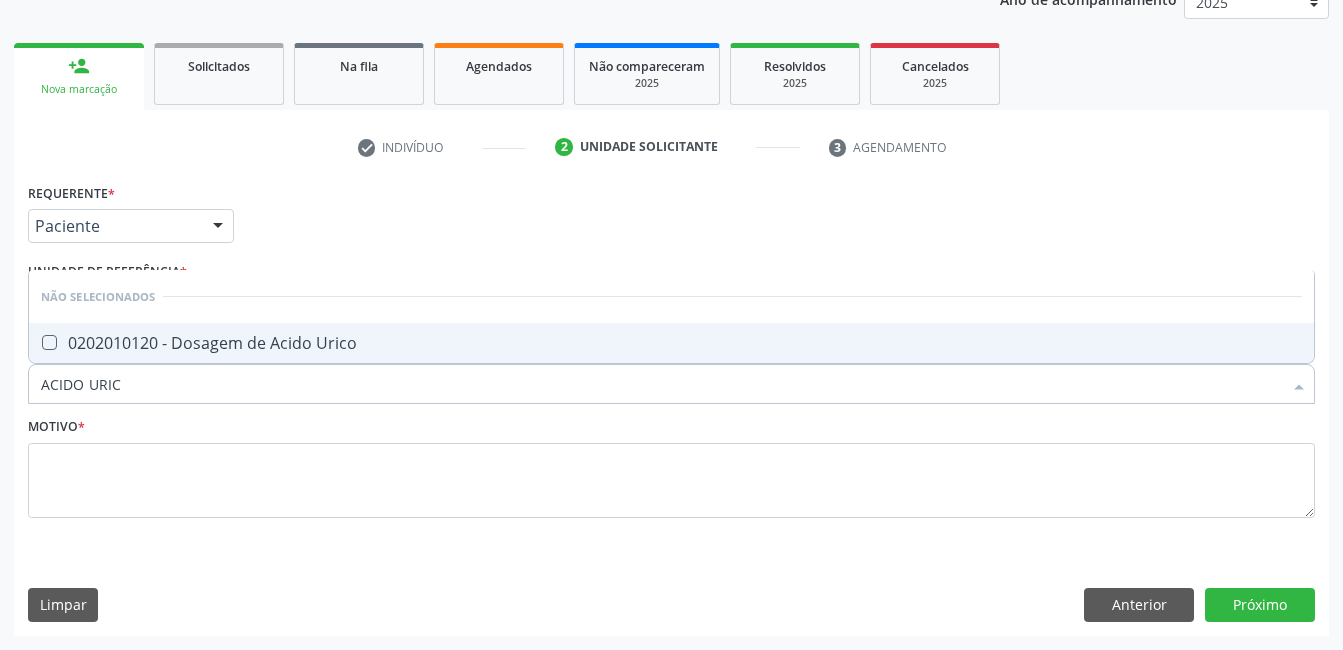 click on "0202010120 - Dosagem de Acido Urico" at bounding box center (671, 343) 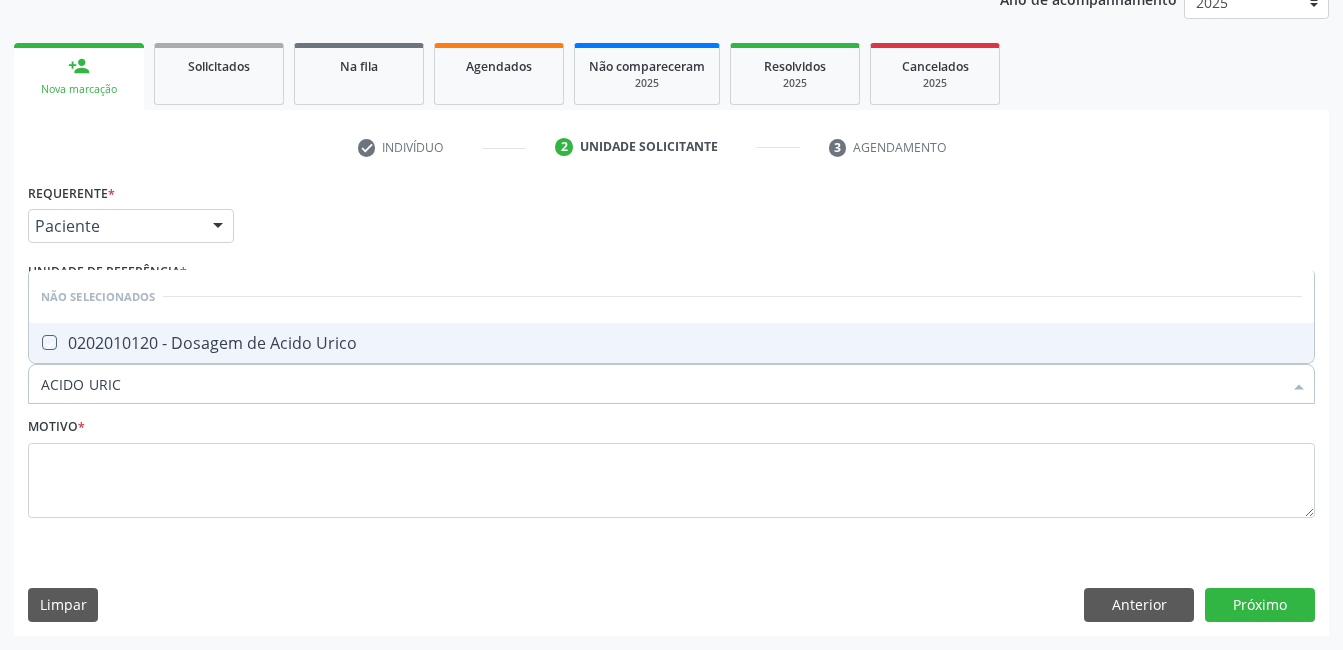 checkbox on "true" 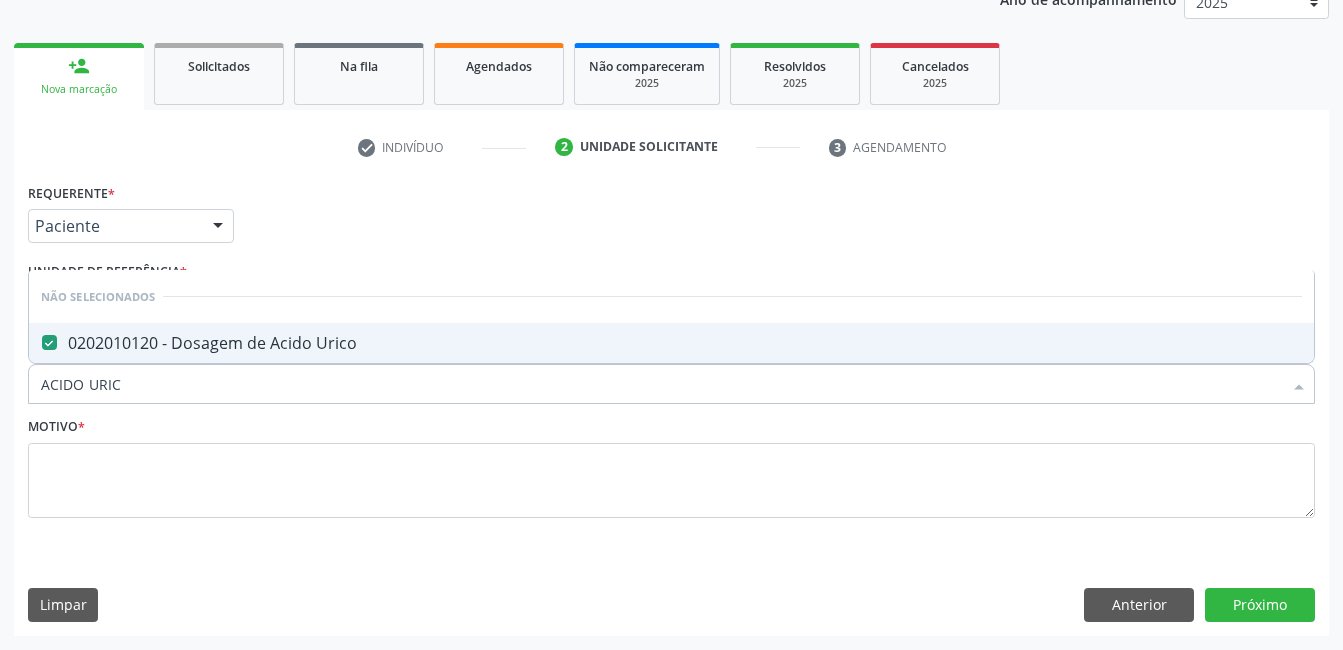 drag, startPoint x: 134, startPoint y: 384, endPoint x: 0, endPoint y: 374, distance: 134.37262 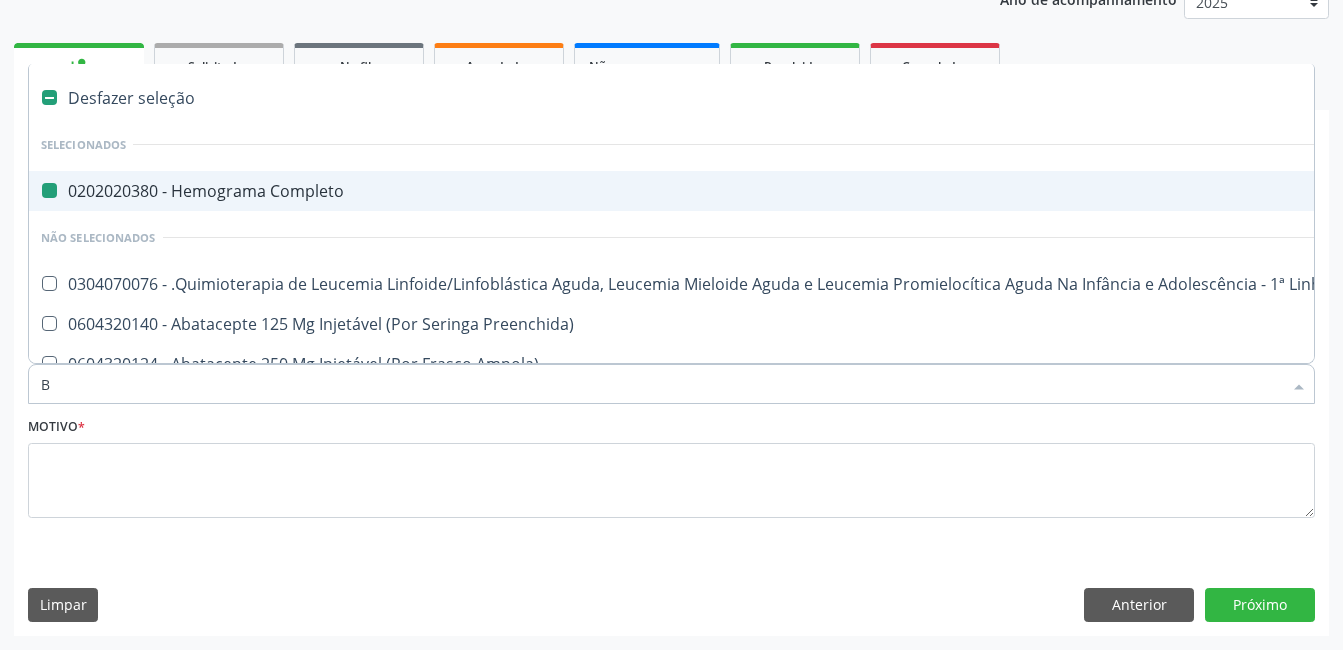 type on "BI" 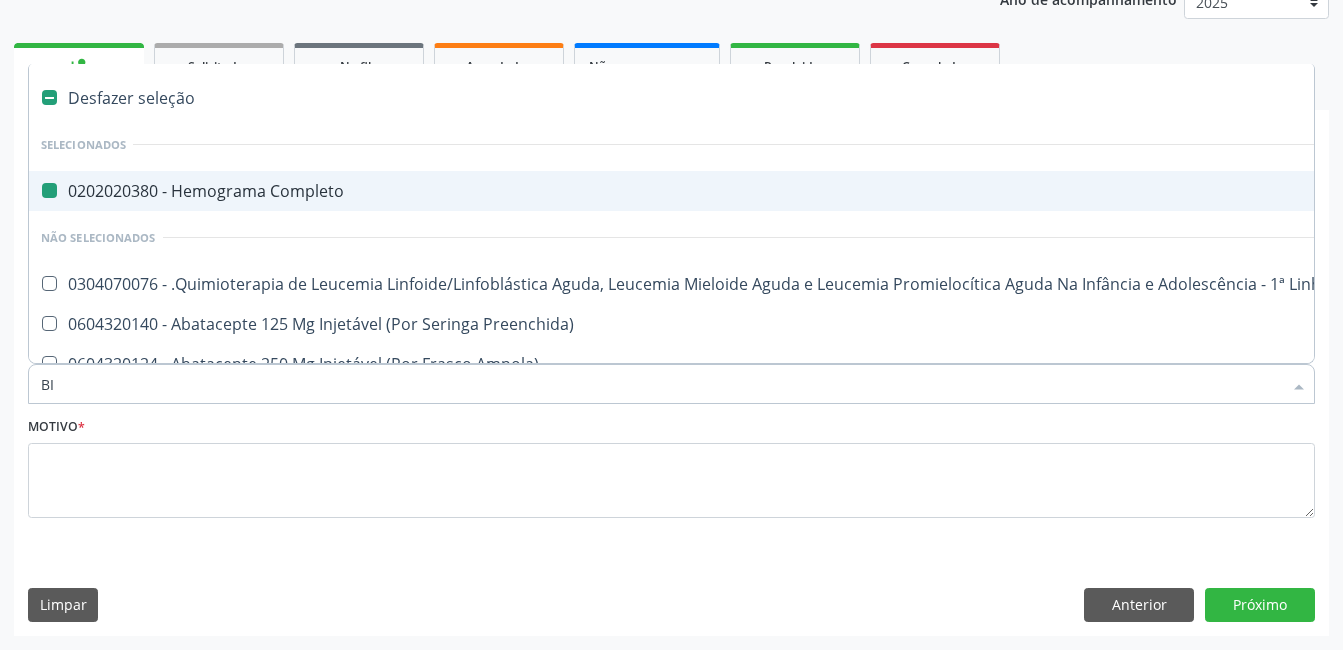 checkbox on "false" 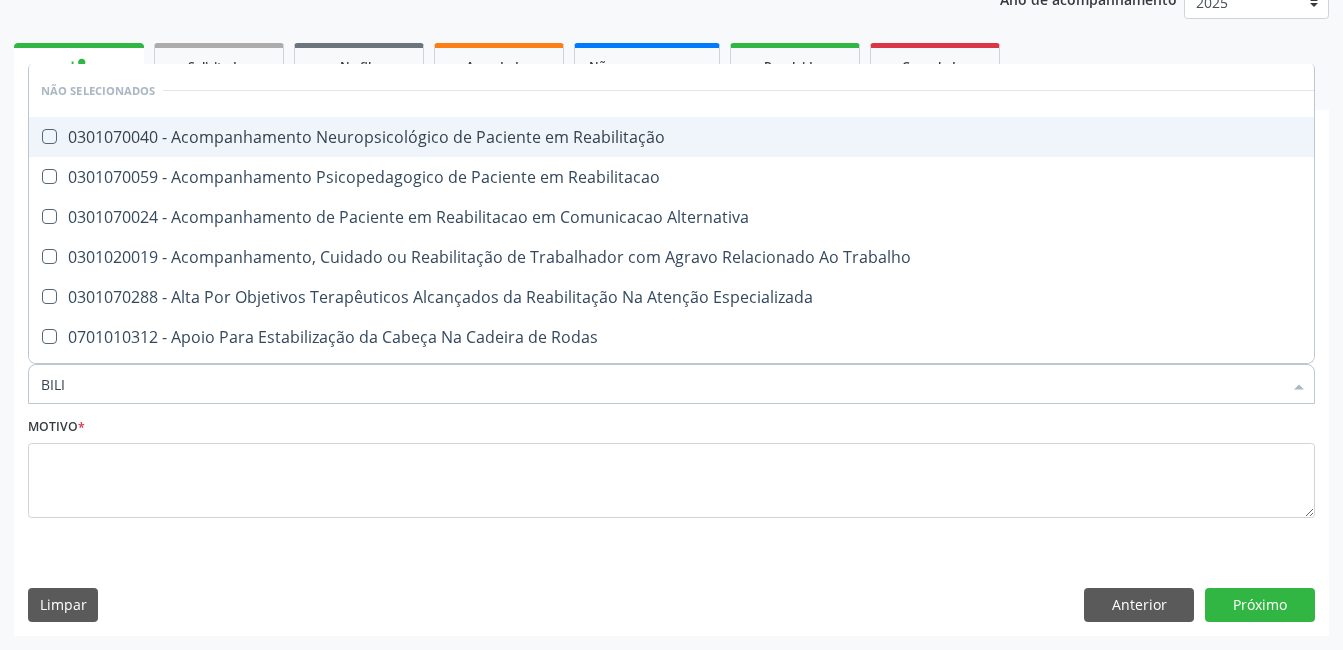 type on "BILIR" 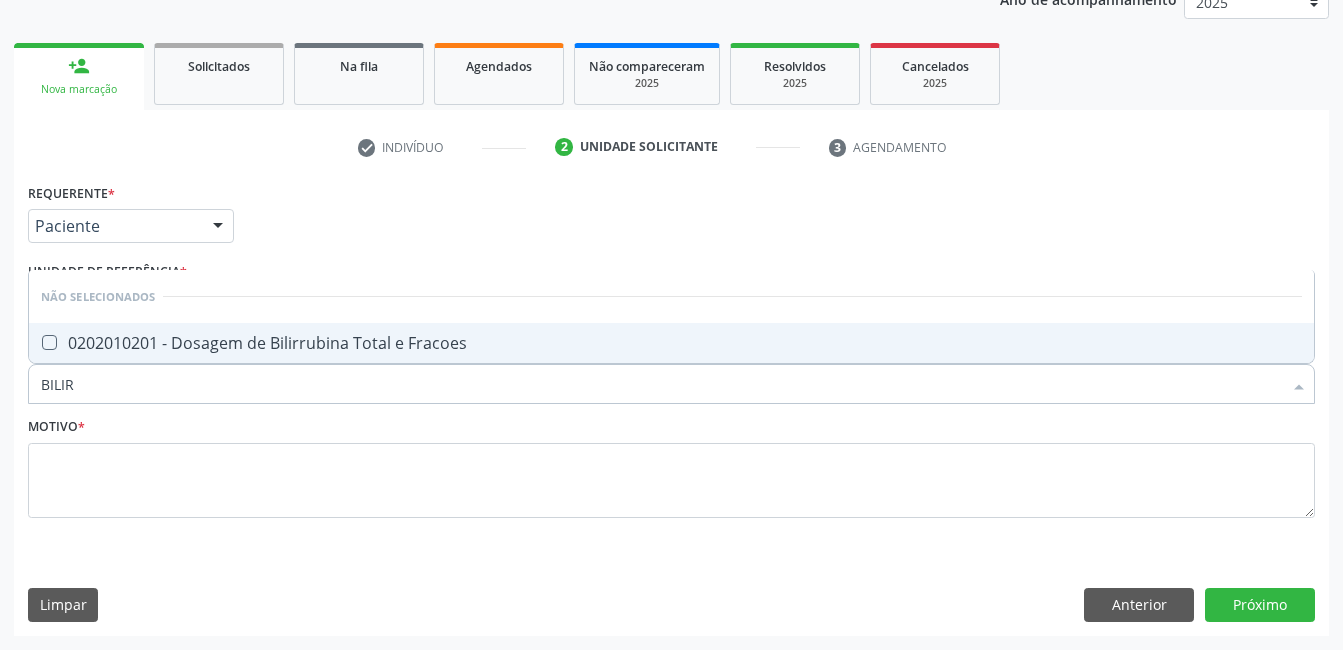 click on "0202010201 - Dosagem de Bilirrubina Total e Fracoes" at bounding box center (671, 343) 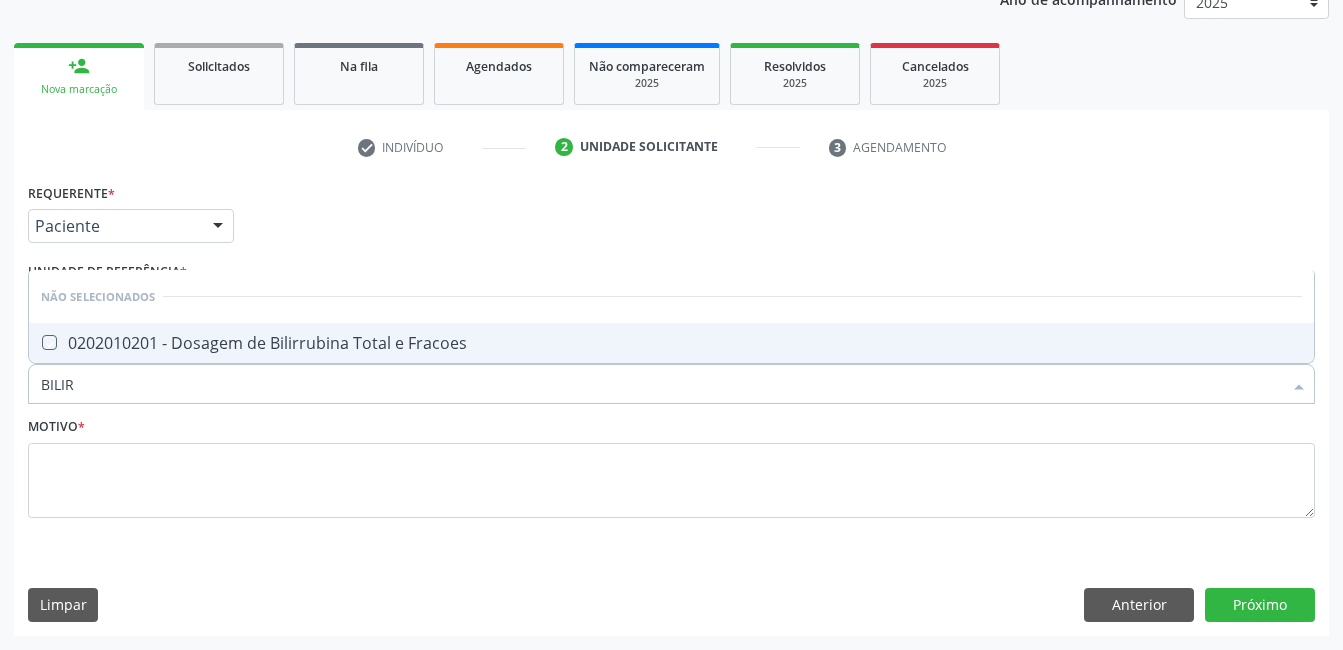 checkbox on "true" 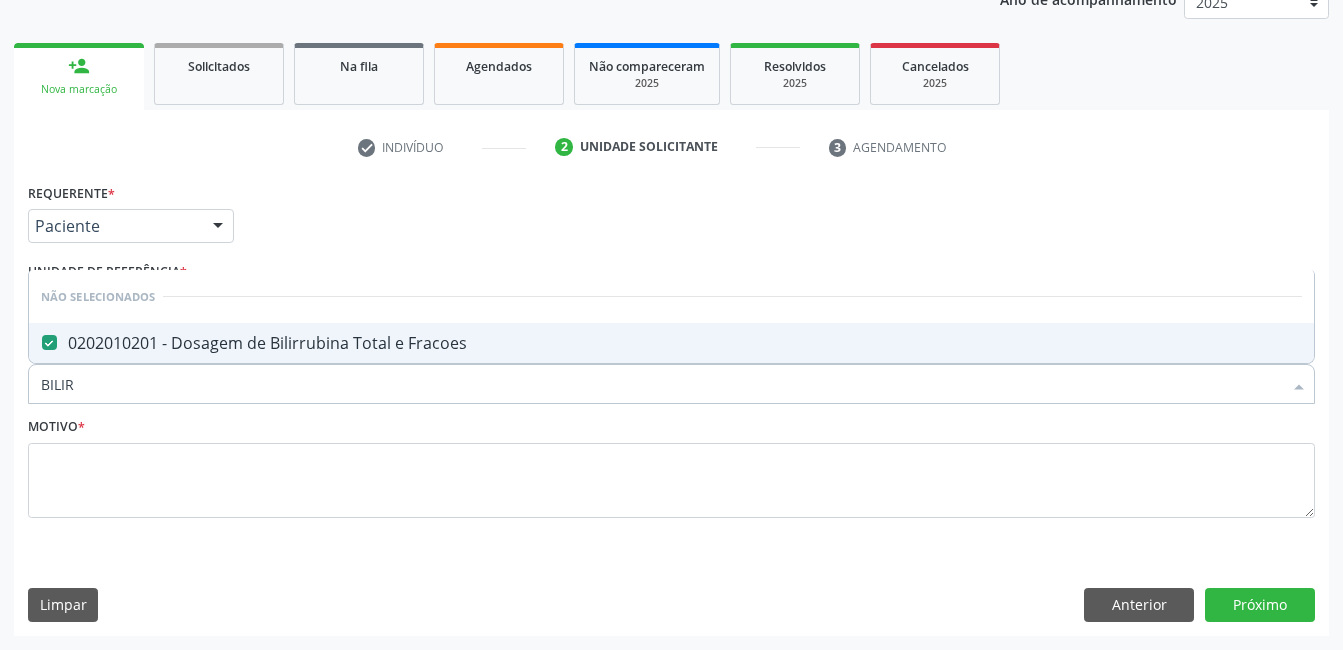 drag, startPoint x: 164, startPoint y: 381, endPoint x: -4, endPoint y: 392, distance: 168.35974 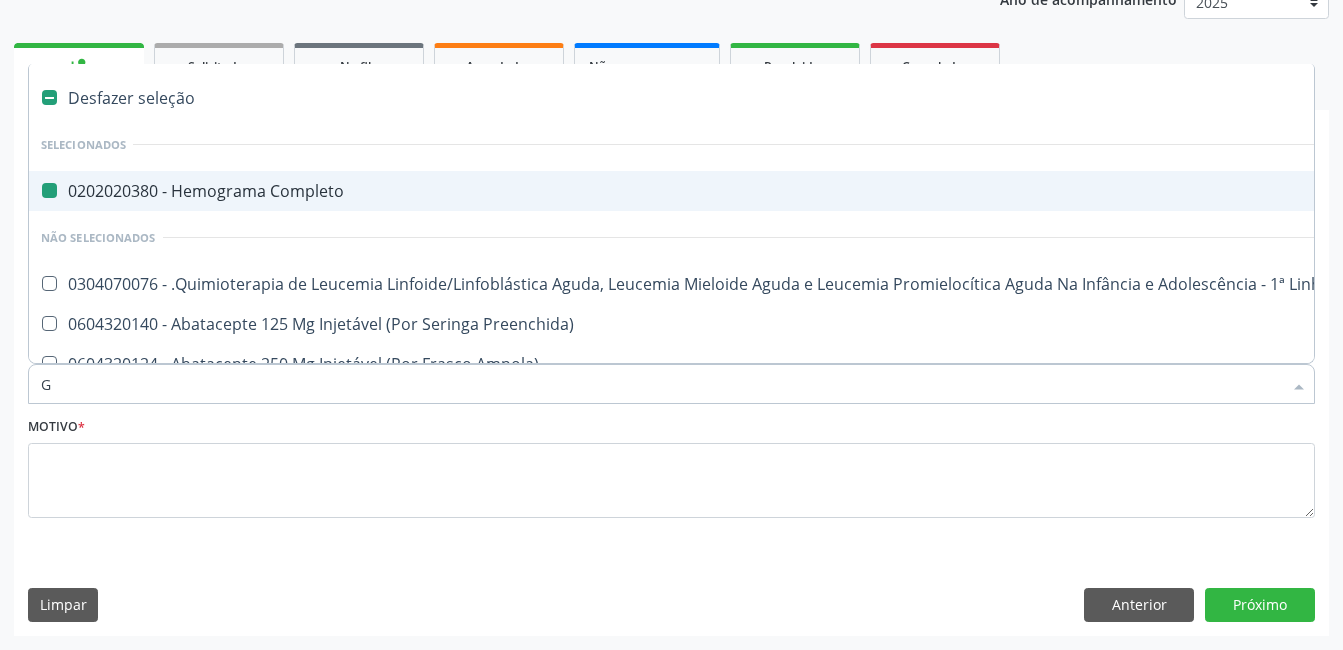 type on "GL" 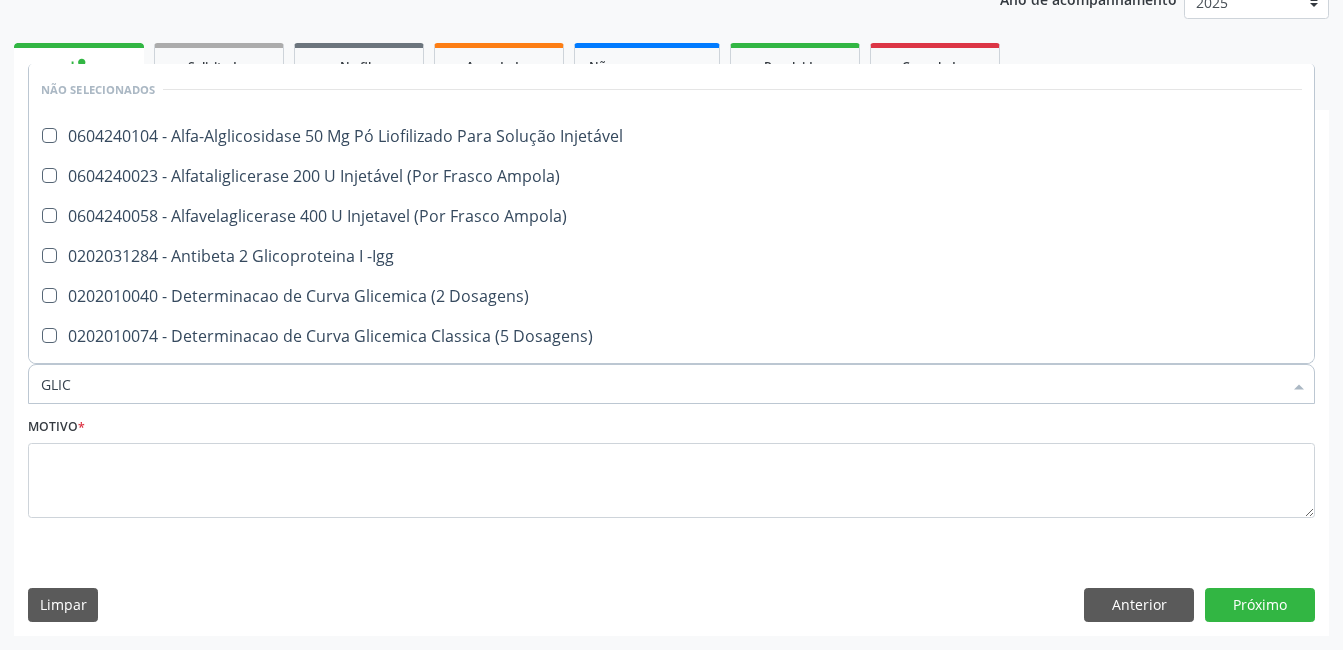 scroll, scrollTop: 0, scrollLeft: 0, axis: both 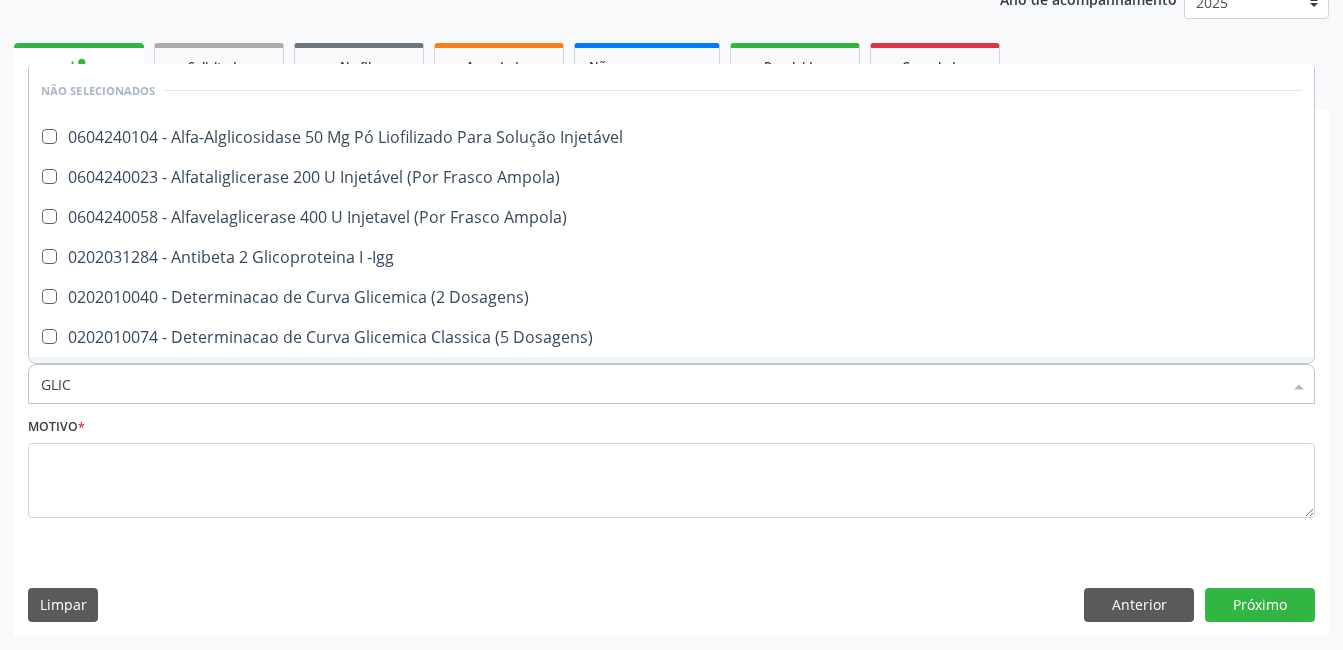 type on "GLICO" 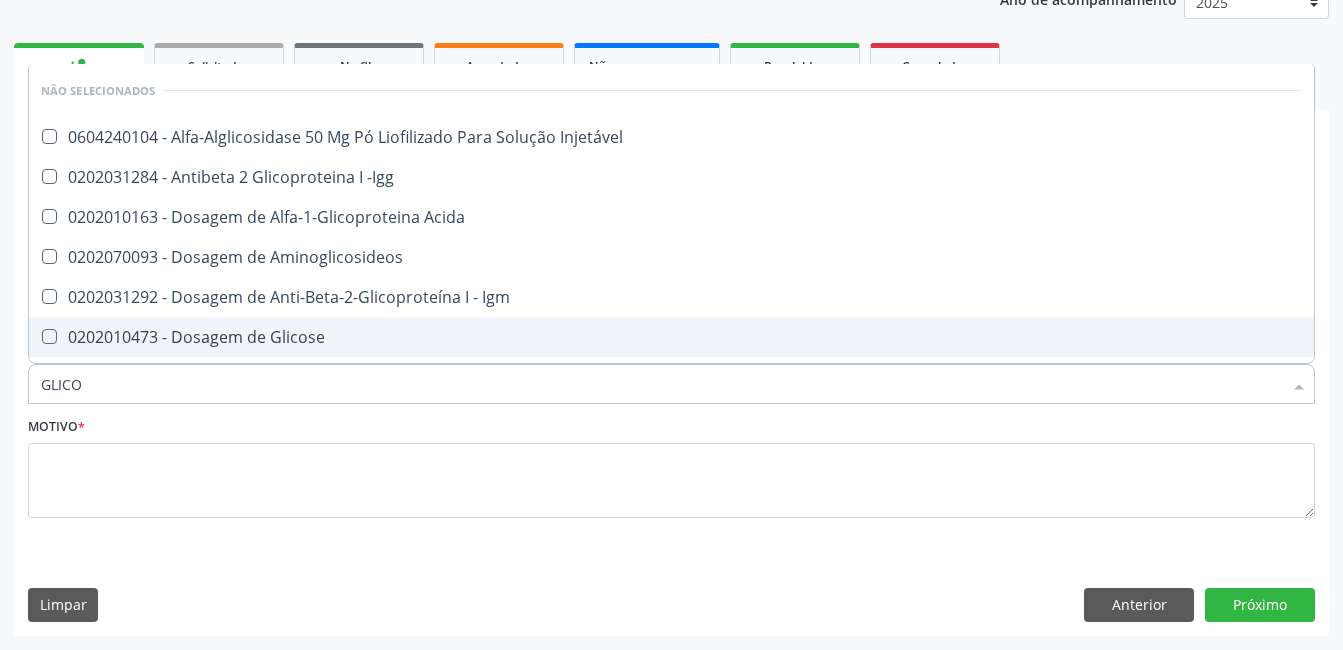click on "0202010473 - Dosagem de Glicose" at bounding box center (671, 337) 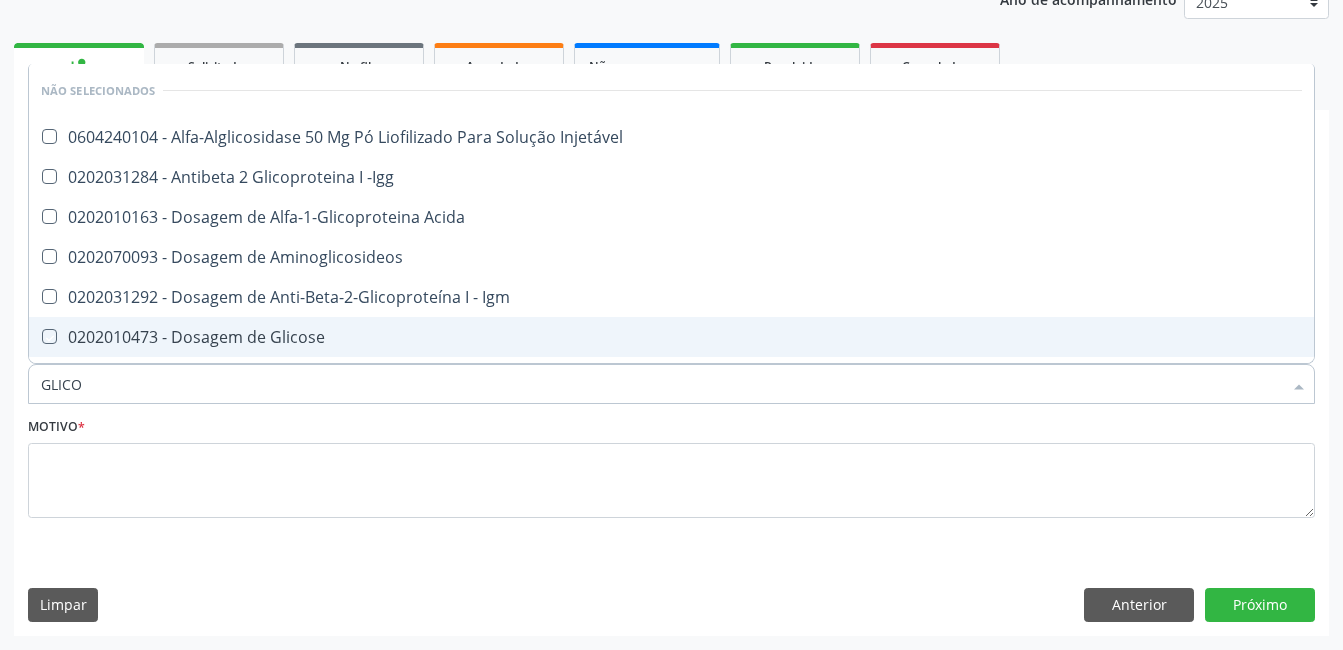 checkbox on "true" 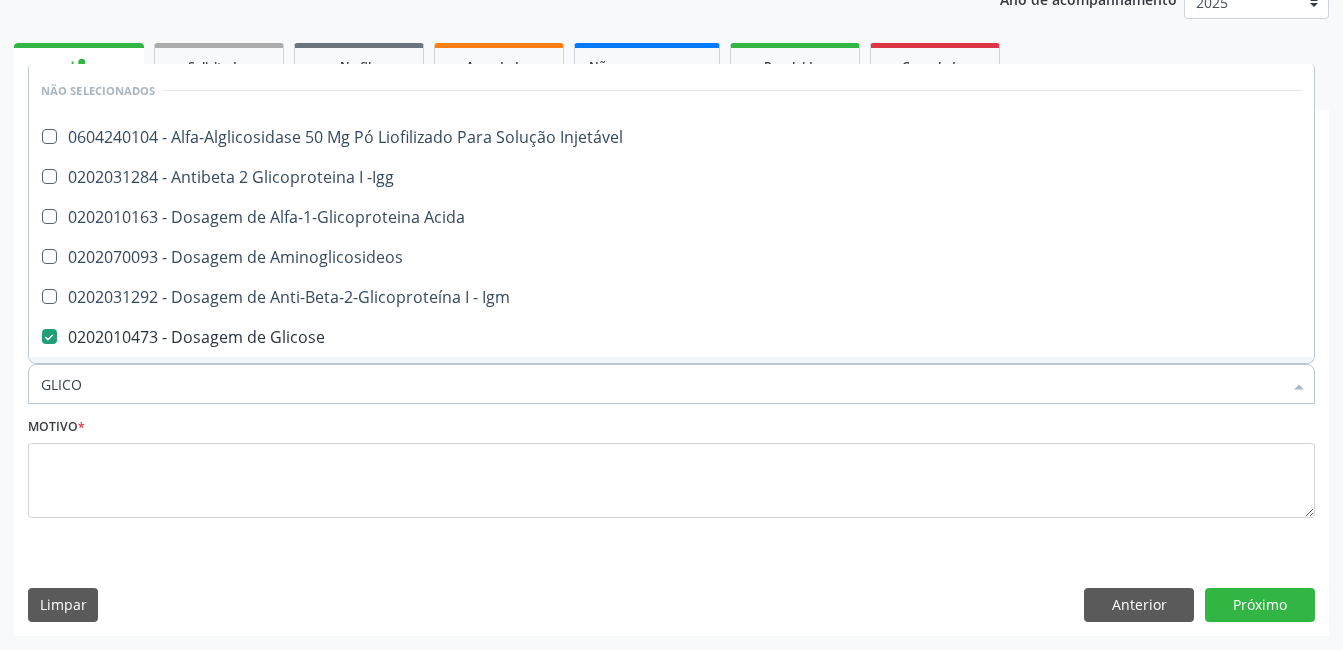 drag, startPoint x: 168, startPoint y: 396, endPoint x: -4, endPoint y: 394, distance: 172.01163 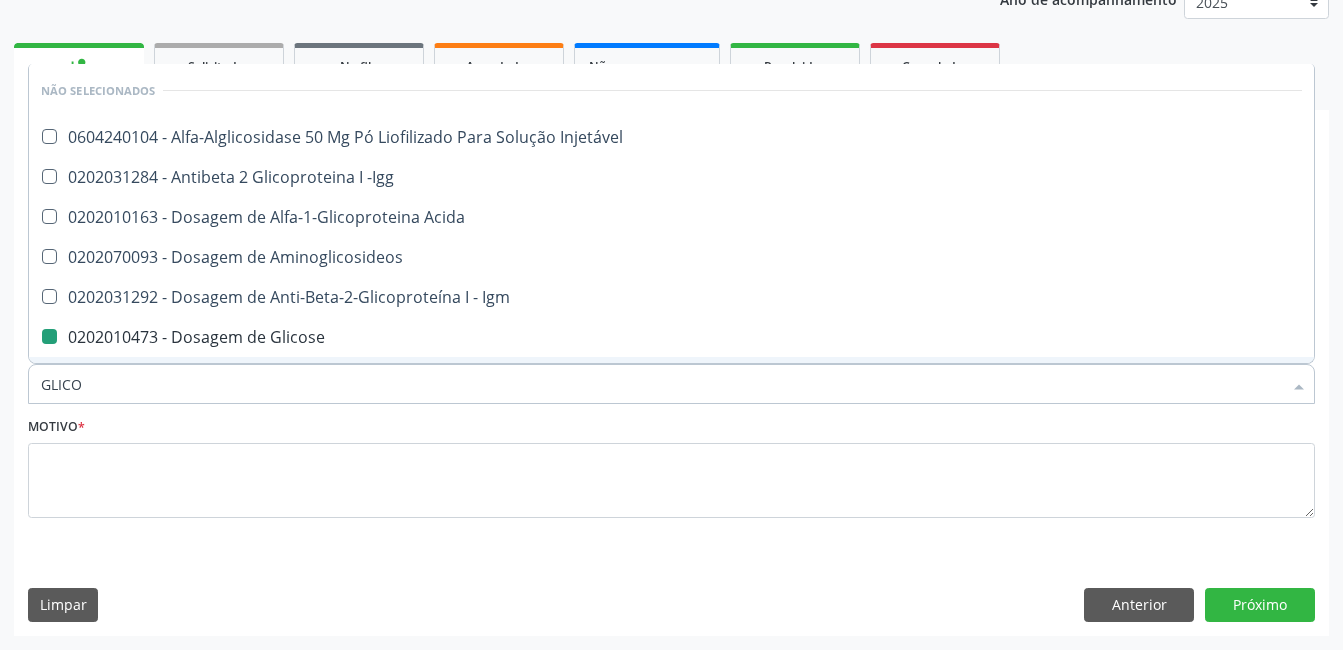 type 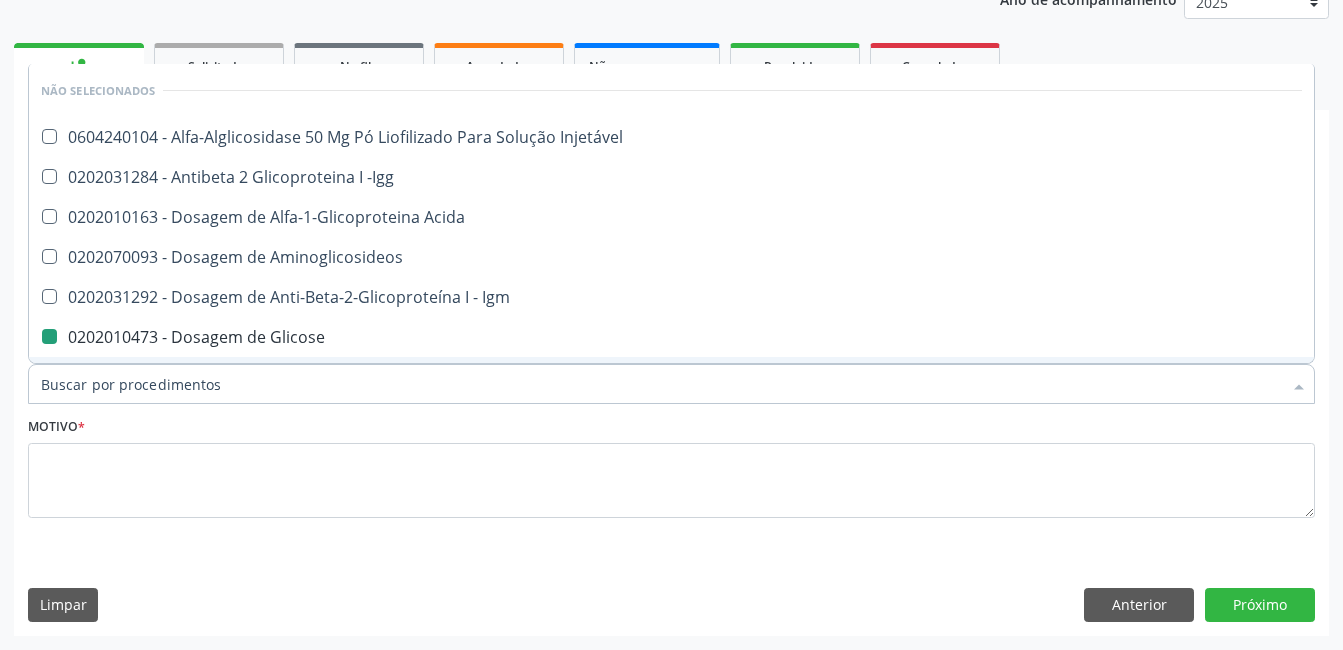 checkbox on "true" 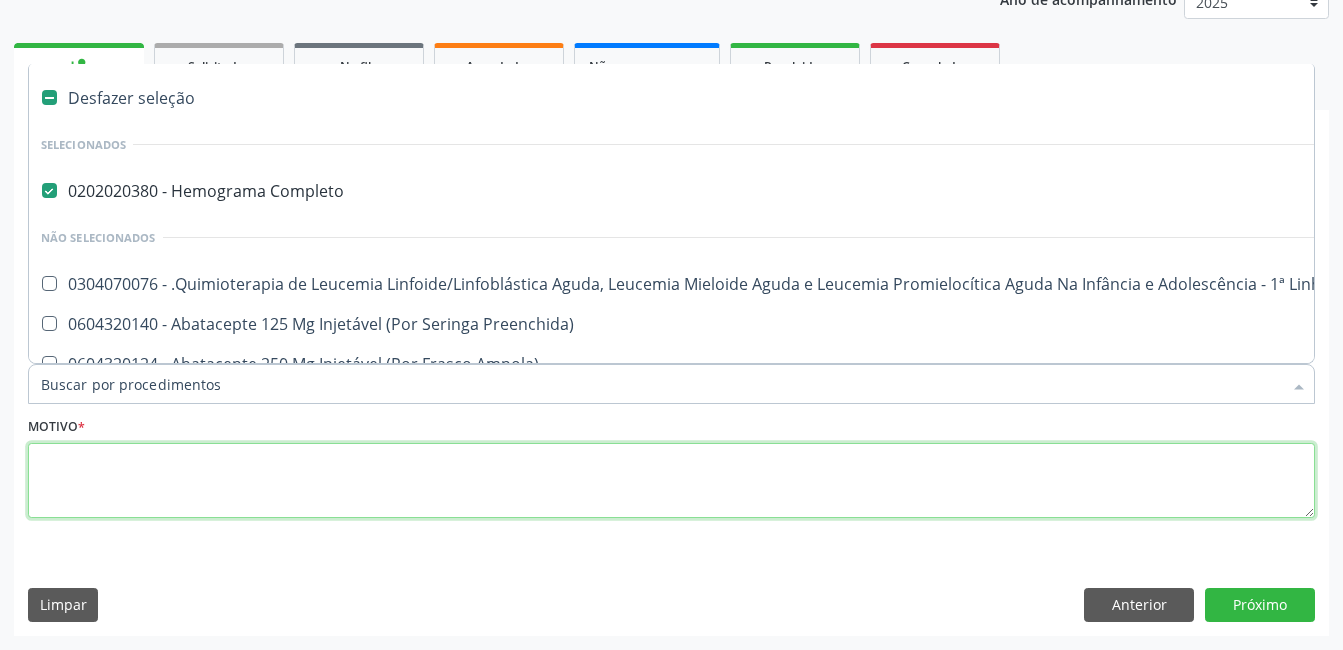 click at bounding box center (671, 481) 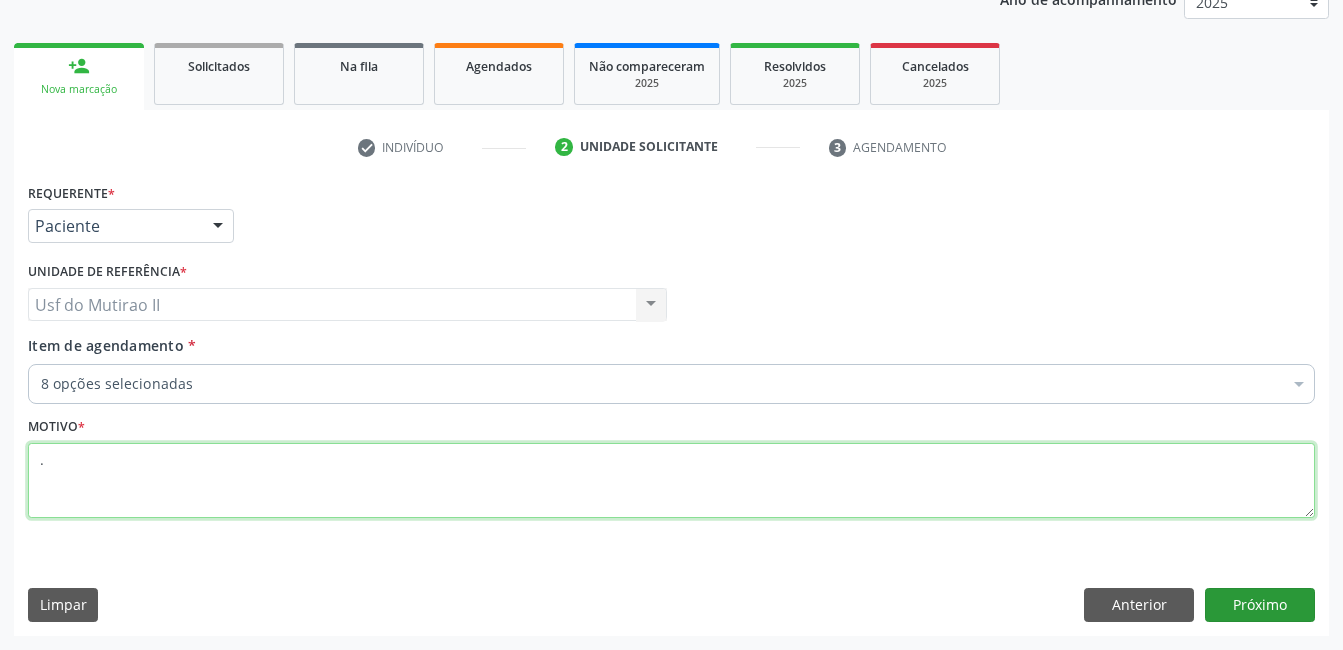 type on "." 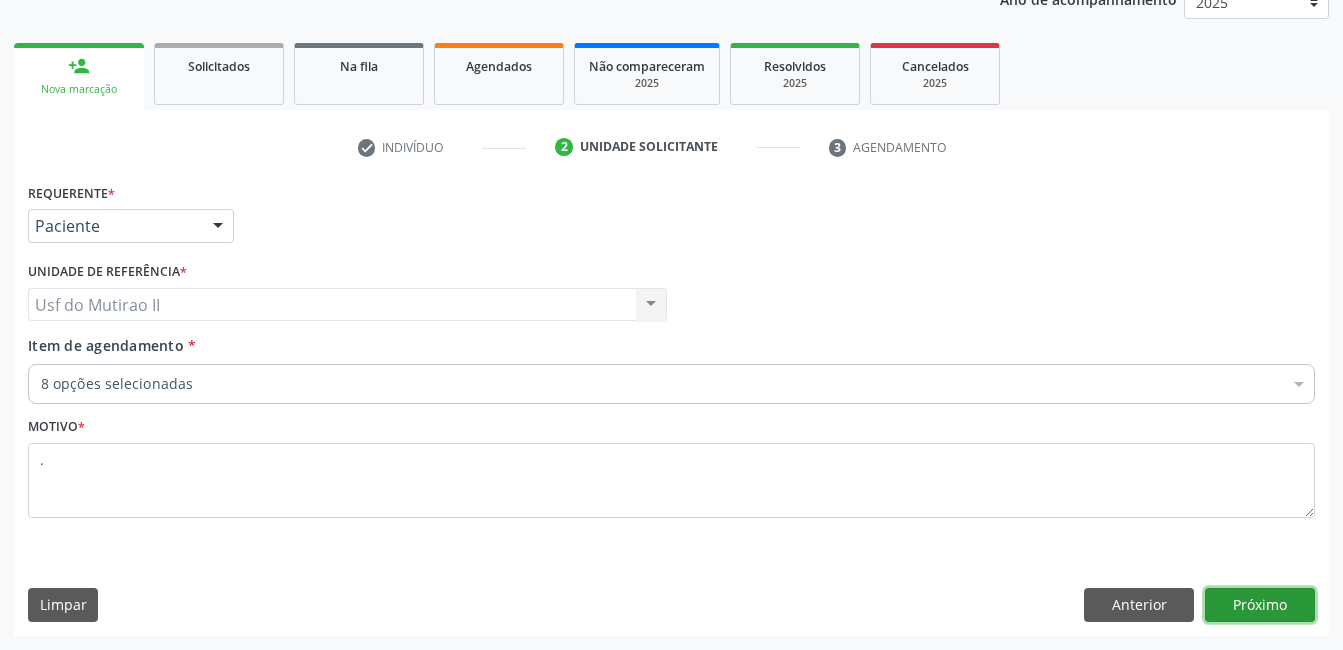 click on "Próximo" at bounding box center [1260, 605] 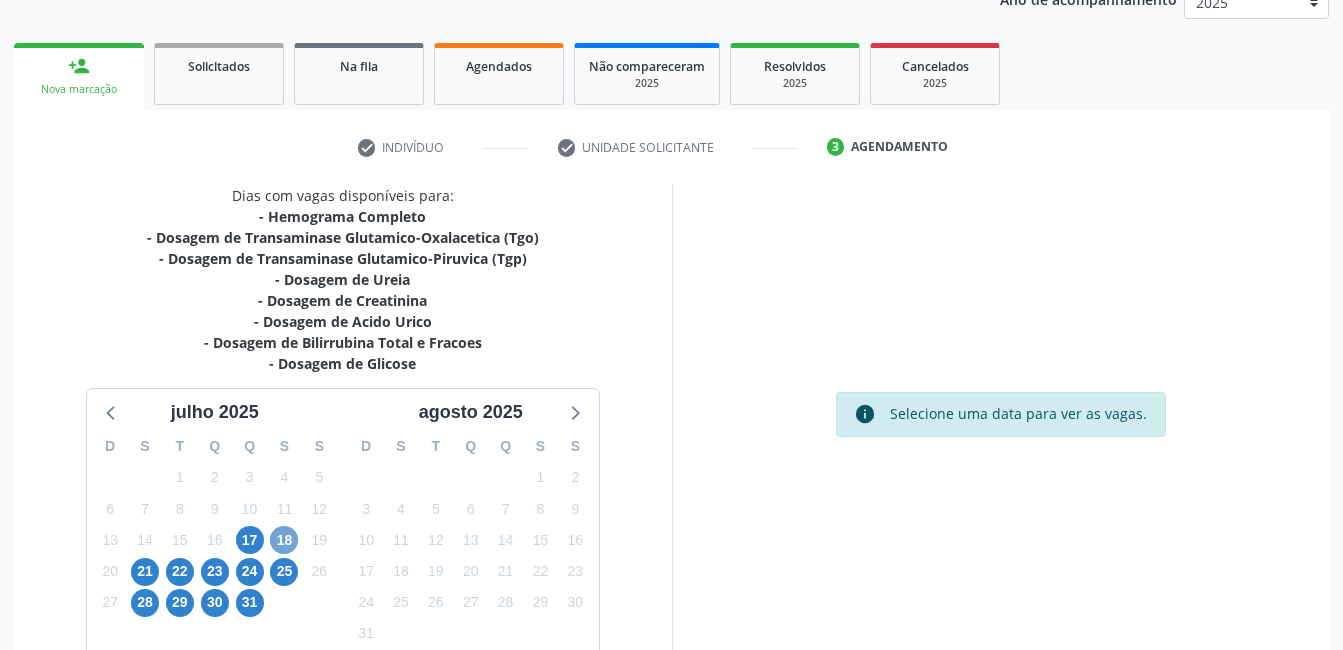 click on "18" at bounding box center (284, 540) 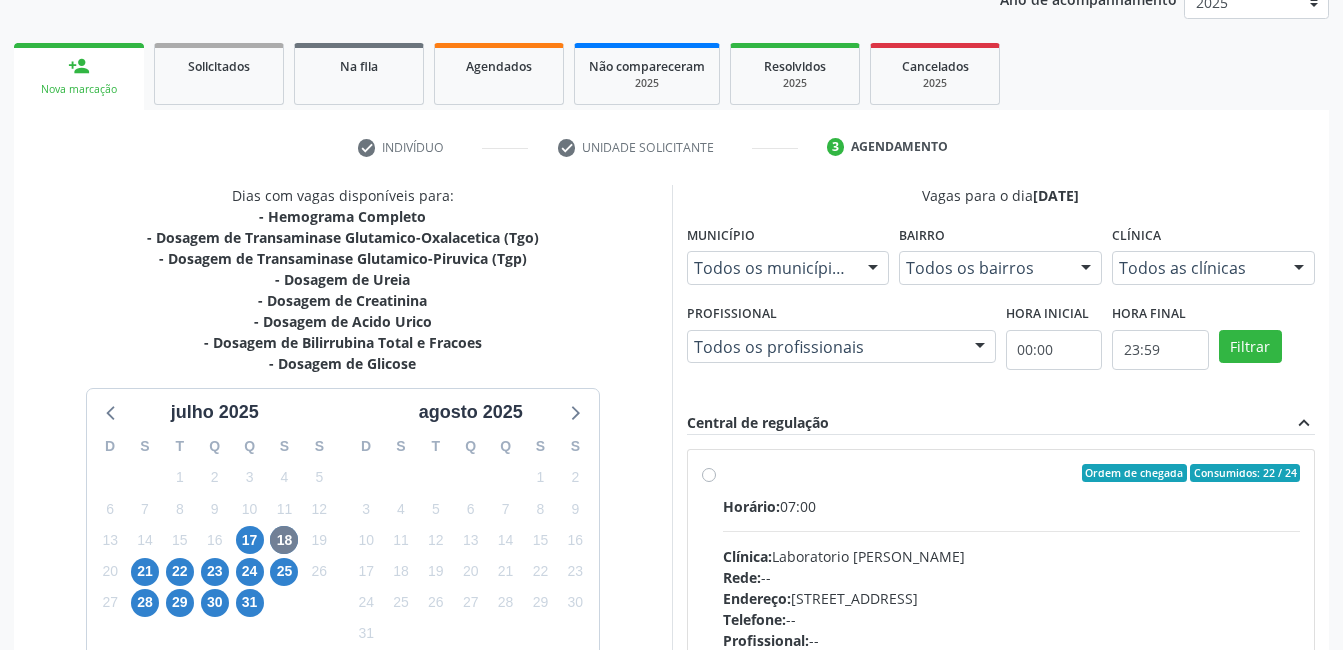 click on "Ordem de chegada
Consumidos: 22 / 24
Horário:   07:00
Clínica:  Laboratorio [PERSON_NAME]
Rede:
--
Endereço:   [STREET_ADDRESS]
Telefone:   --
Profissional:
--
Informações adicionais sobre o atendimento
Idade de atendimento:
Sem restrição
Gênero(s) atendido(s):
Sem restrição
Informações adicionais:
--" at bounding box center [1012, 617] 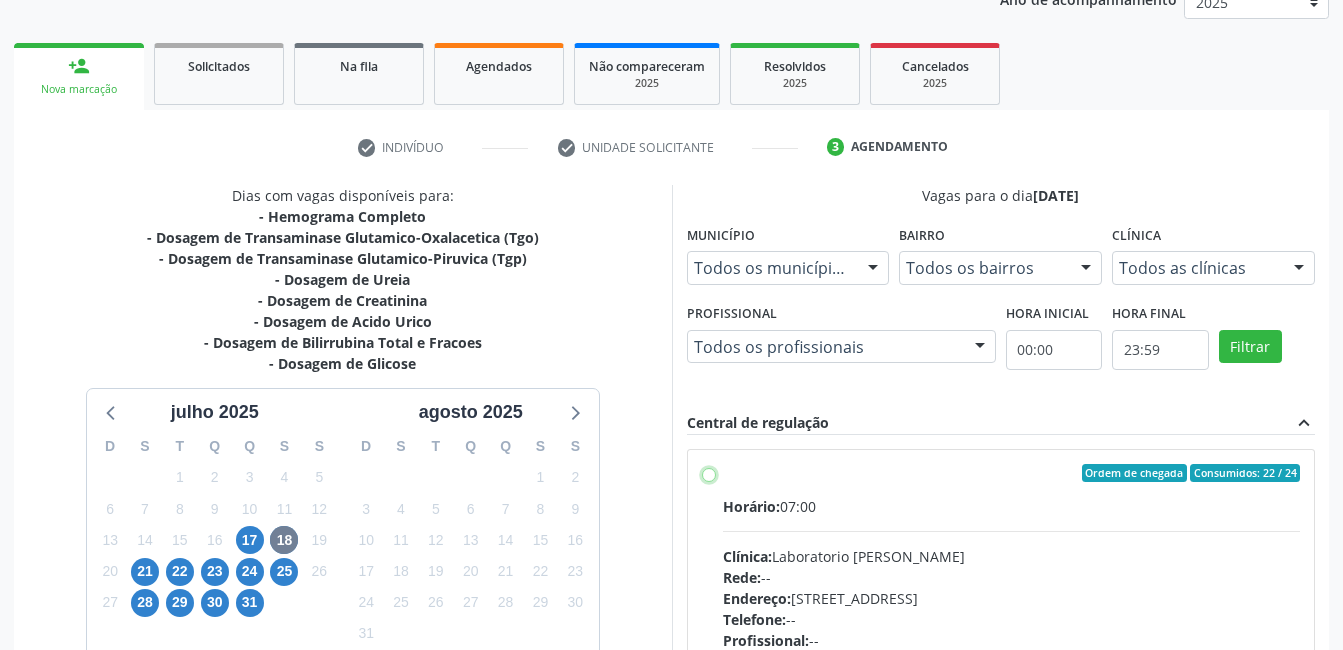click on "Ordem de chegada
Consumidos: 22 / 24
Horário:   07:00
Clínica:  Laboratorio [PERSON_NAME]
Rede:
--
Endereço:   [STREET_ADDRESS]
Telefone:   --
Profissional:
--
Informações adicionais sobre o atendimento
Idade de atendimento:
Sem restrição
Gênero(s) atendido(s):
Sem restrição
Informações adicionais:
--" at bounding box center [709, 473] 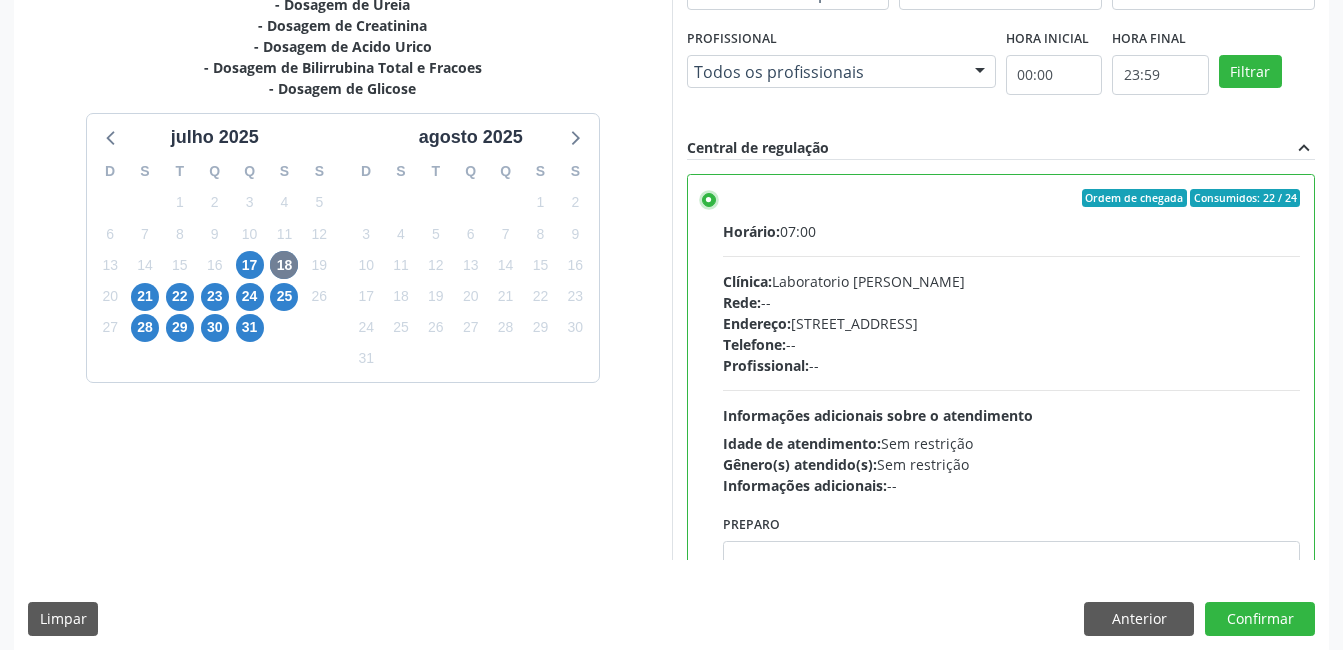 scroll, scrollTop: 545, scrollLeft: 0, axis: vertical 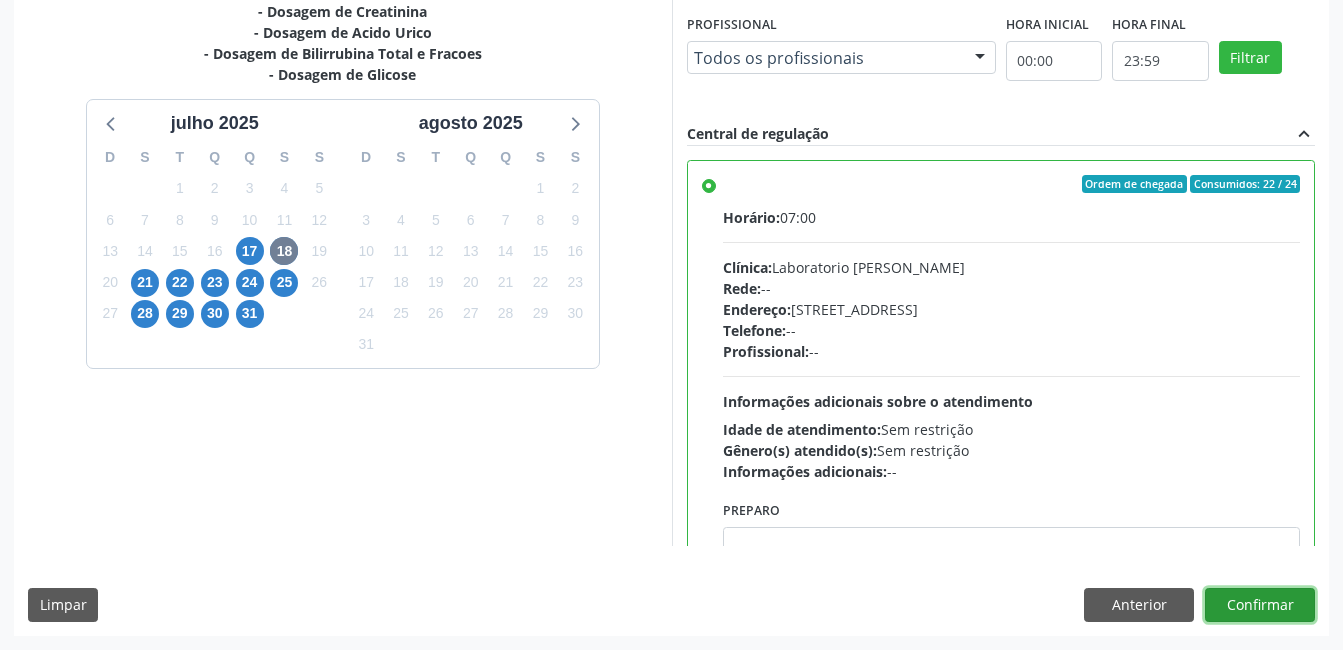click on "Confirmar" at bounding box center [1260, 605] 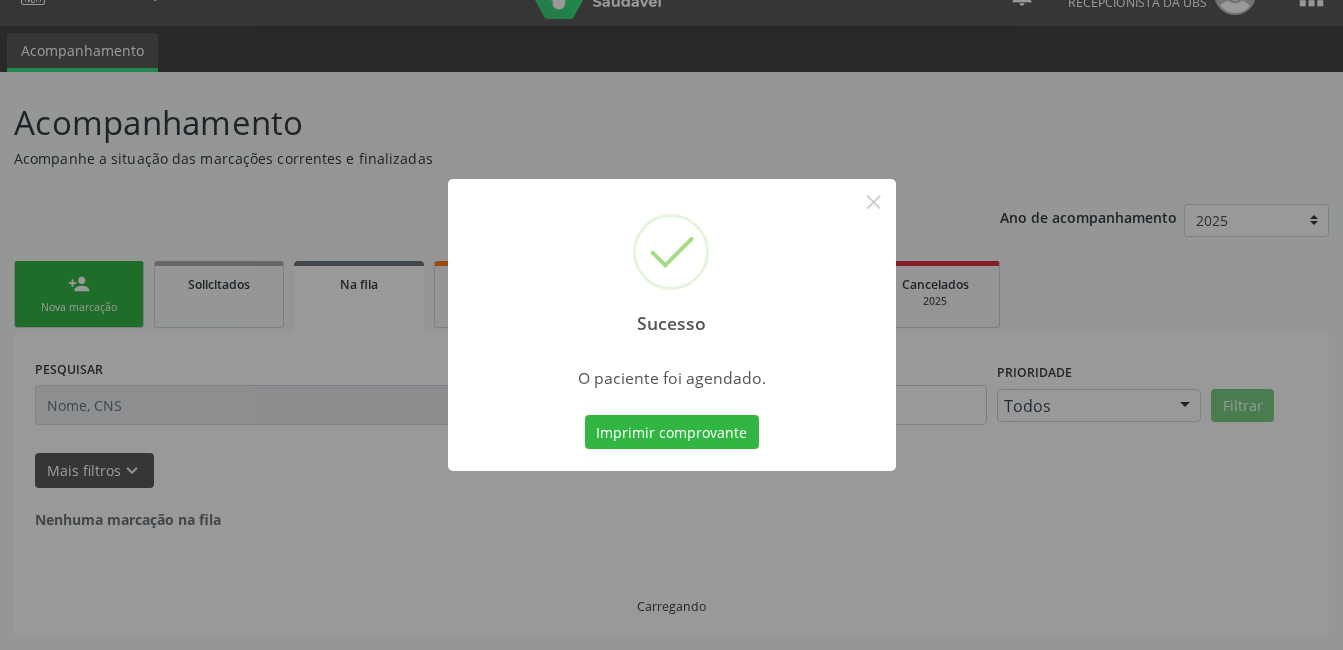 scroll, scrollTop: 0, scrollLeft: 0, axis: both 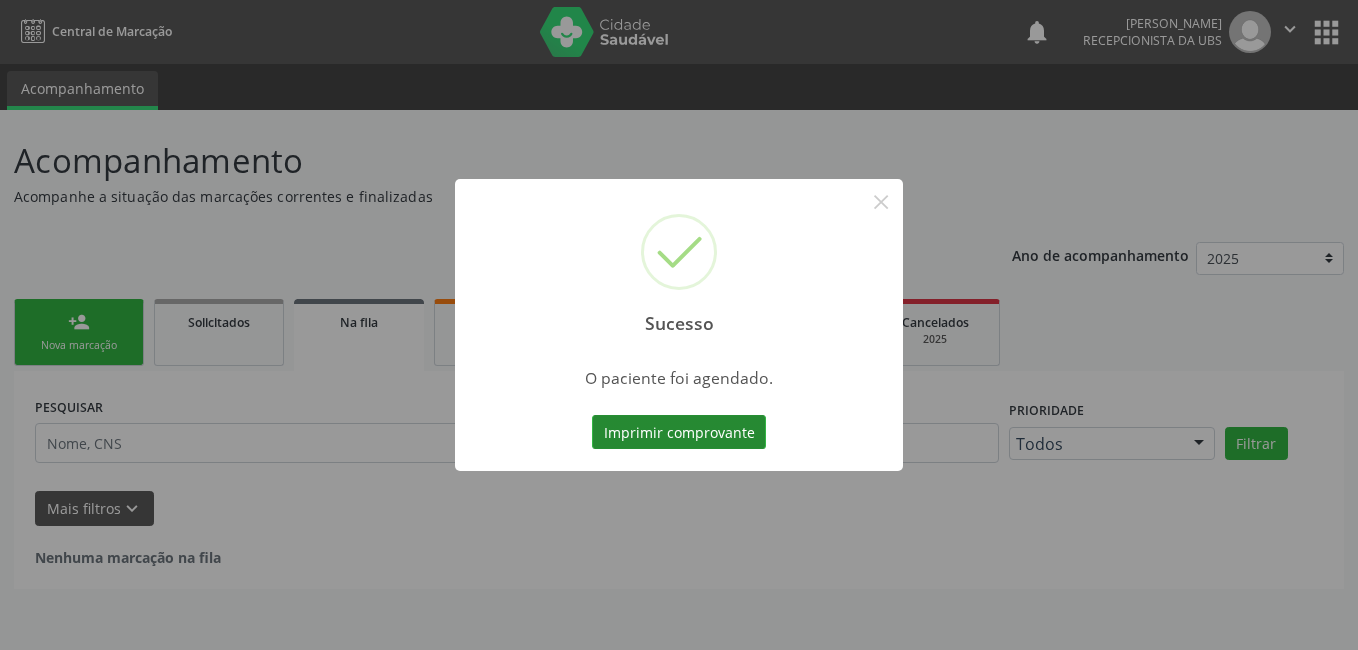 click on "Imprimir comprovante" at bounding box center [679, 432] 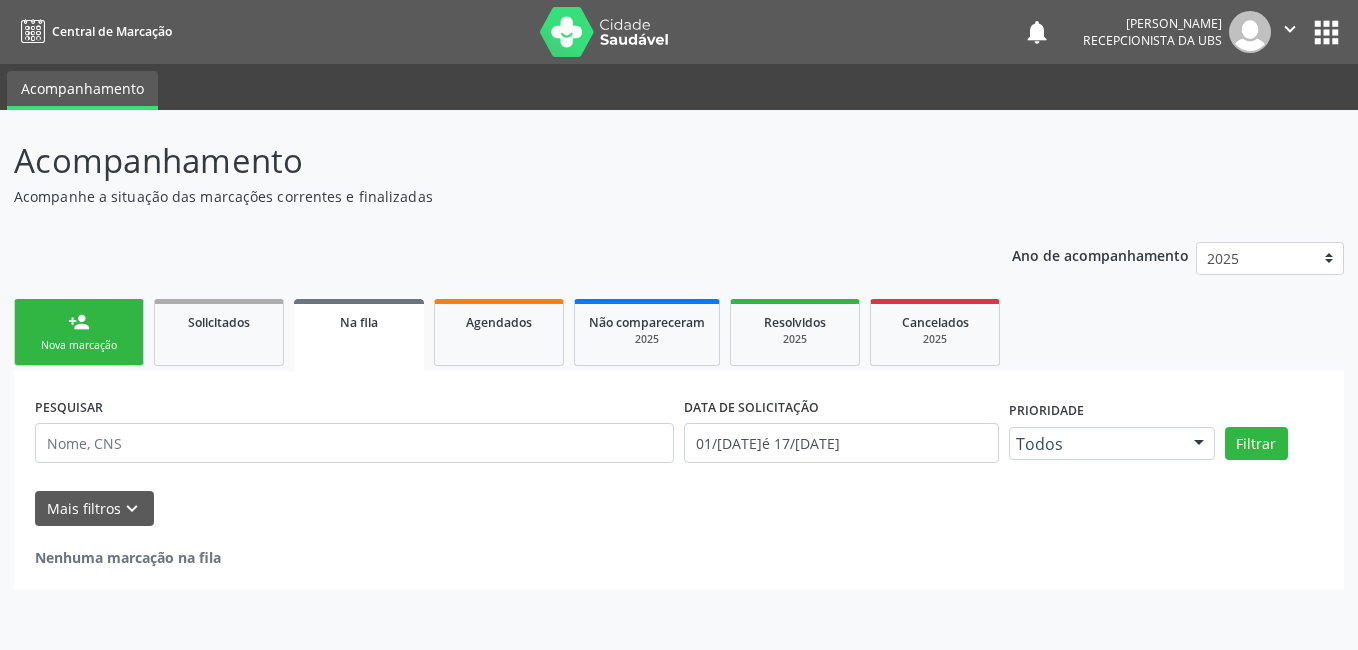 click on "person_add" at bounding box center [79, 322] 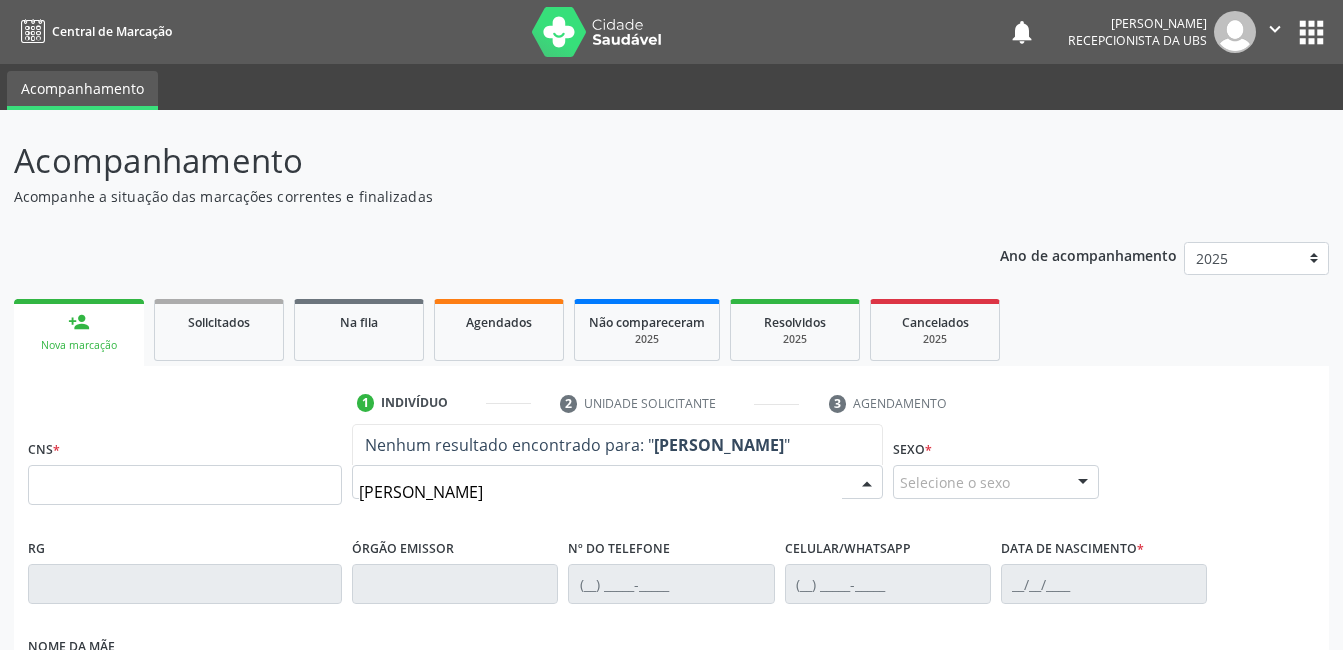 type on "[PERSON_NAME]" 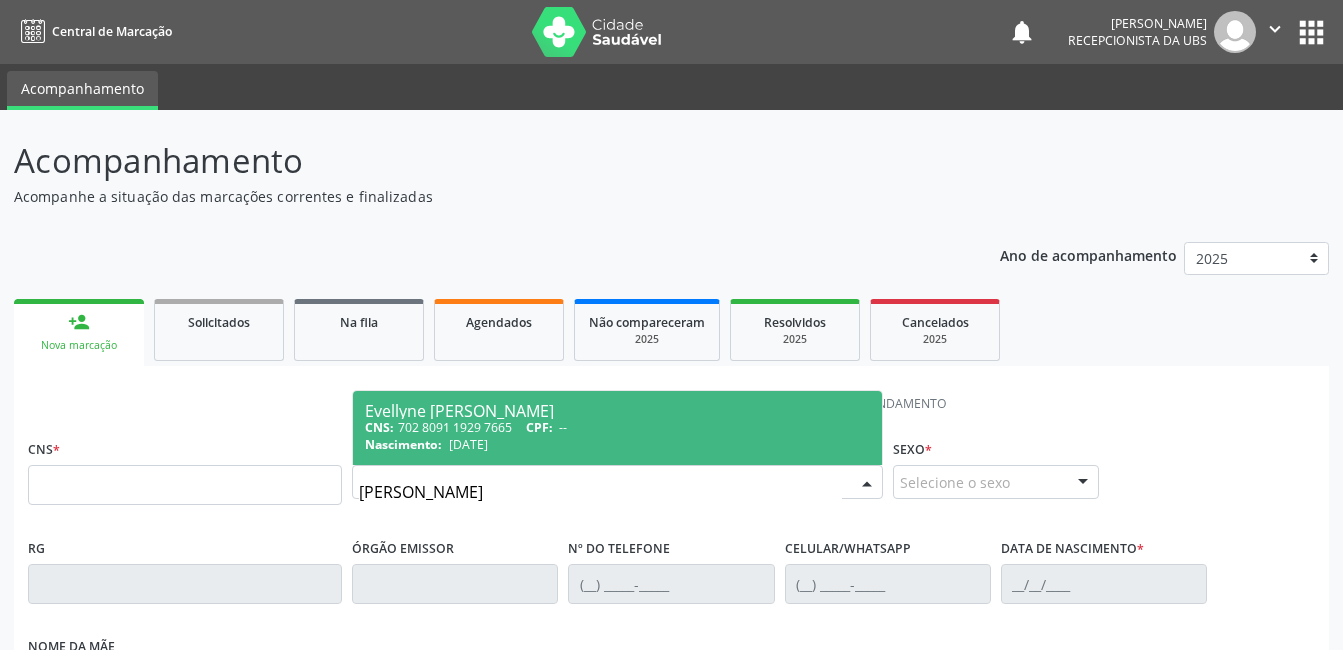 click on "[DATE]" at bounding box center (468, 444) 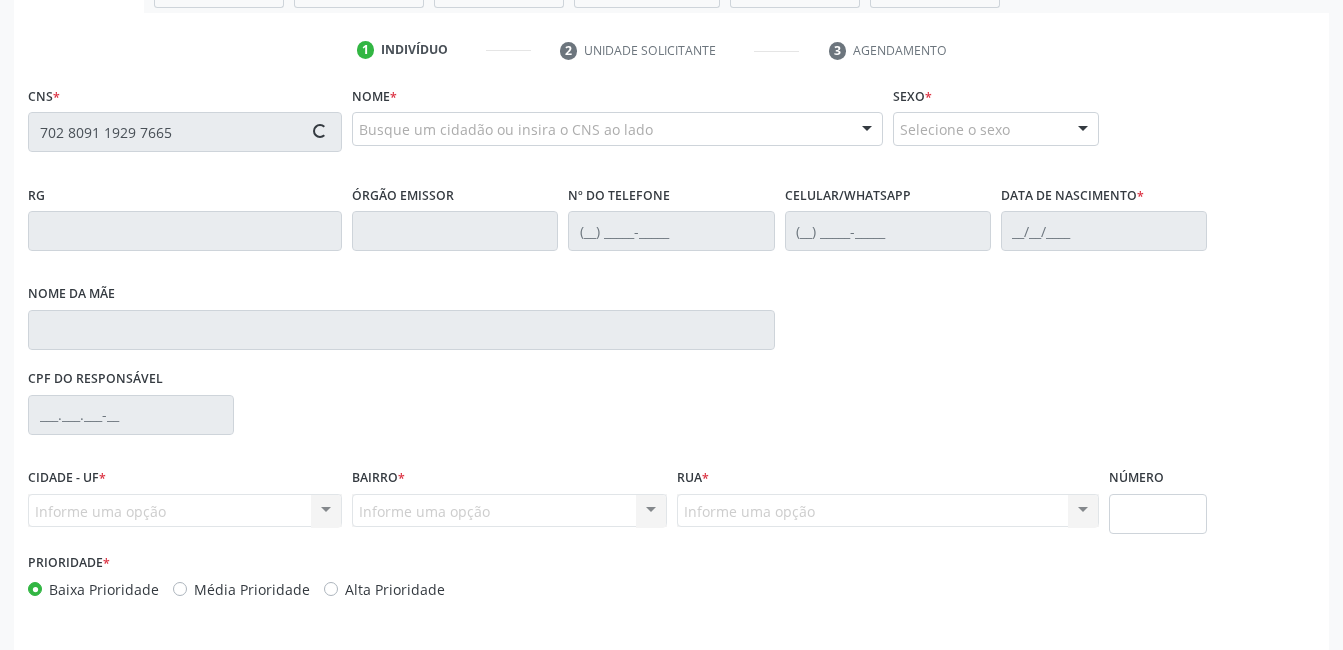 scroll, scrollTop: 420, scrollLeft: 0, axis: vertical 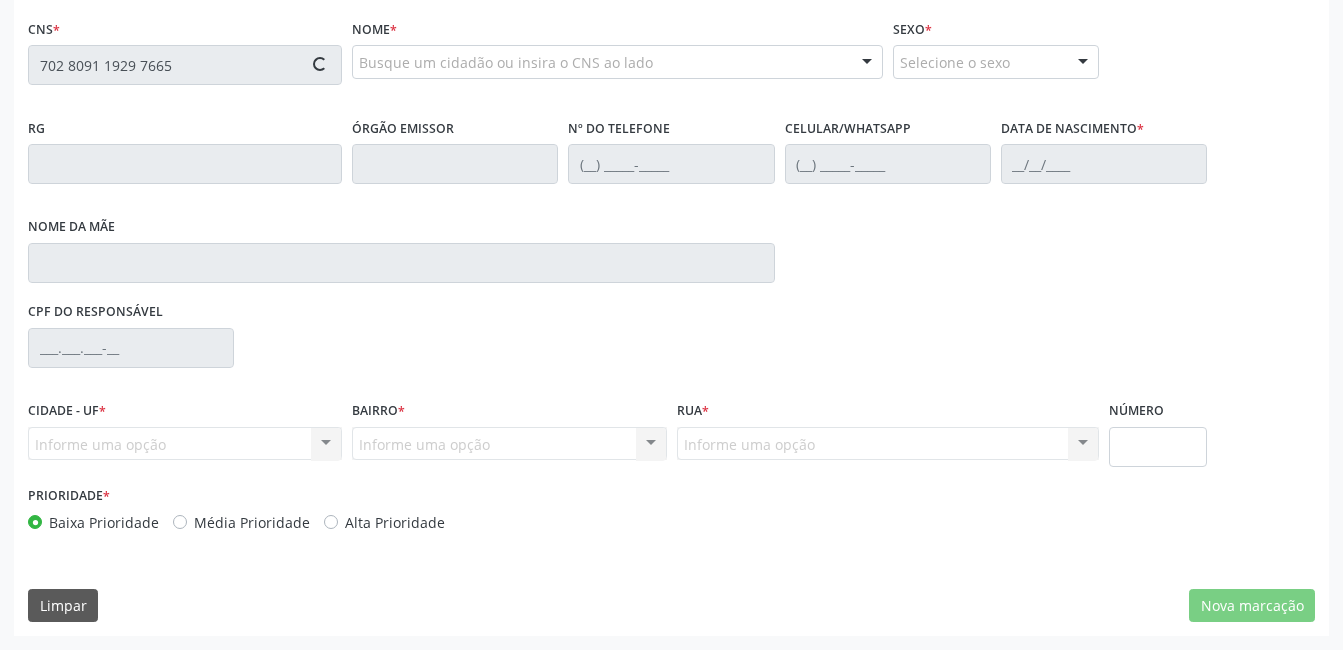 type on "702 8091 1929 7665" 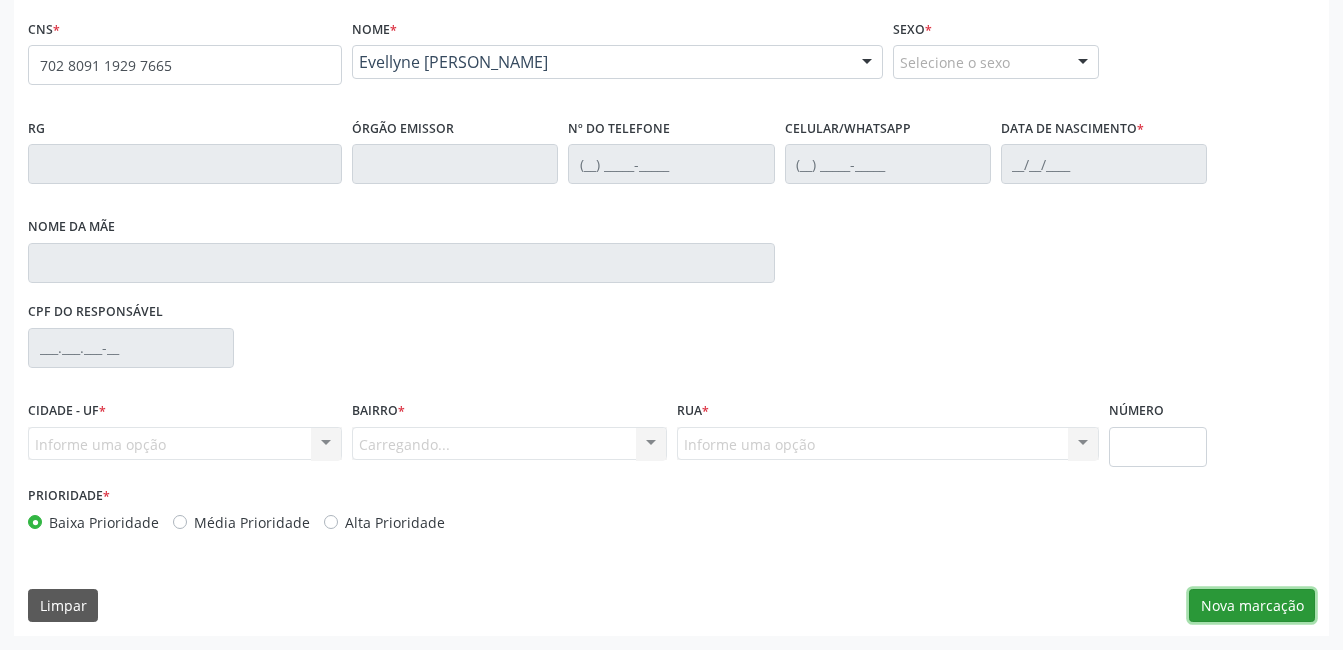 click on "Nova marcação" at bounding box center [1252, 606] 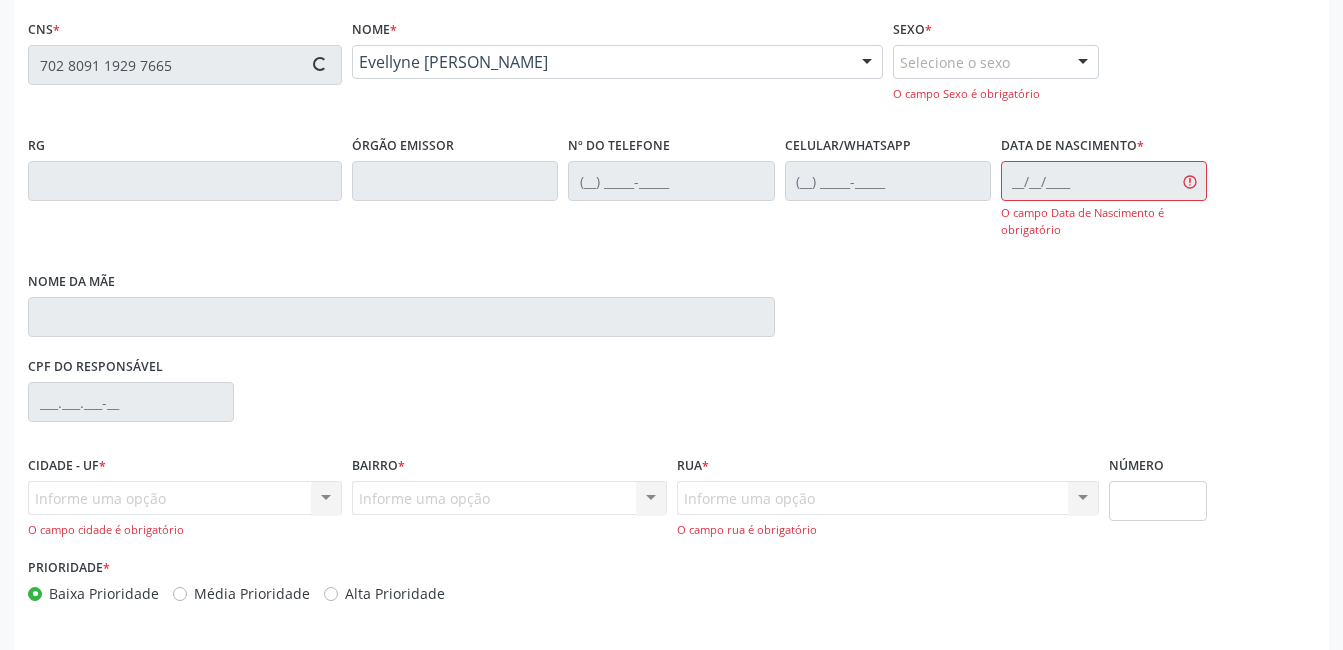 type on "[PHONE_NUMBER]" 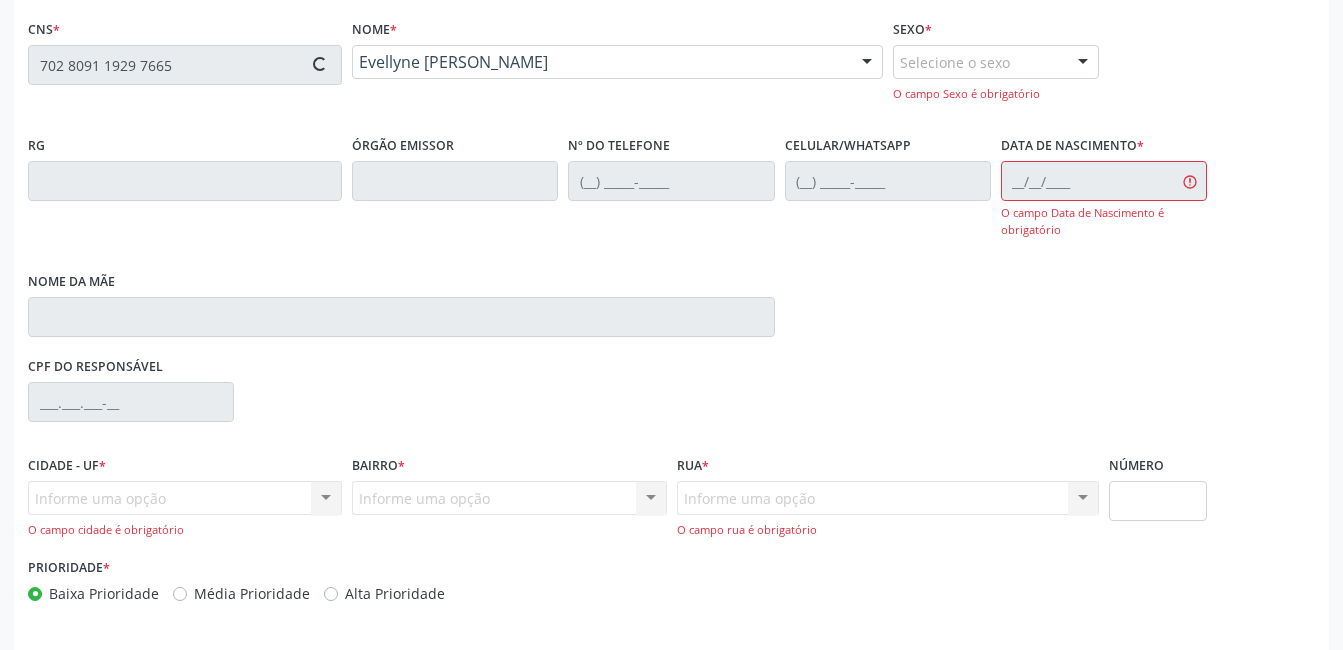 type on "[DATE]" 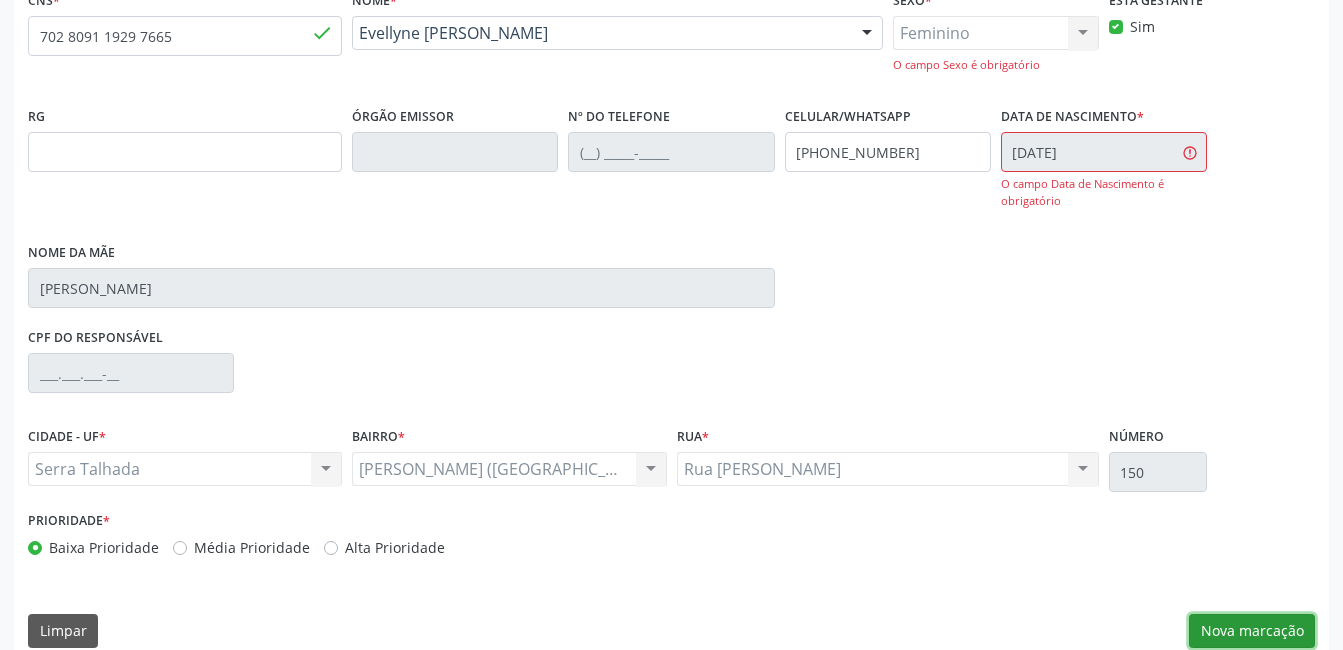 scroll, scrollTop: 475, scrollLeft: 0, axis: vertical 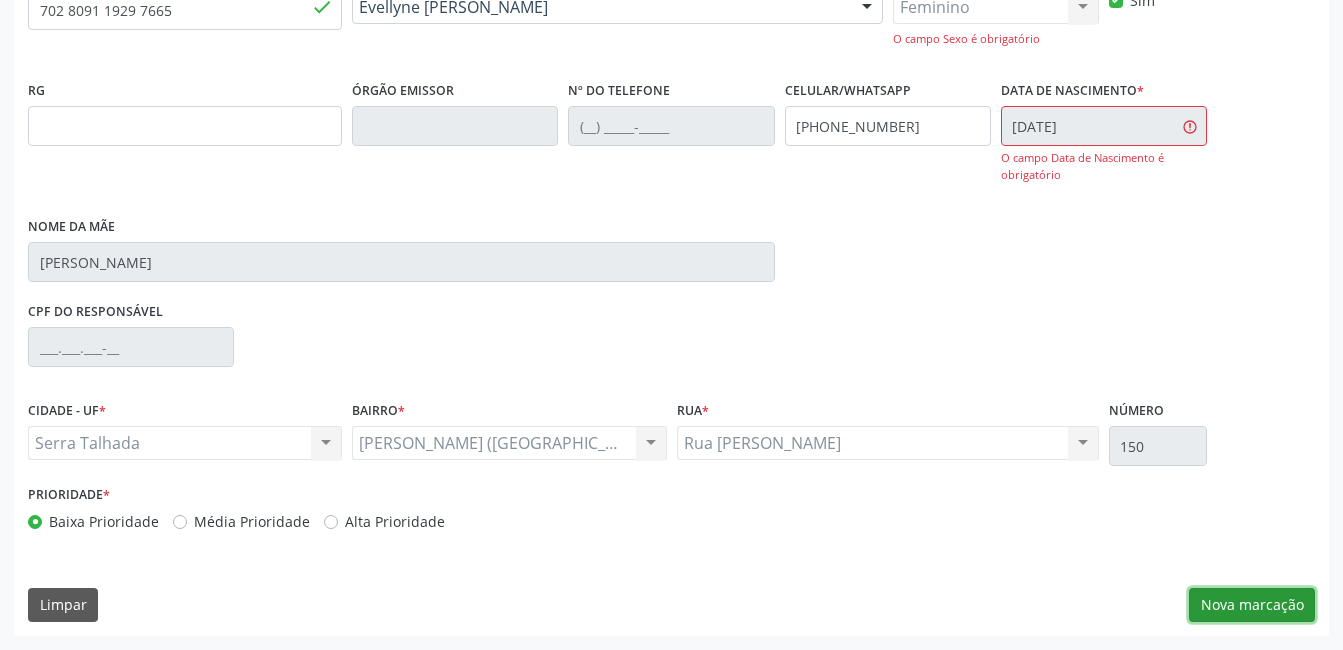 click on "Nova marcação" at bounding box center [1252, 605] 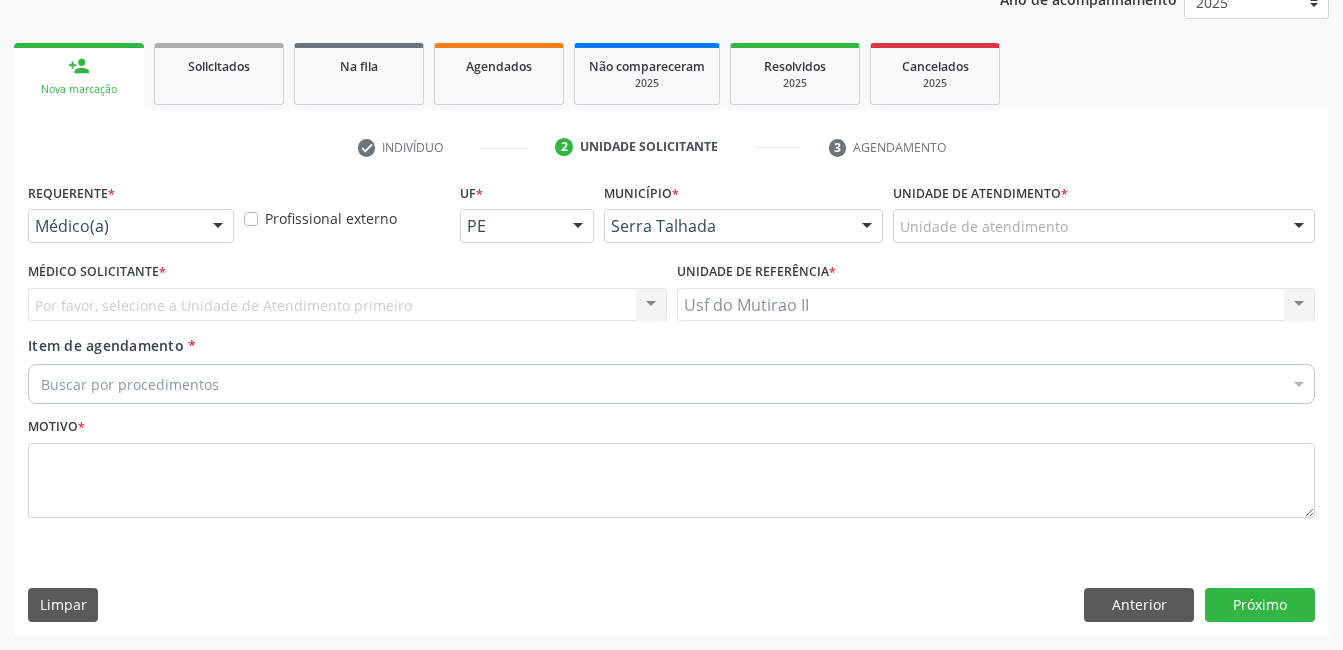scroll, scrollTop: 256, scrollLeft: 0, axis: vertical 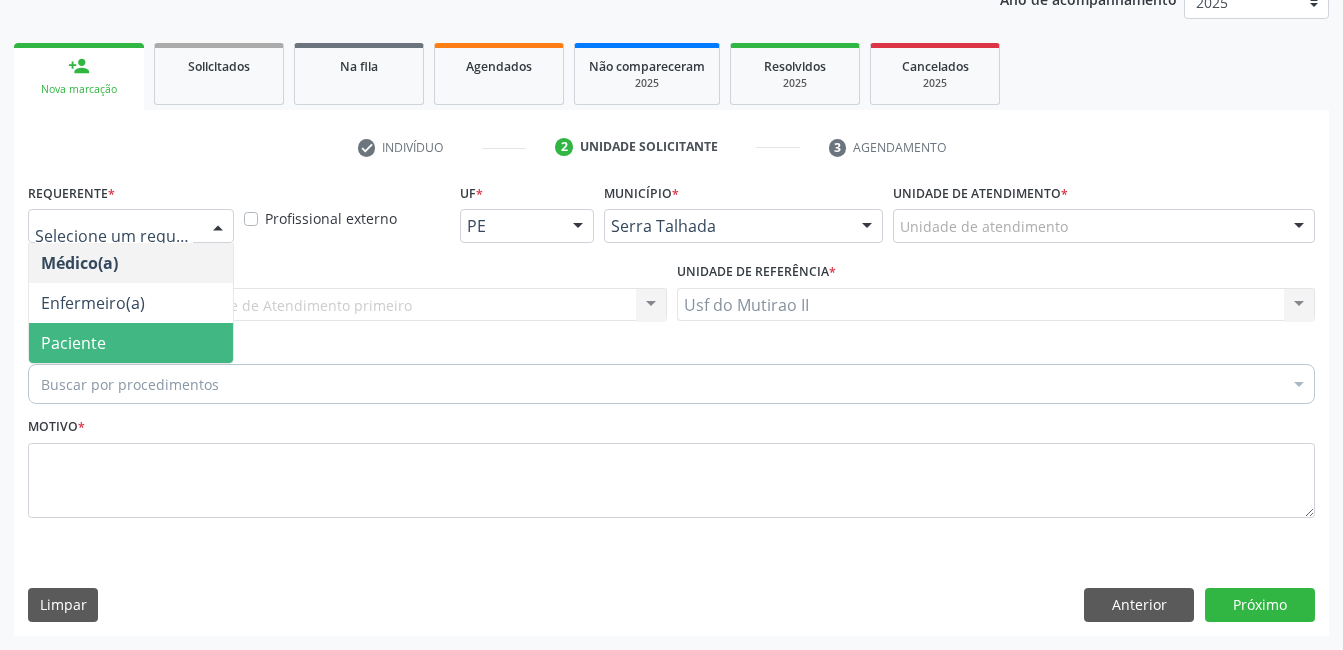 click on "Paciente" at bounding box center (73, 343) 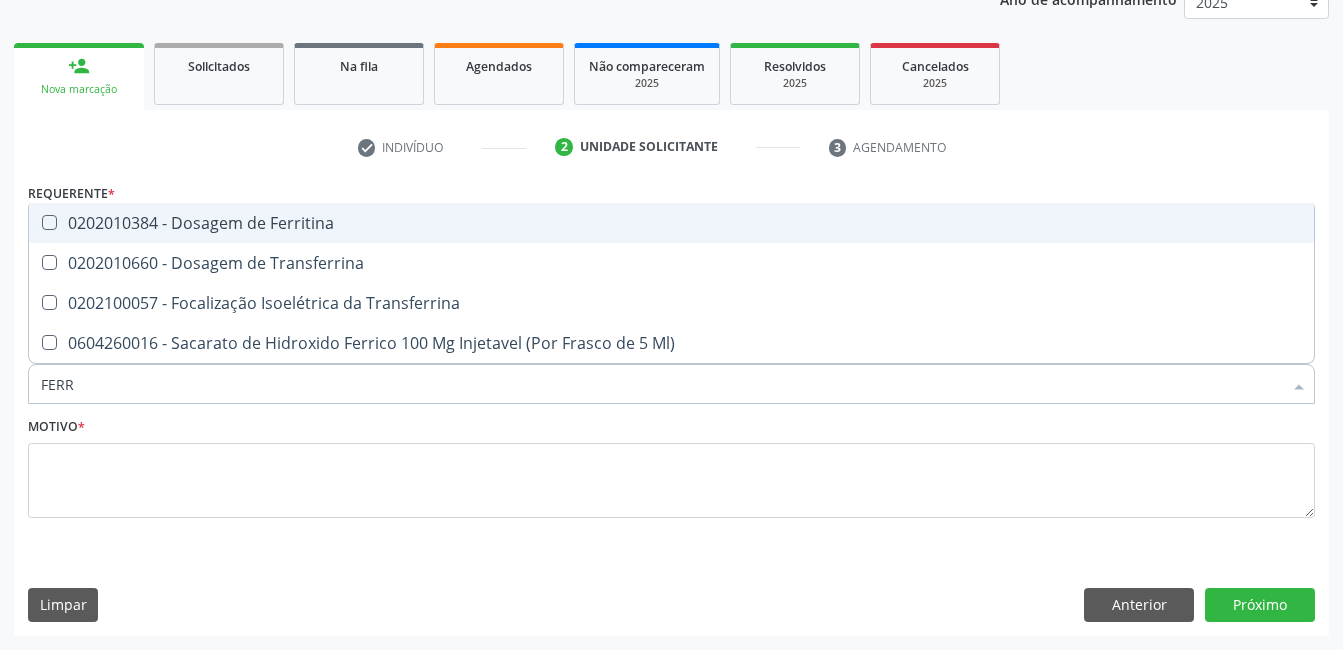 type on "FERRI" 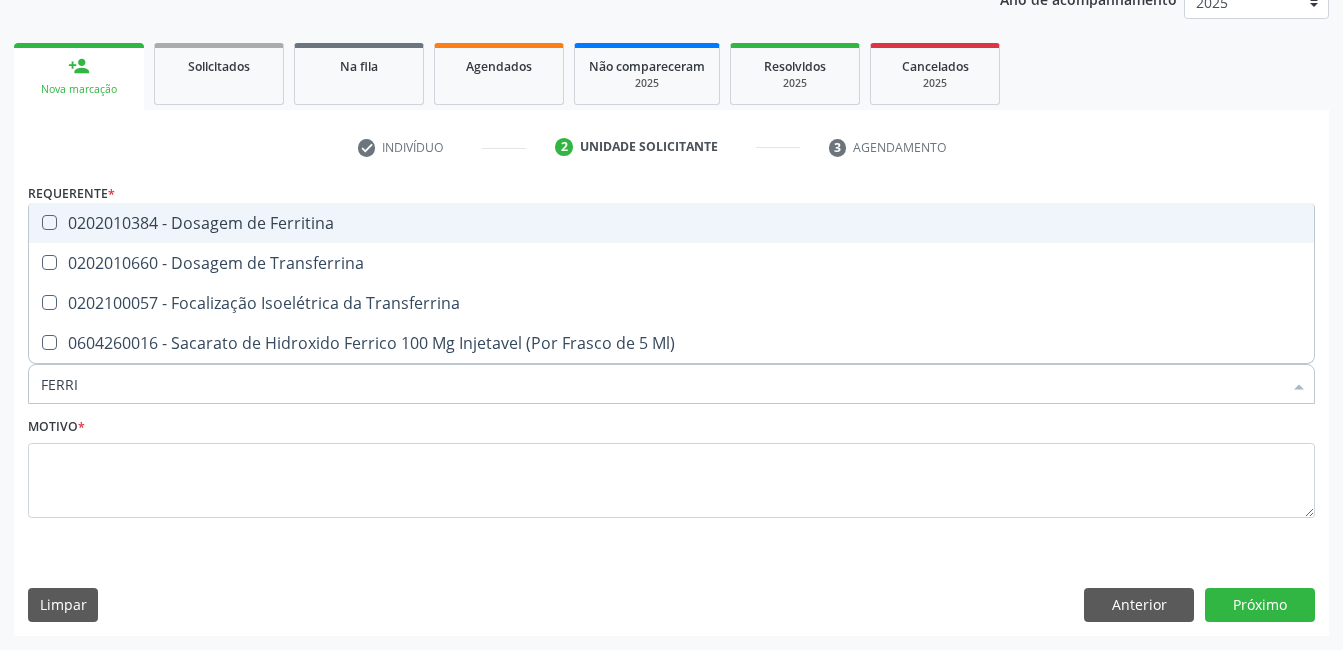 click on "0202010384 - Dosagem de Ferritina" at bounding box center [671, 223] 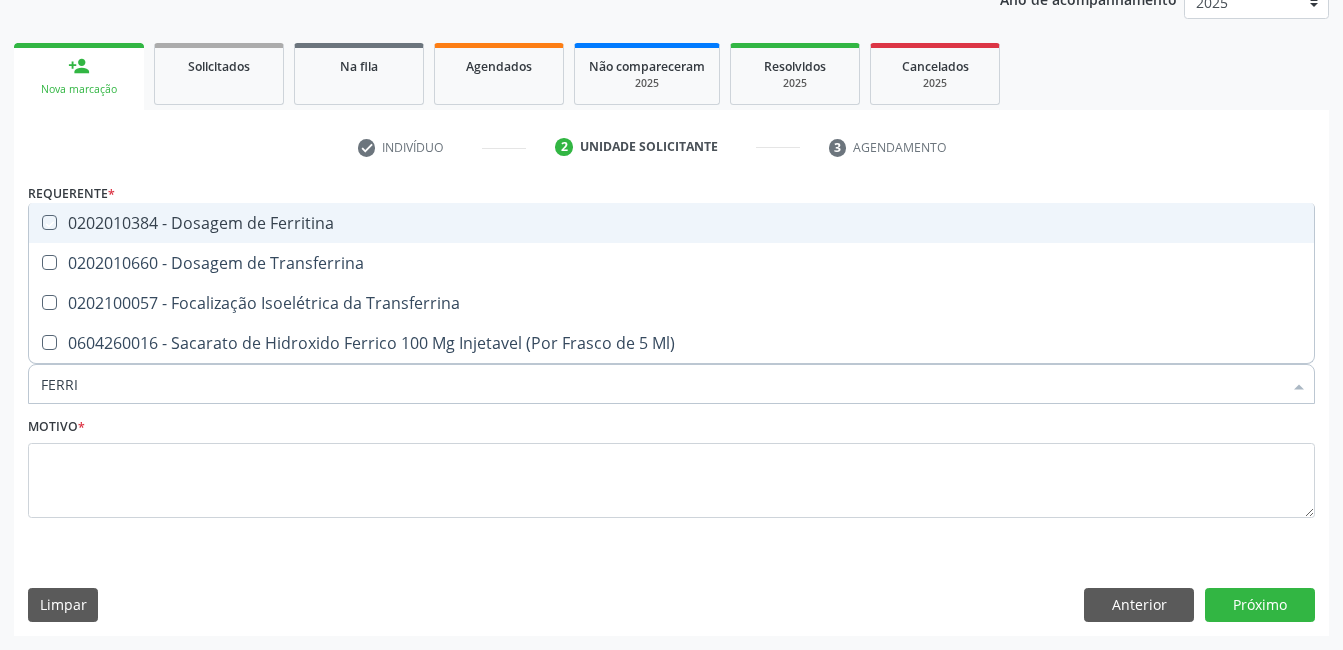 checkbox on "true" 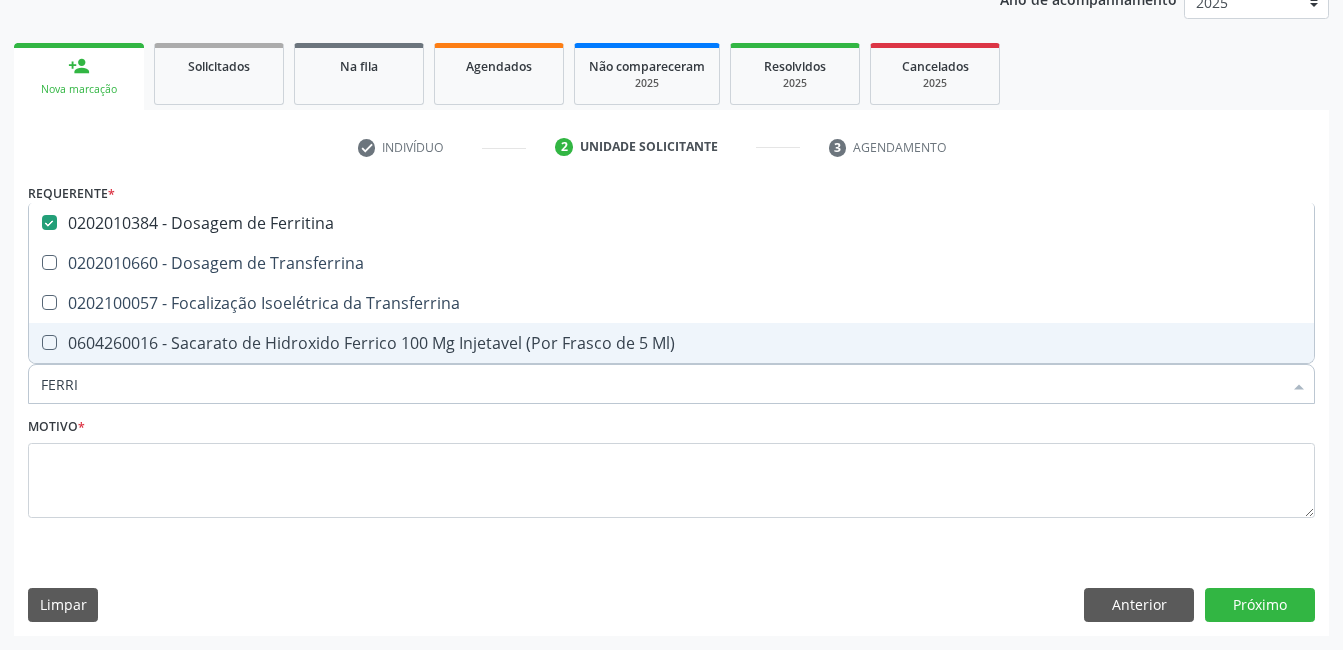 drag, startPoint x: 117, startPoint y: 400, endPoint x: 36, endPoint y: 395, distance: 81.154175 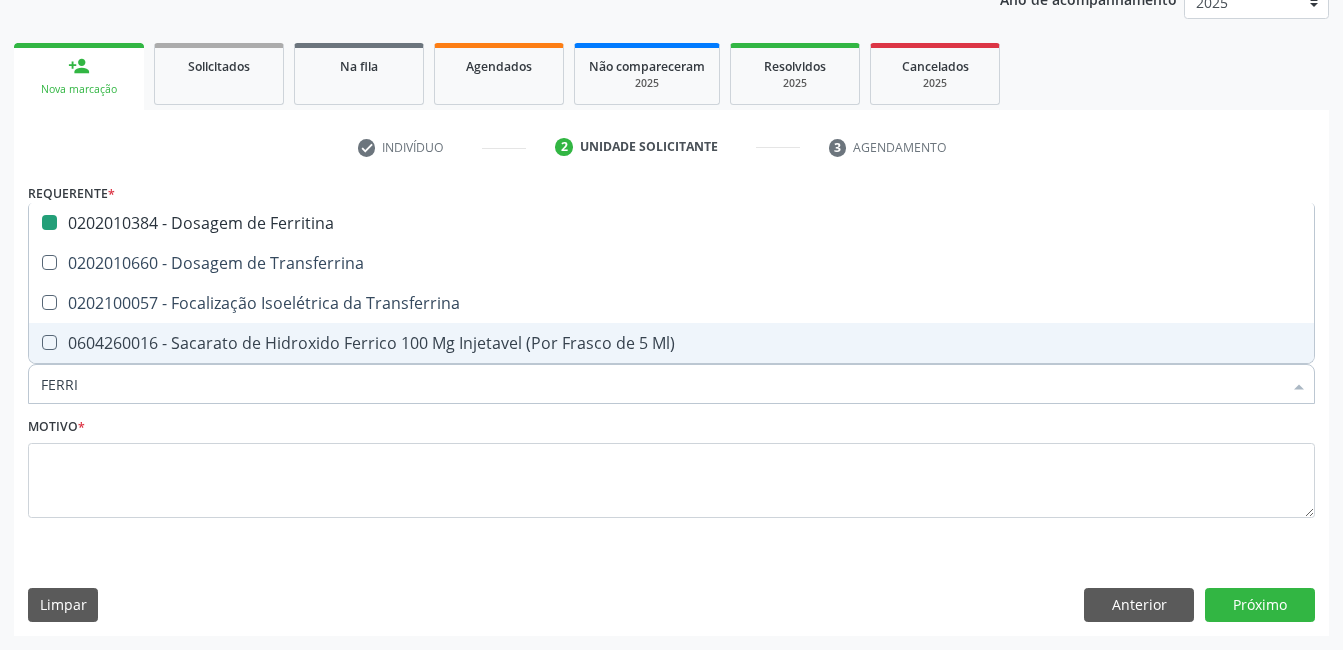 type 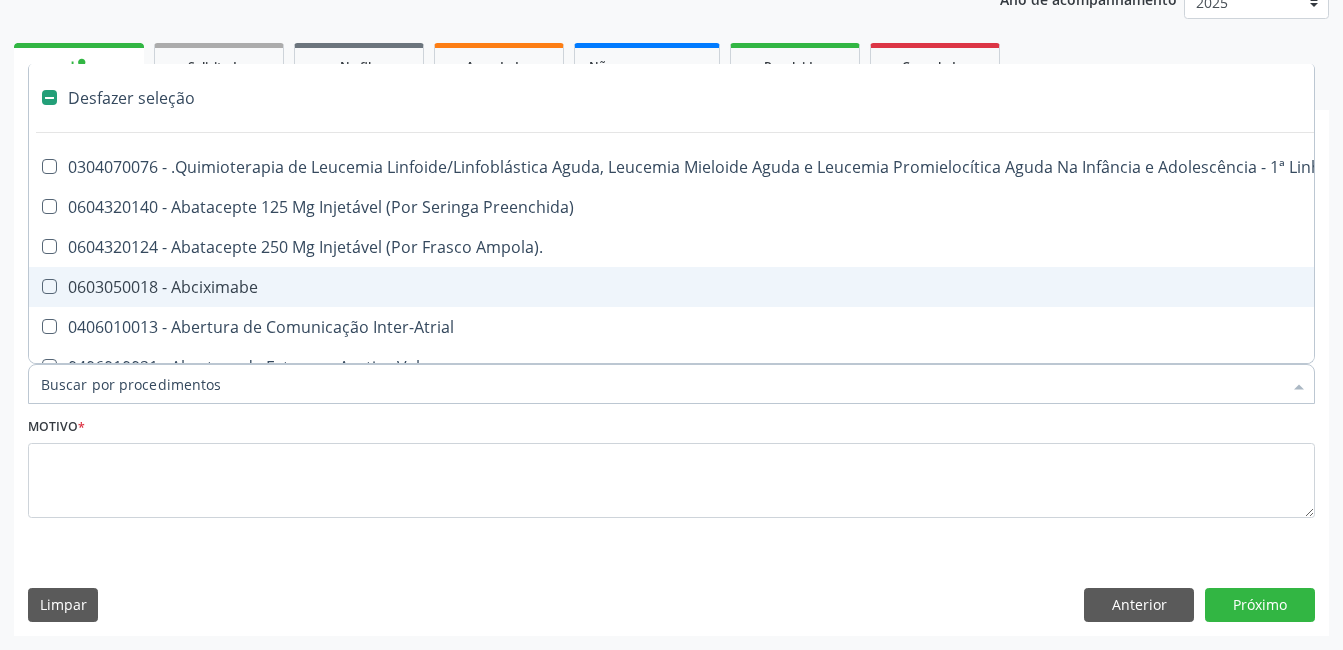 type on "G" 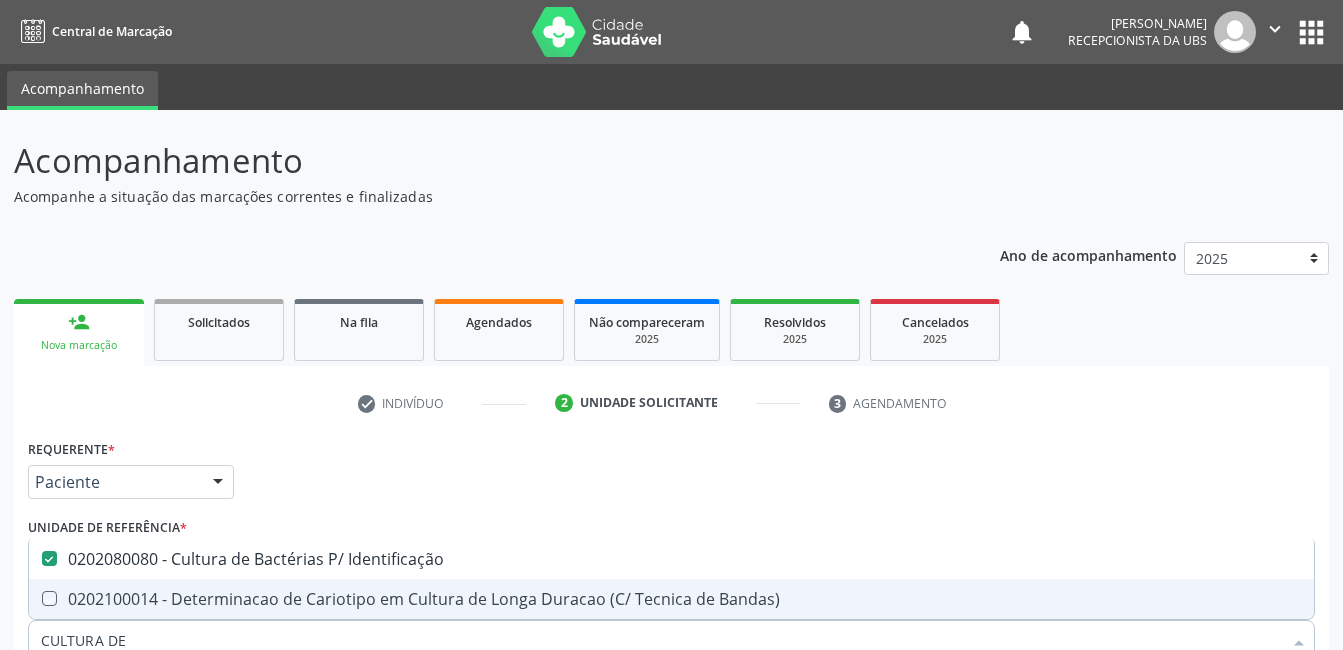 click at bounding box center [671, 737] 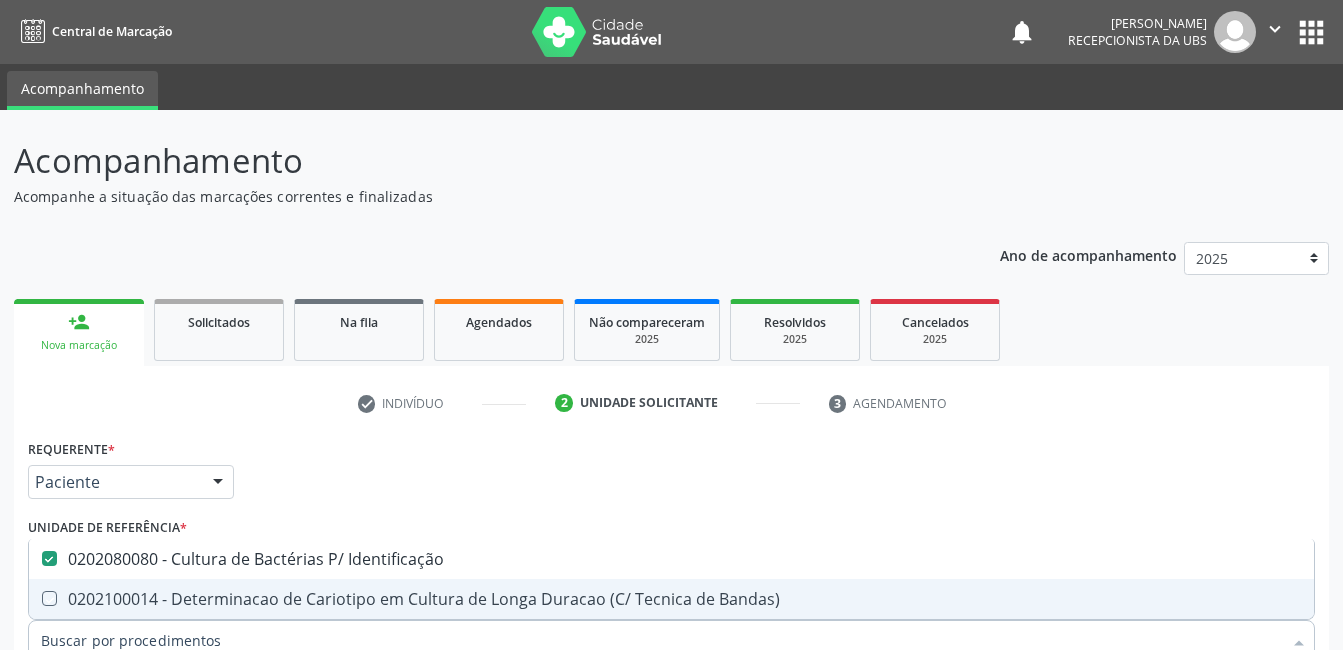scroll, scrollTop: 256, scrollLeft: 0, axis: vertical 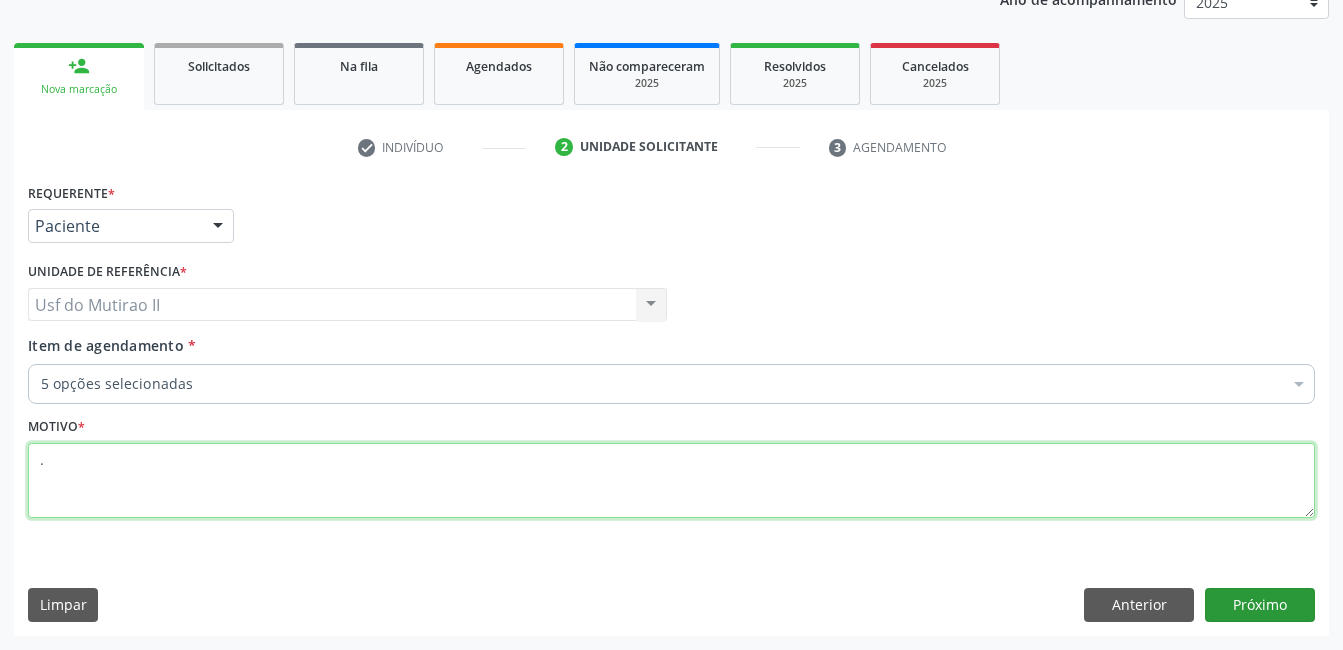 type on "." 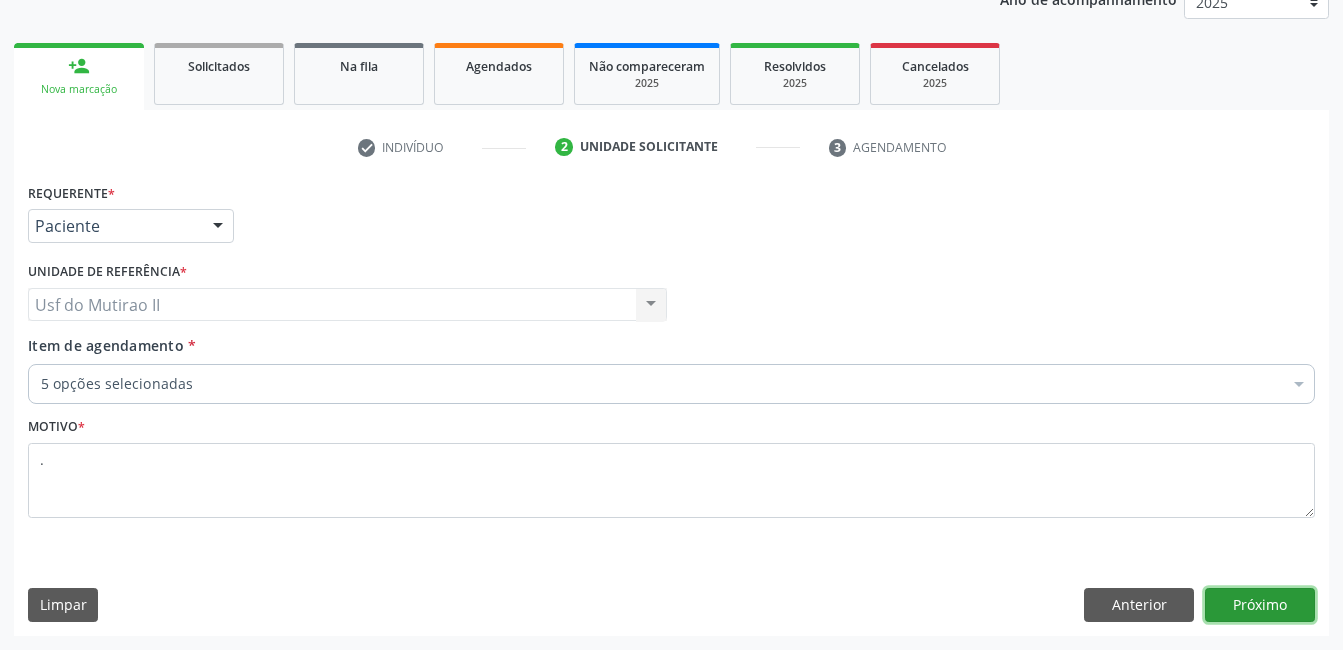 click on "Próximo" at bounding box center (1260, 605) 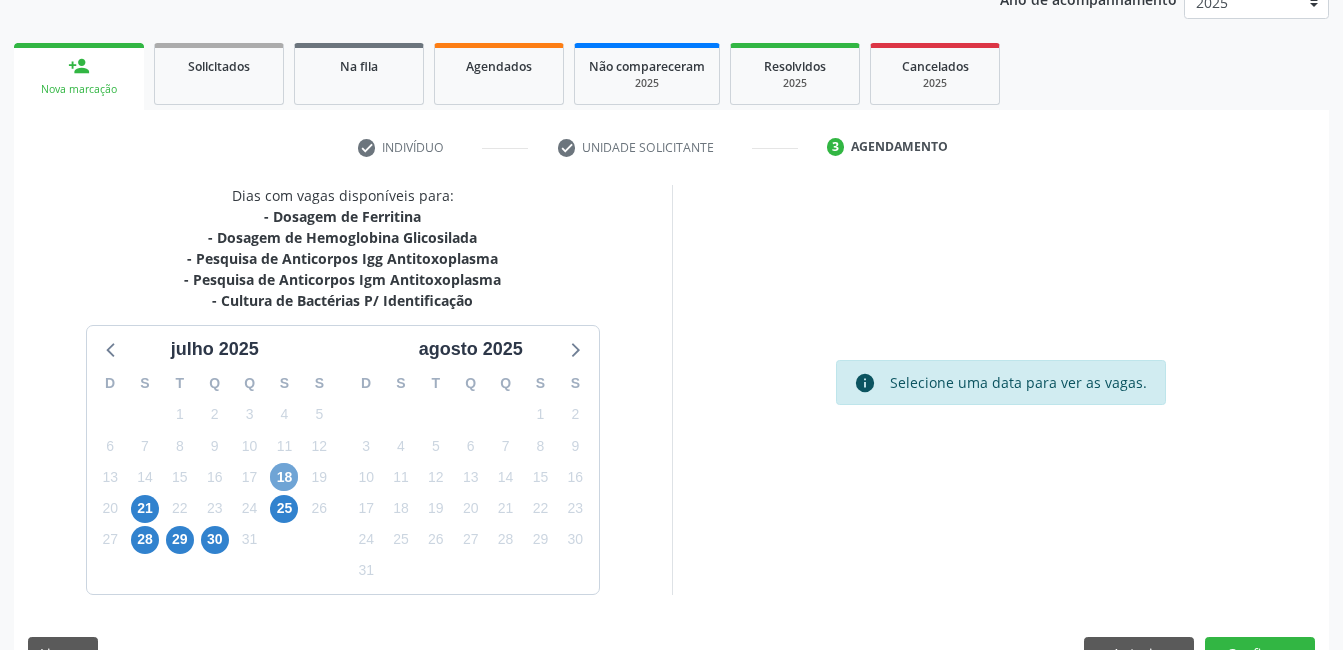 click on "18" at bounding box center (284, 477) 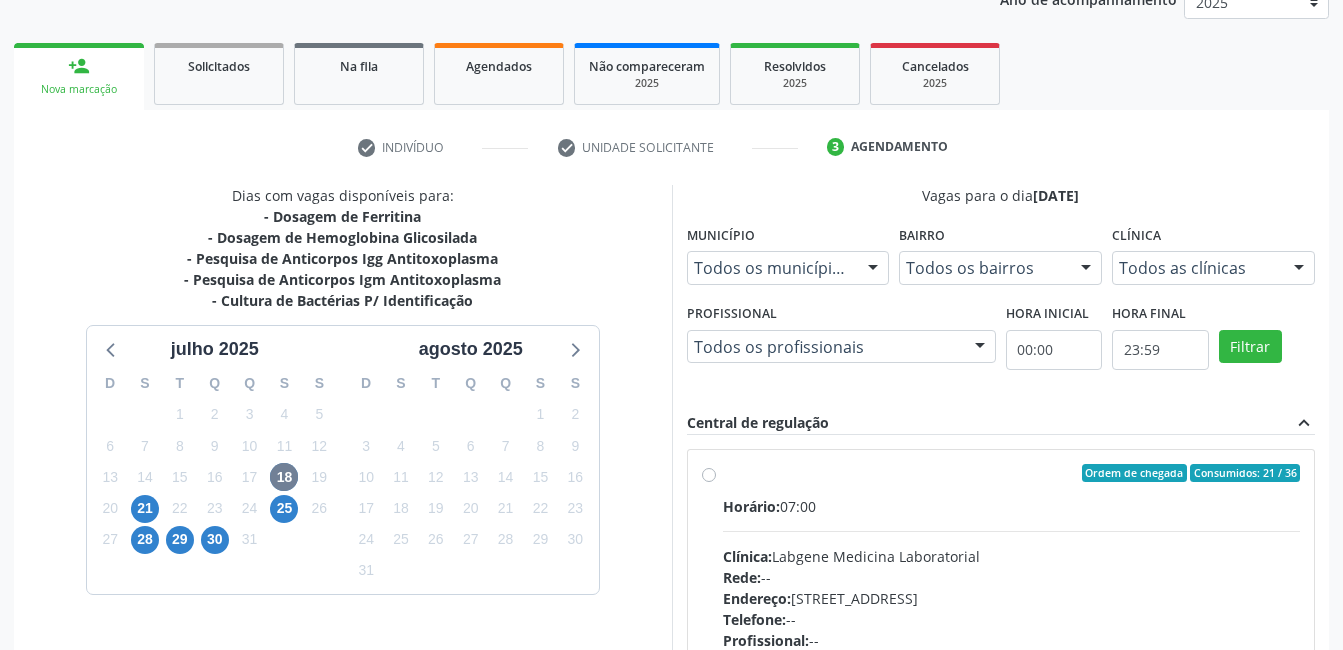 click on "Horário:" at bounding box center (751, 506) 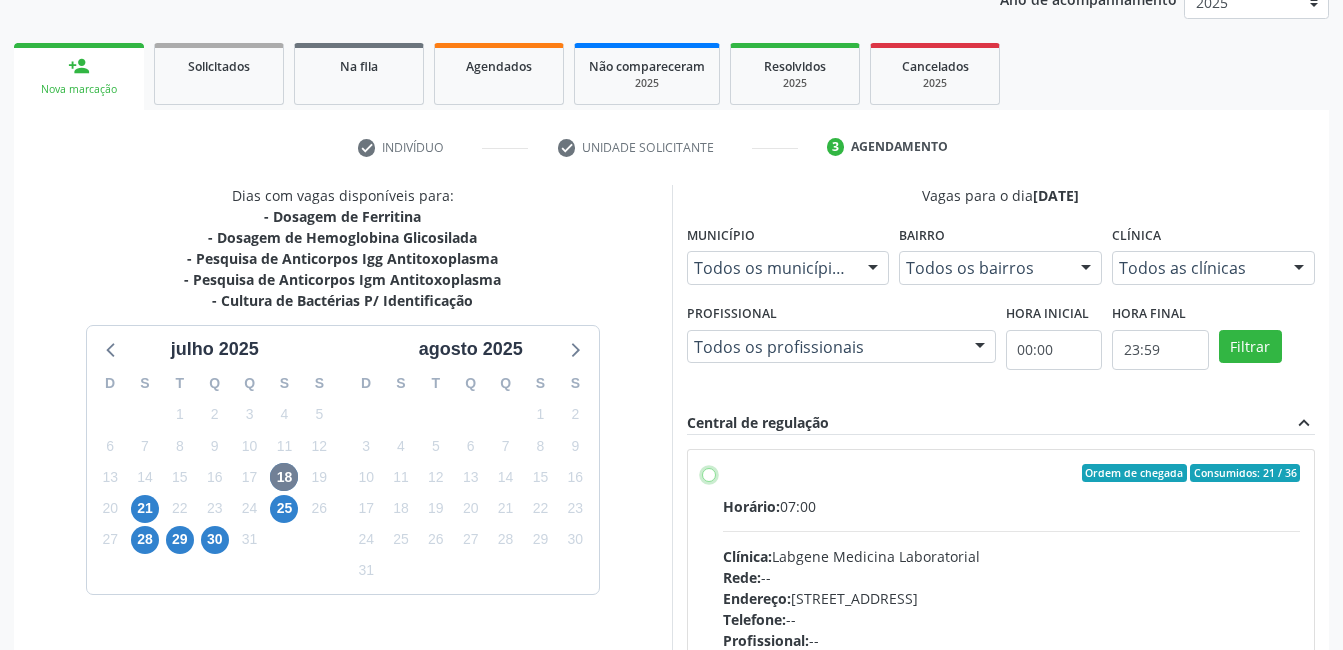 click on "Ordem de chegada
Consumidos: 21 / 36
Horário:   07:00
Clínica:  Labgene Medicina Laboratorial
Rede:
--
Endereço:   nº 531, Nossa Senhora da Pen, Serra Talhada - PE
Telefone:   --
Profissional:
--
Informações adicionais sobre o atendimento
Idade de atendimento:
Sem restrição
Gênero(s) atendido(s):
Sem restrição
Informações adicionais:
--" at bounding box center (709, 473) 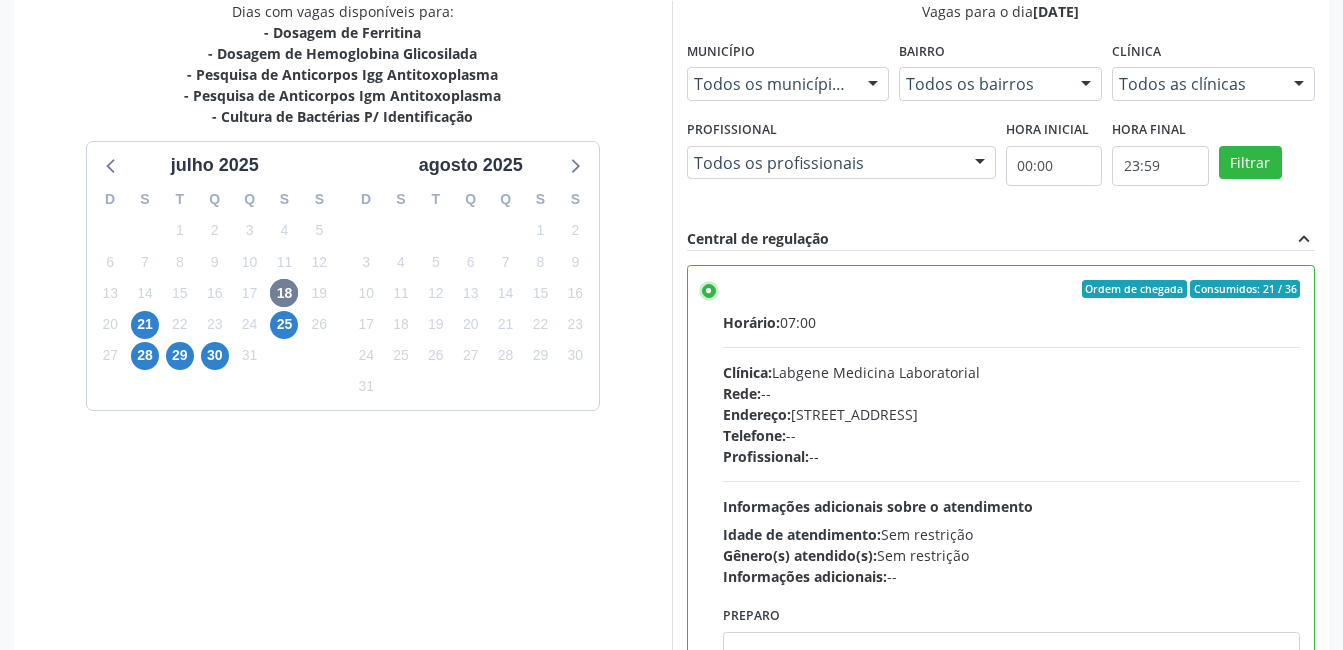 scroll, scrollTop: 545, scrollLeft: 0, axis: vertical 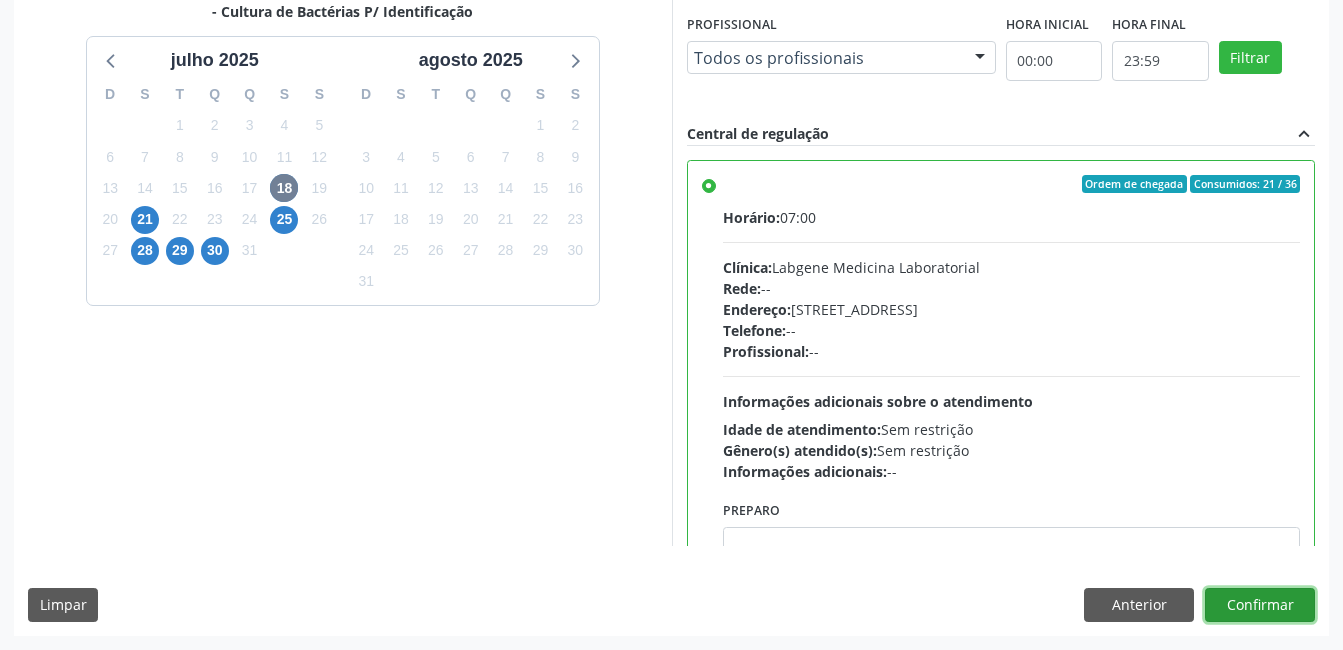 click on "Confirmar" at bounding box center [1260, 605] 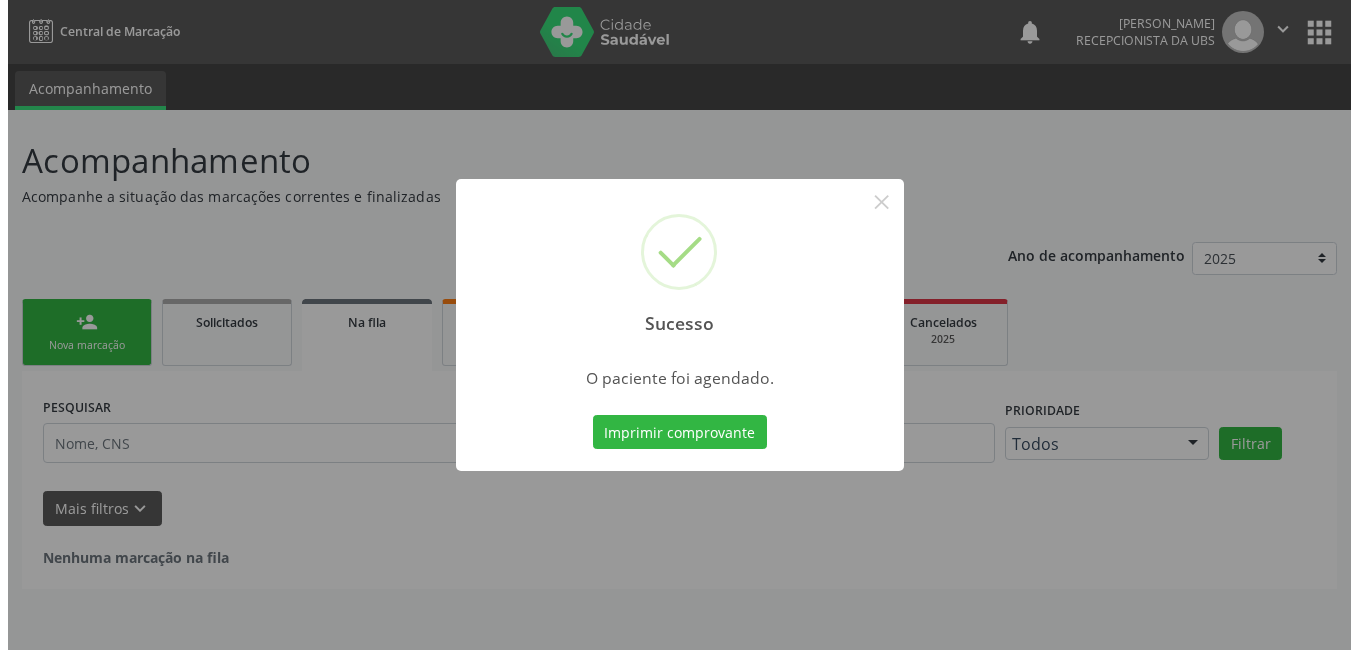 scroll, scrollTop: 0, scrollLeft: 0, axis: both 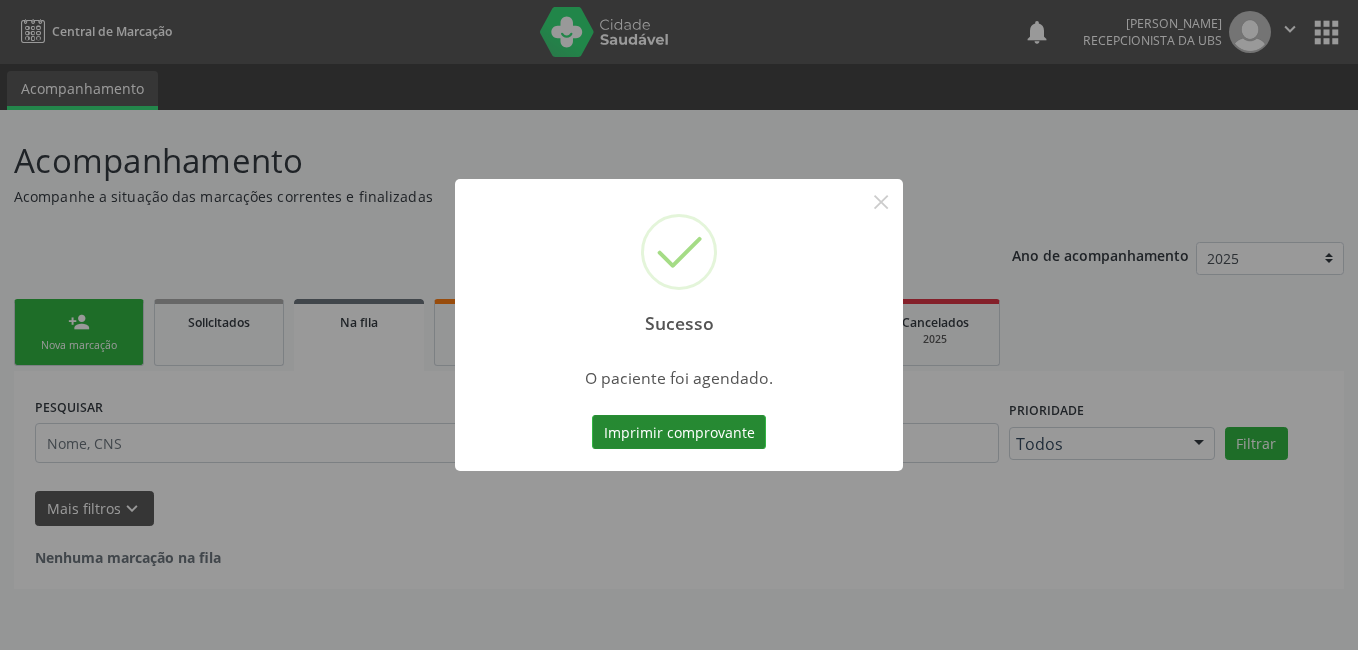 click on "Imprimir comprovante" at bounding box center (679, 432) 